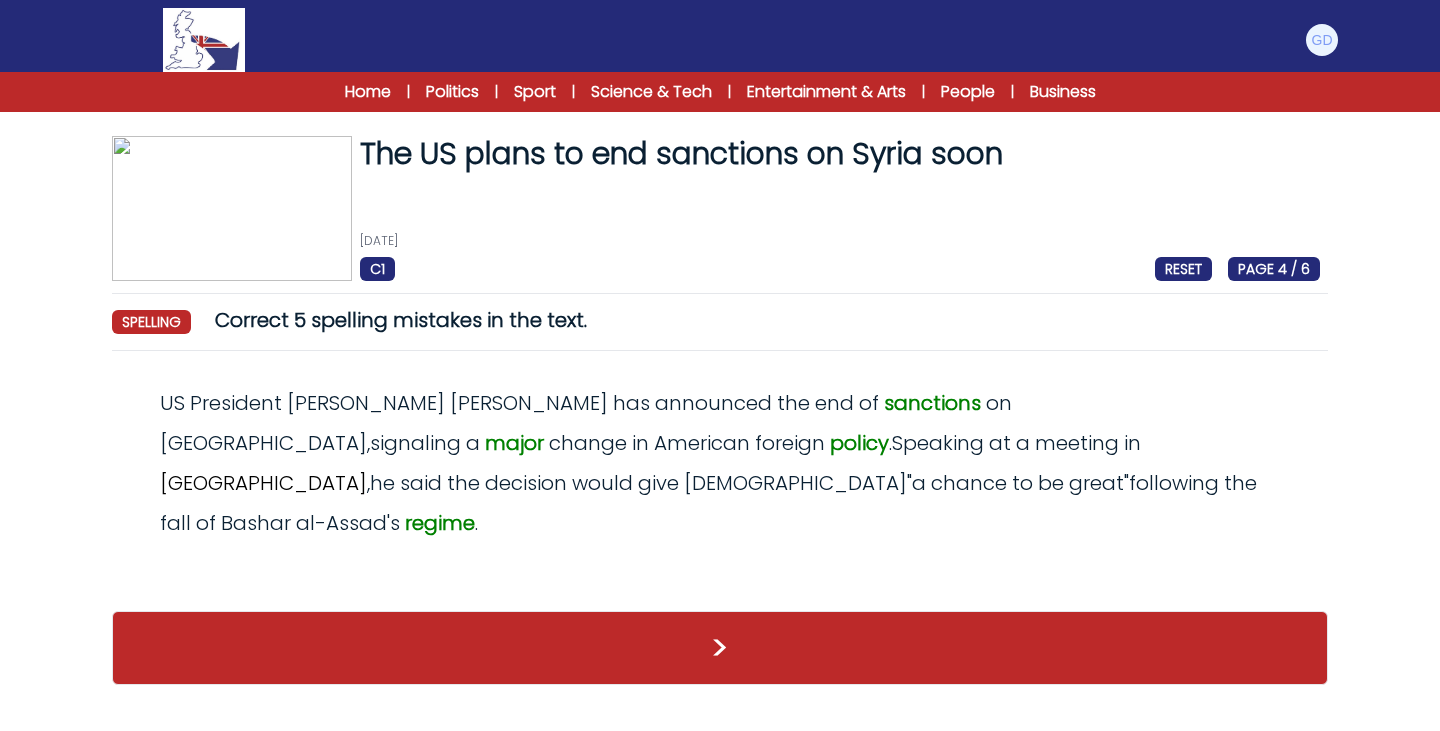 scroll, scrollTop: 0, scrollLeft: 0, axis: both 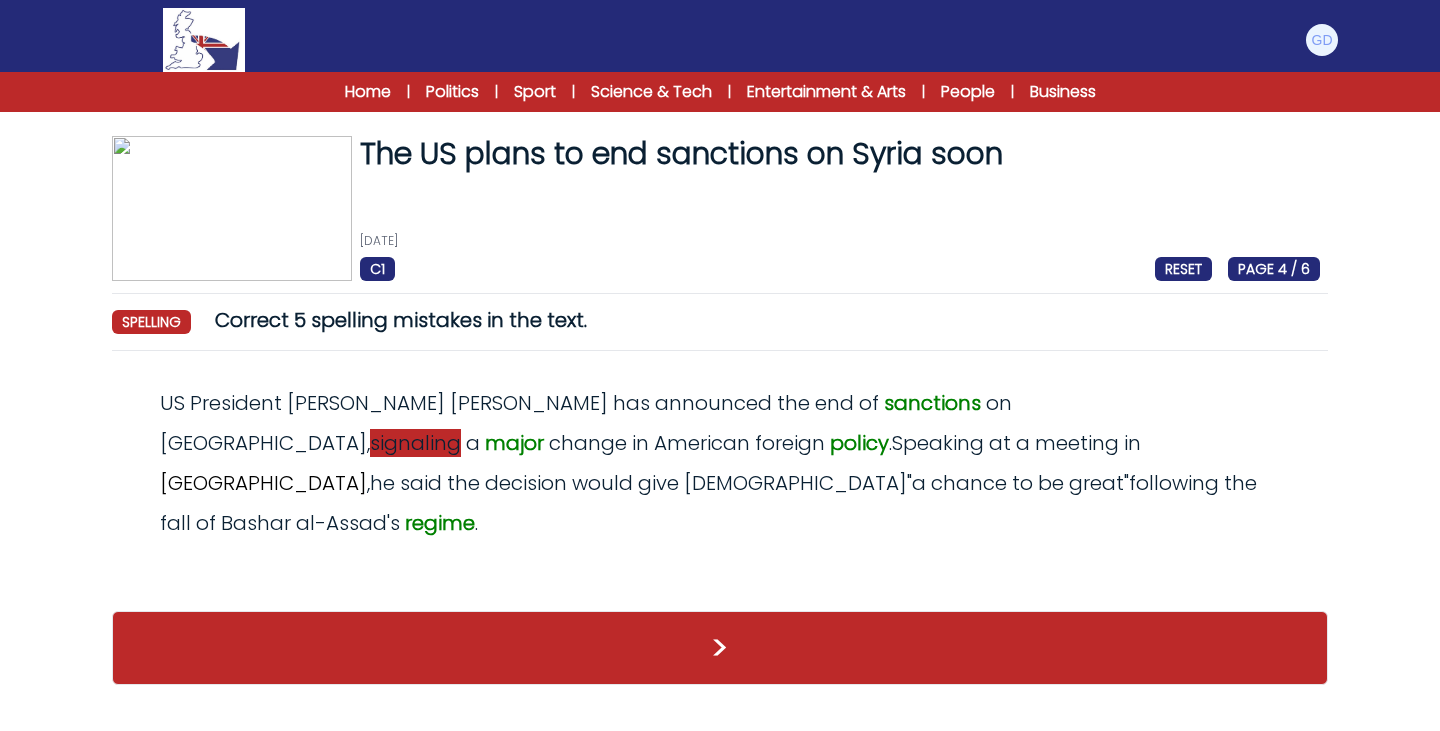click on "signaling" at bounding box center (415, 443) 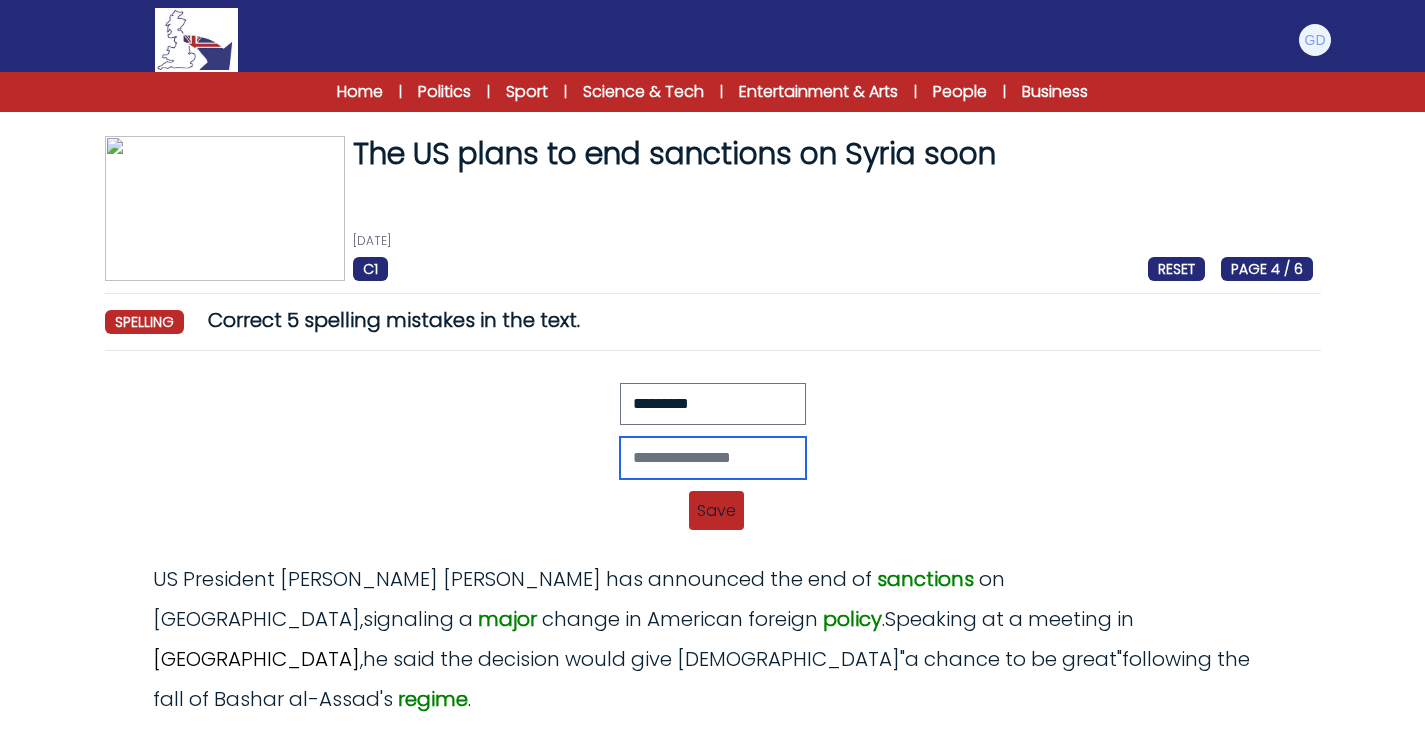 click at bounding box center (713, 458) 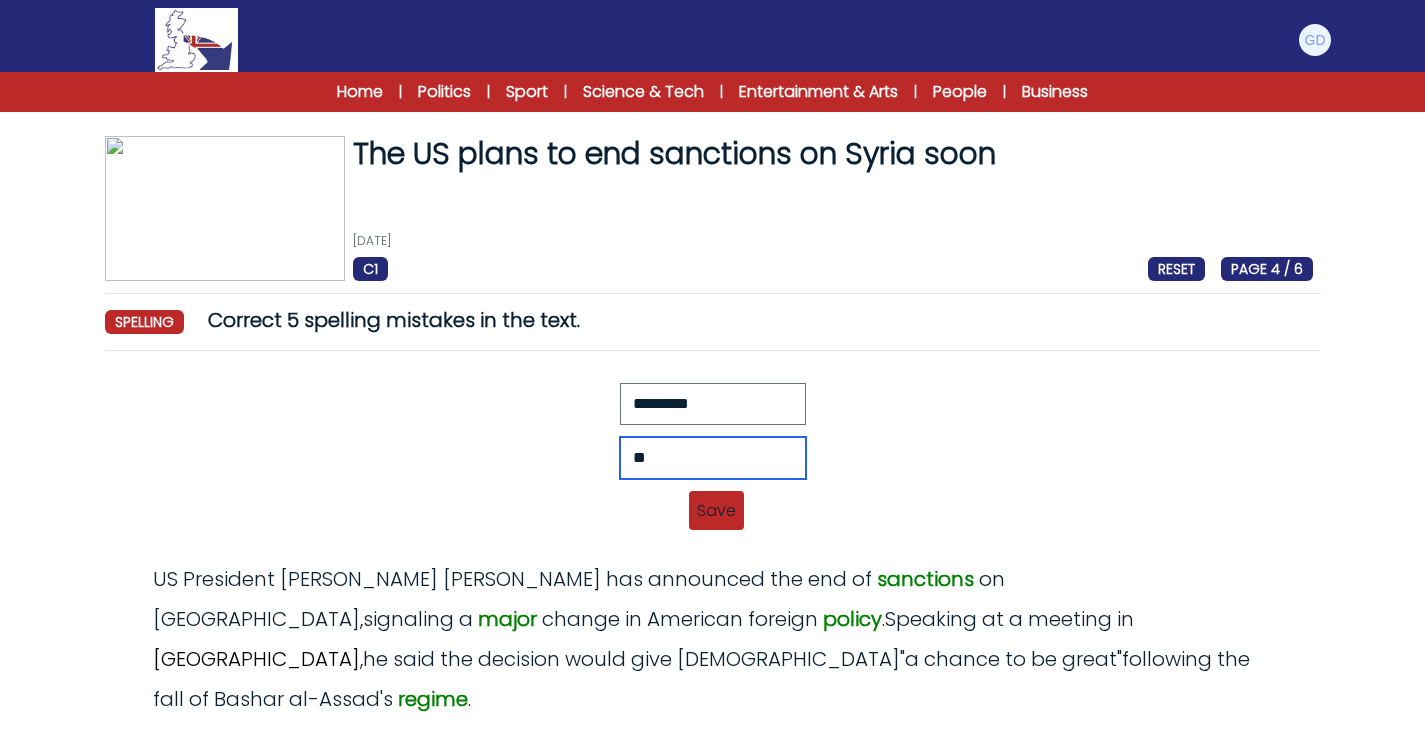 type on "*" 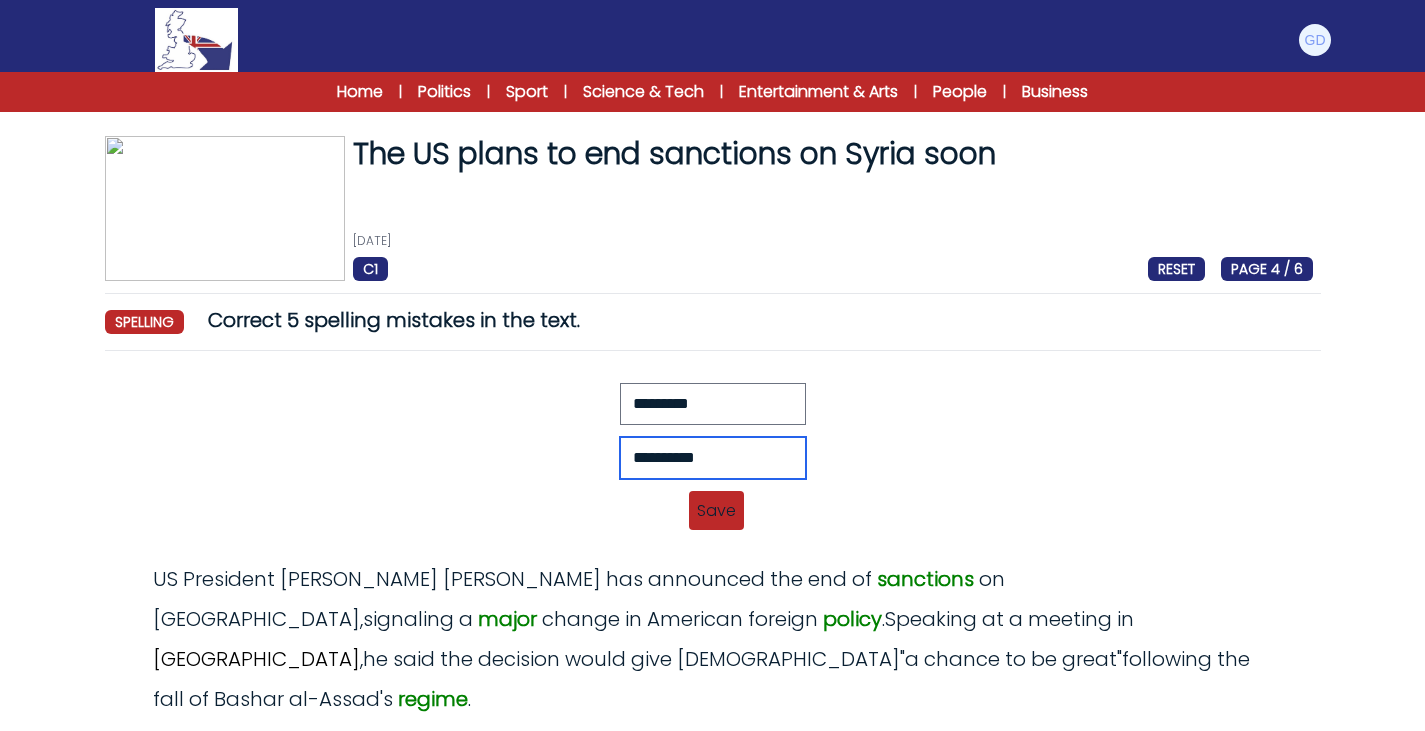 type on "**********" 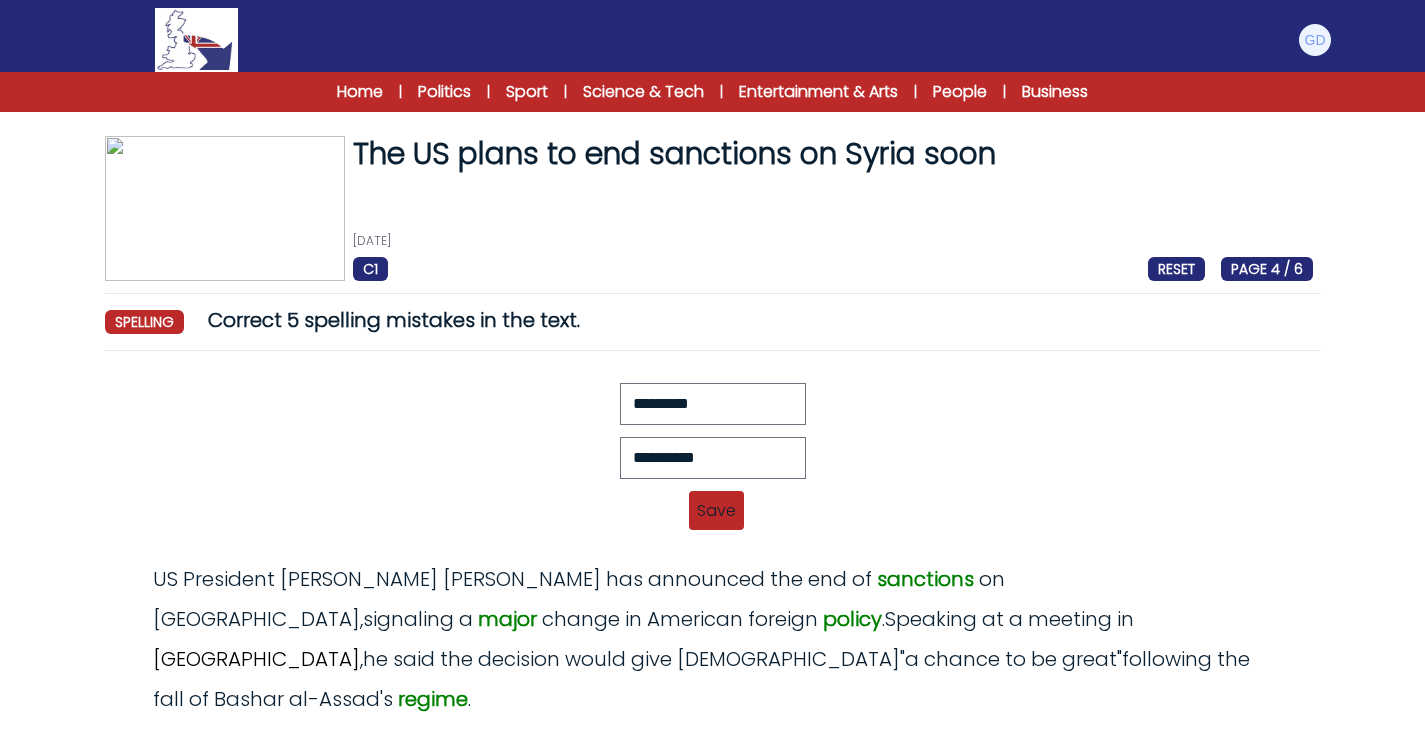 click on "Save" at bounding box center (716, 510) 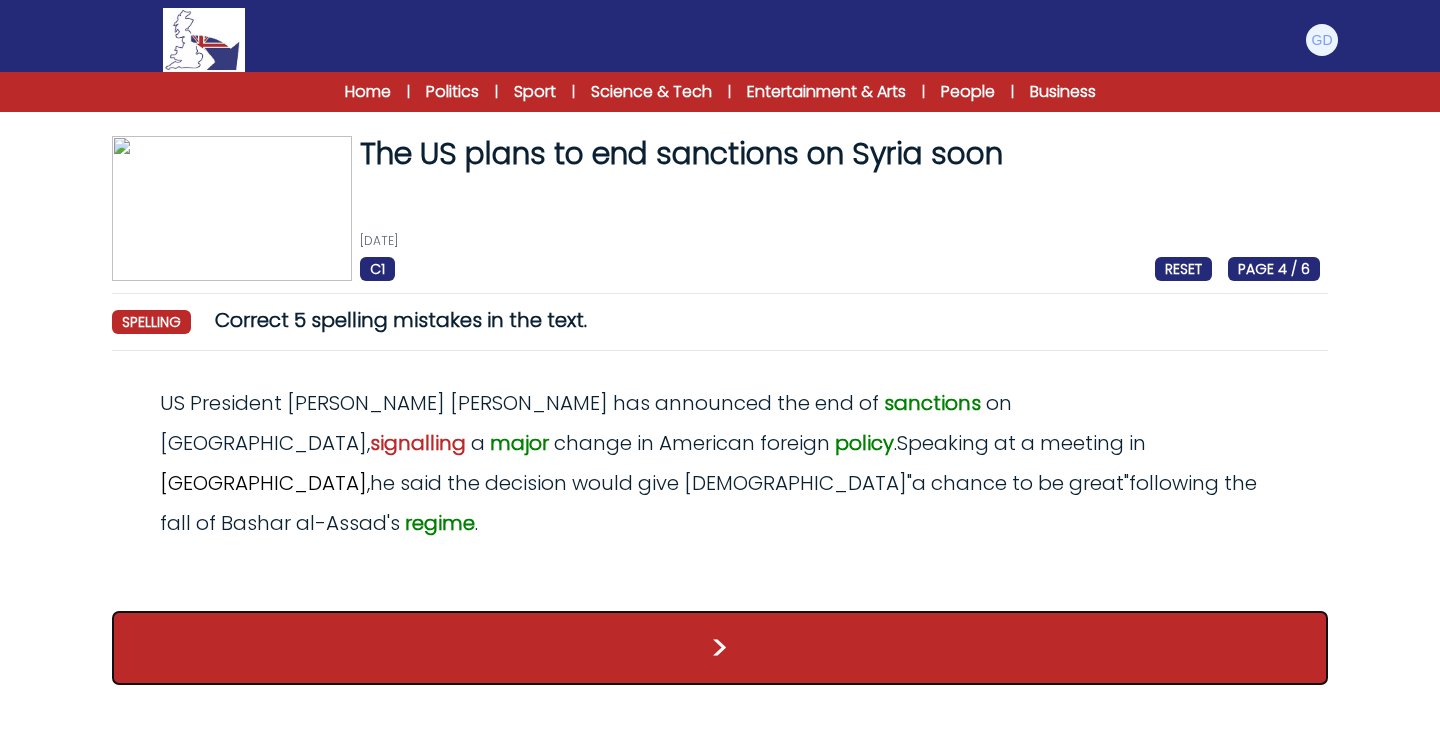 click on ">" at bounding box center [720, 648] 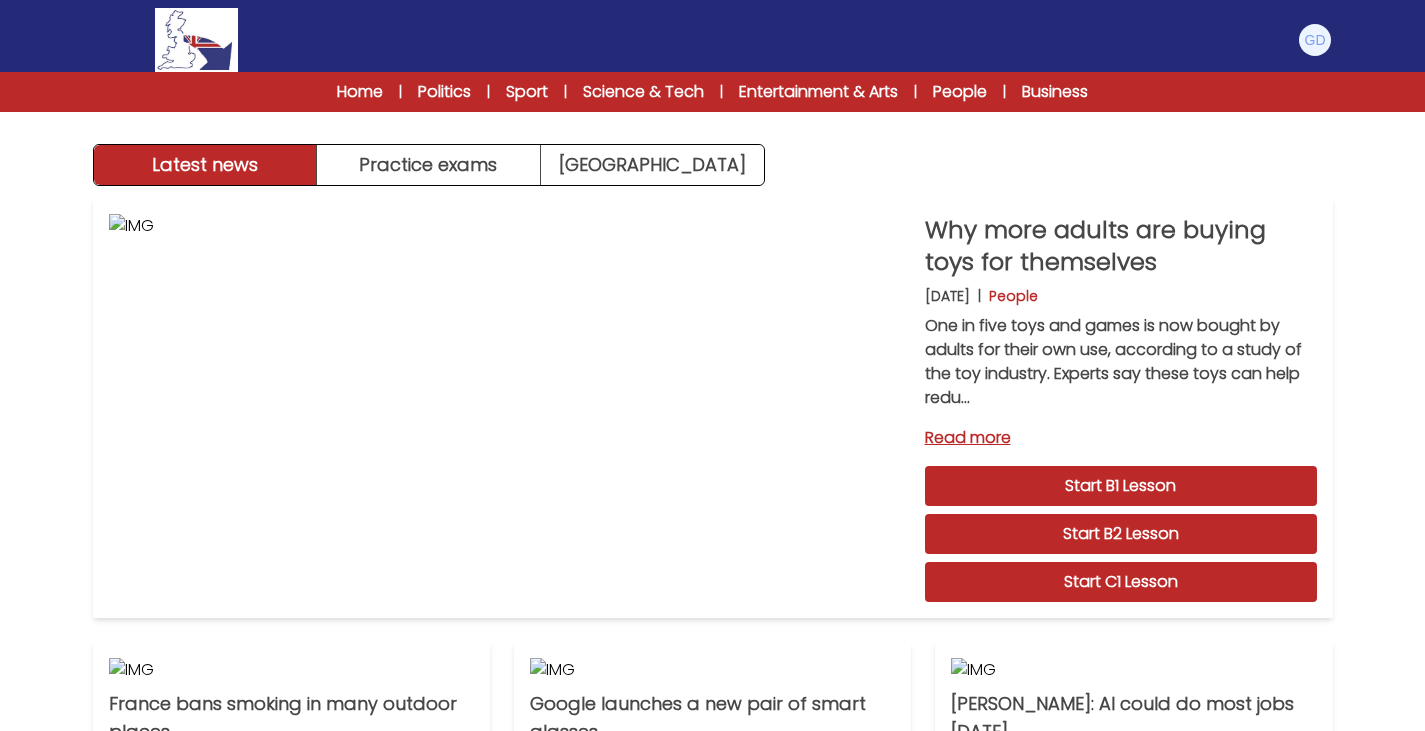 scroll, scrollTop: 0, scrollLeft: 0, axis: both 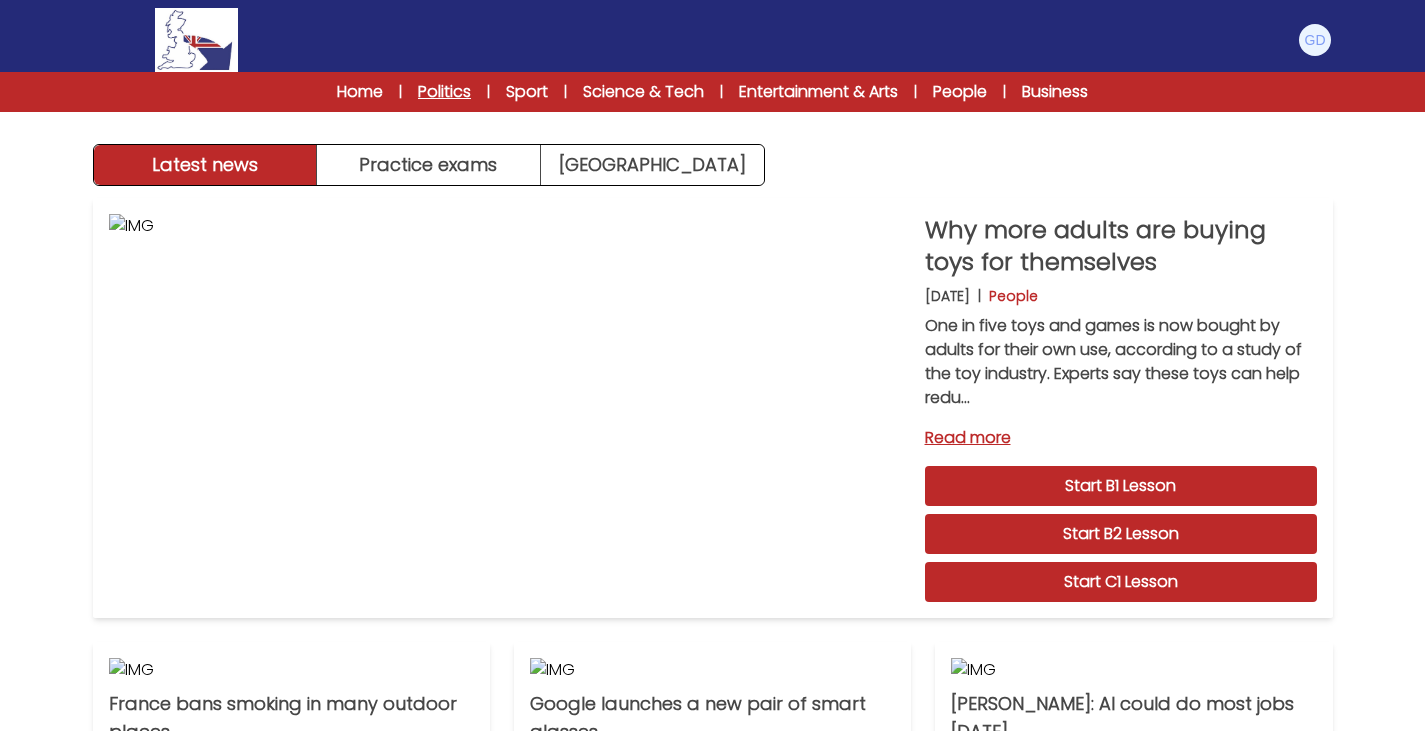 click on "Politics" at bounding box center (444, 92) 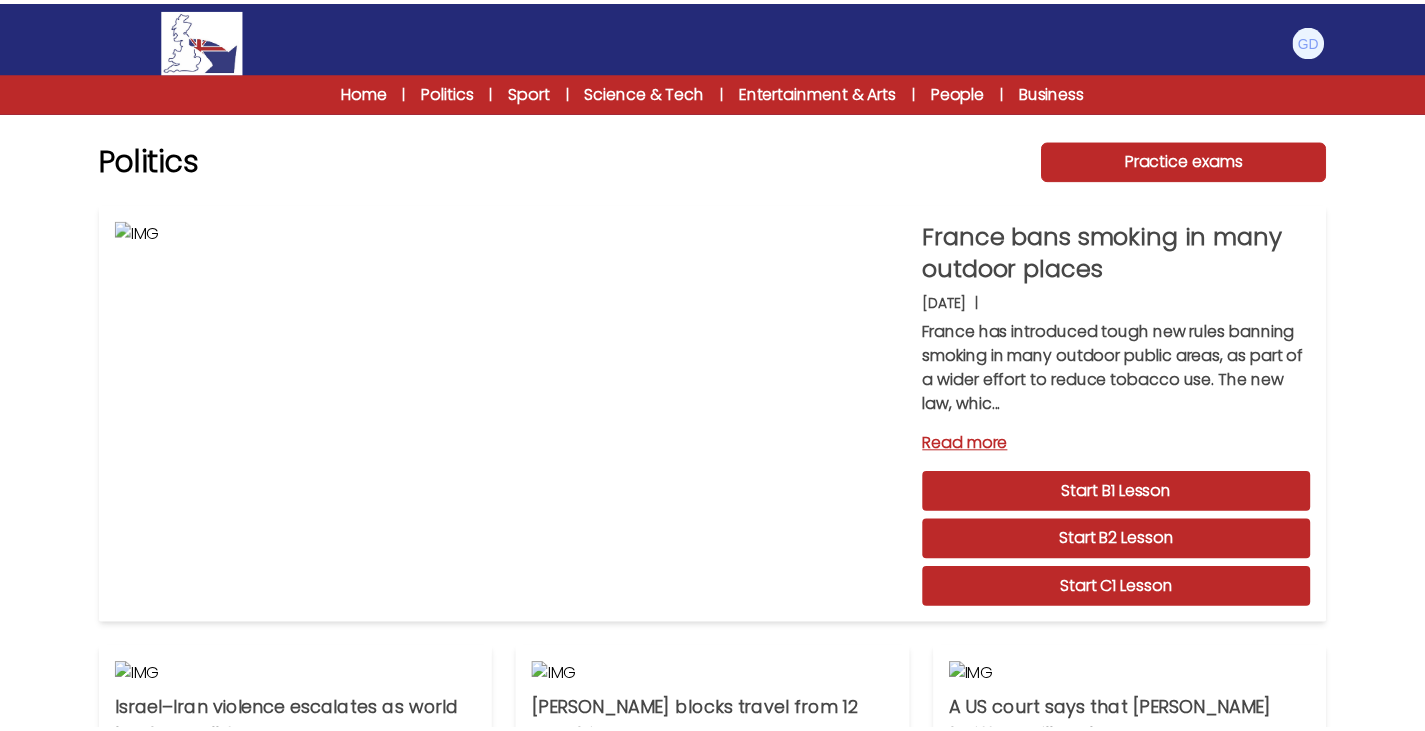 scroll, scrollTop: 0, scrollLeft: 0, axis: both 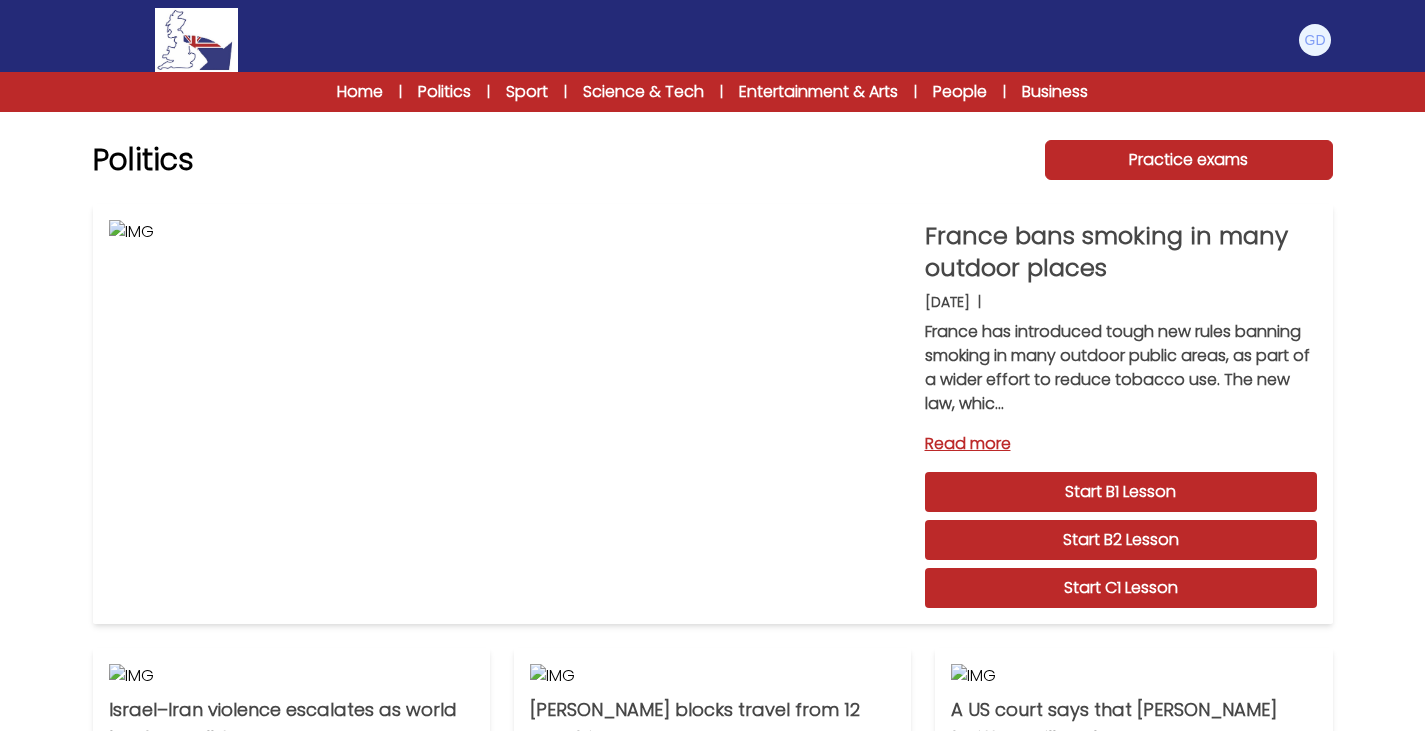 click on "Politics
Practice exams" at bounding box center [713, 160] 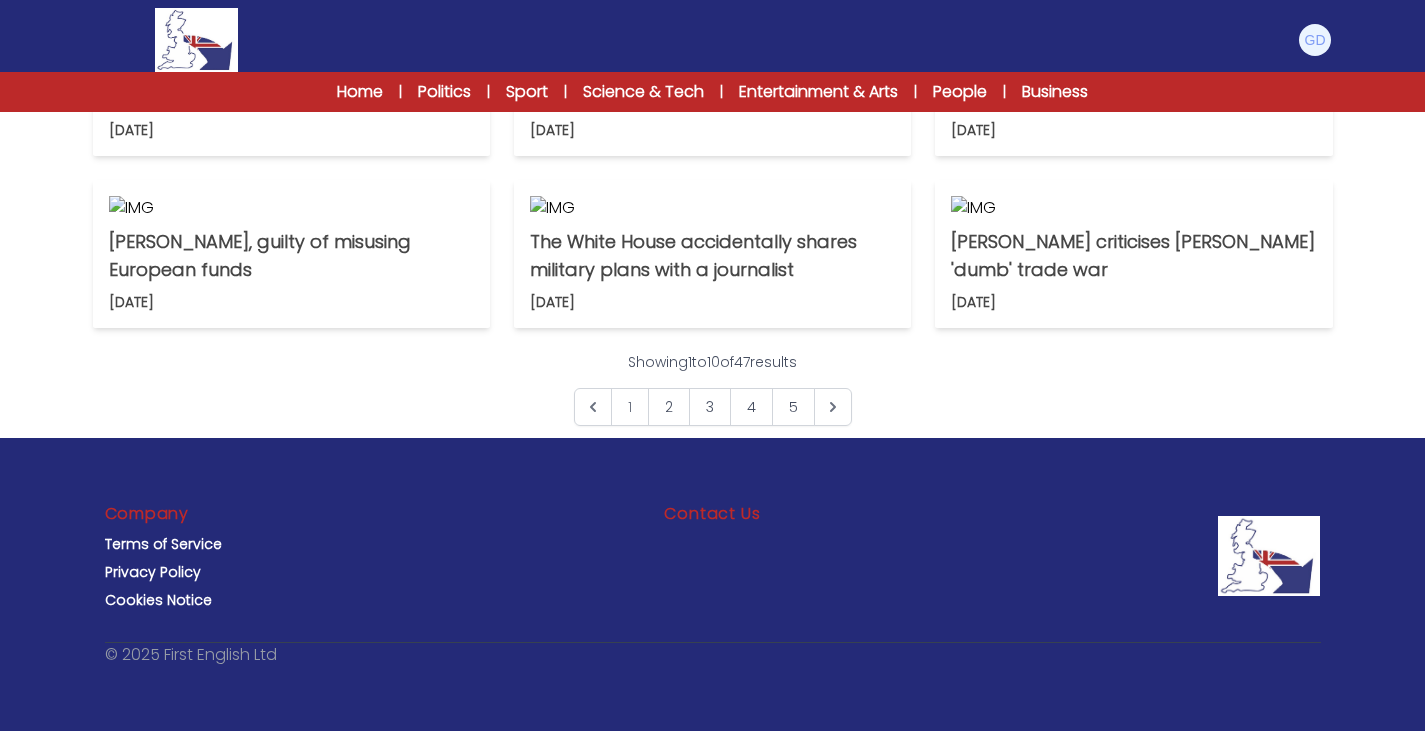 scroll, scrollTop: 1222, scrollLeft: 0, axis: vertical 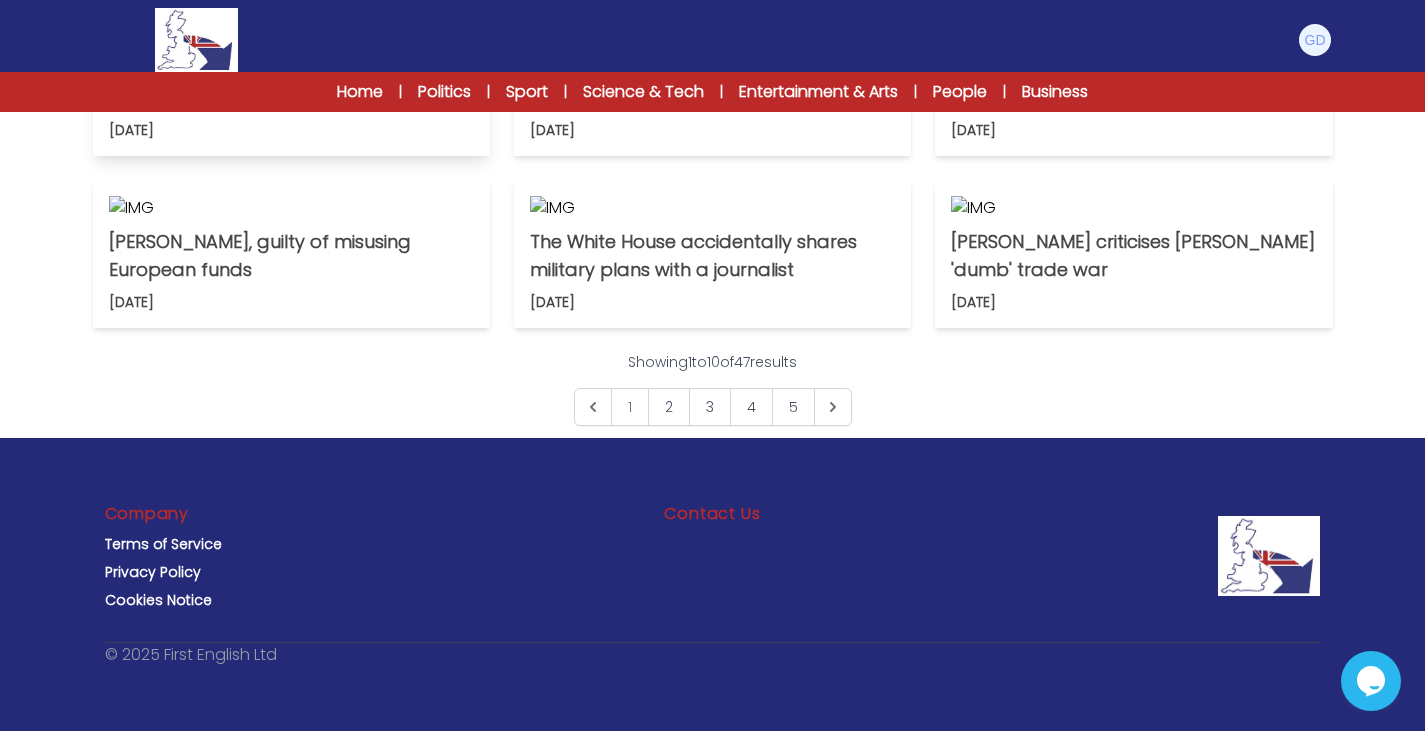 click on "The US plans to end sanctions on [GEOGRAPHIC_DATA]" at bounding box center (291, 84) 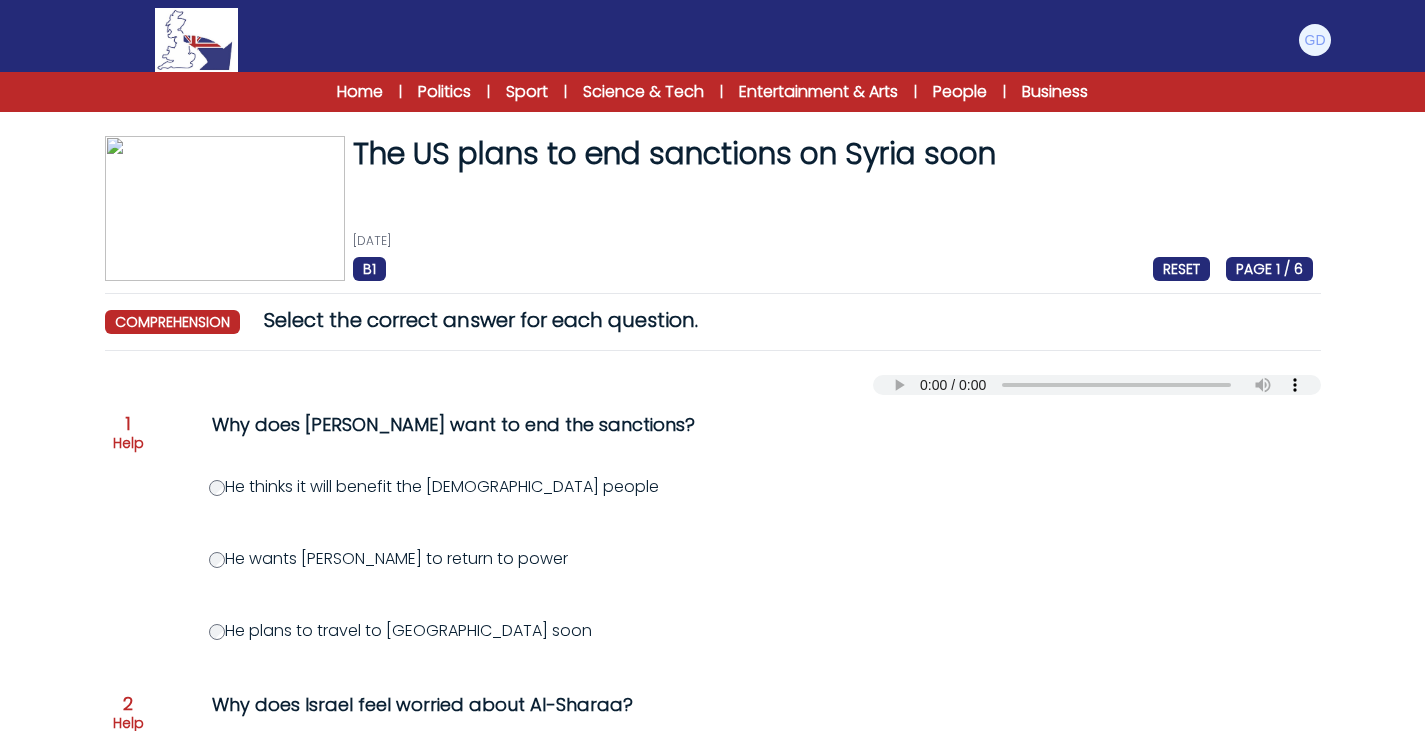 scroll, scrollTop: 94, scrollLeft: 0, axis: vertical 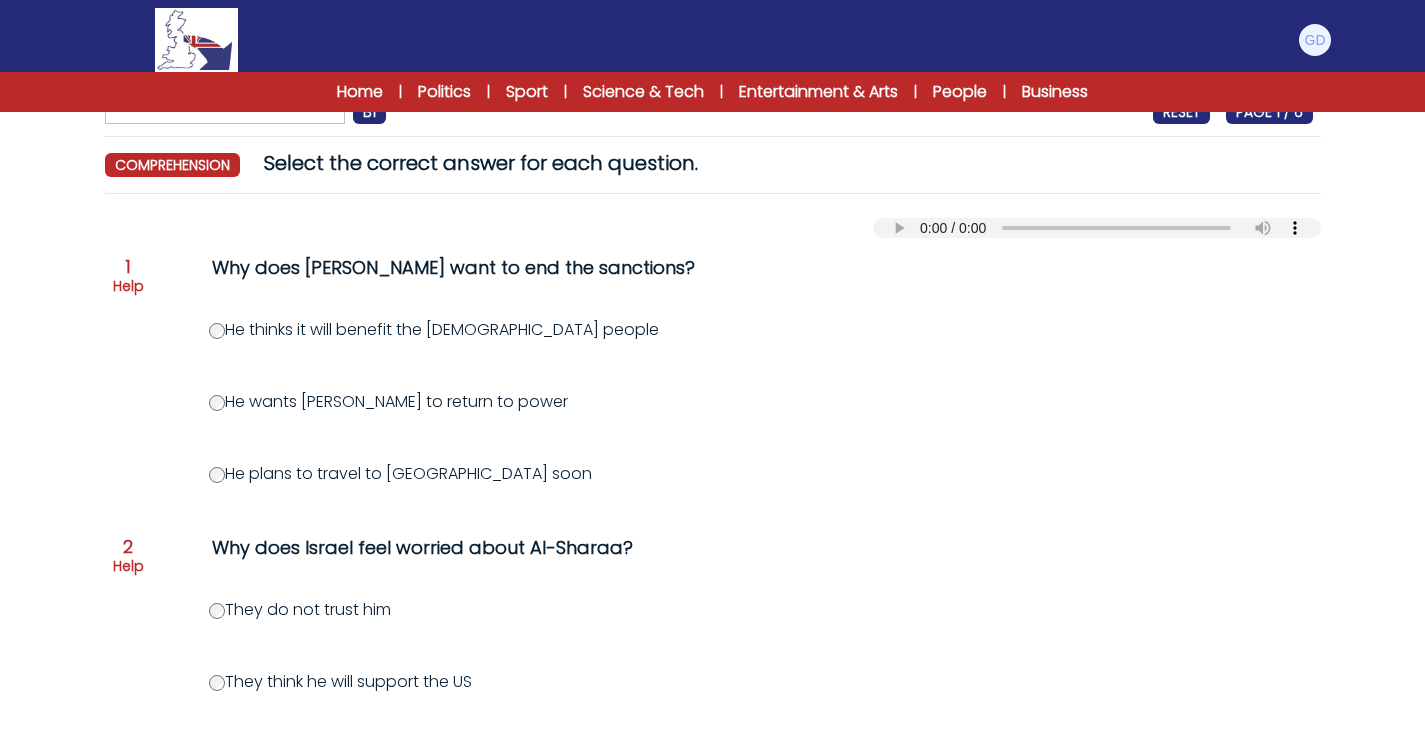 click on "Question
1
Help
Why does Trump want to end the sanctions?
He thinks it will benefit the Syrian people
He wants Assad to return to power
He plans to travel to Syria soon
Question 2" at bounding box center [713, 962] 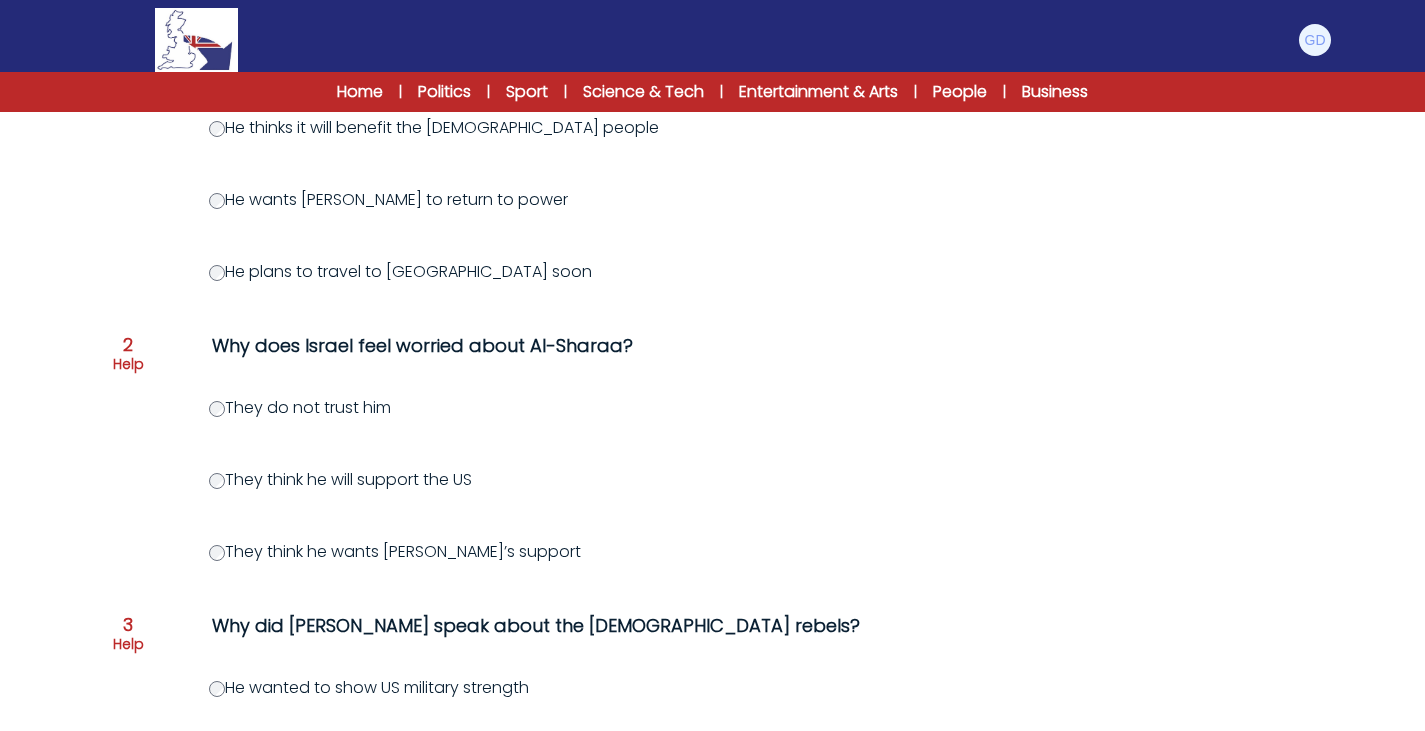 scroll, scrollTop: 402, scrollLeft: 0, axis: vertical 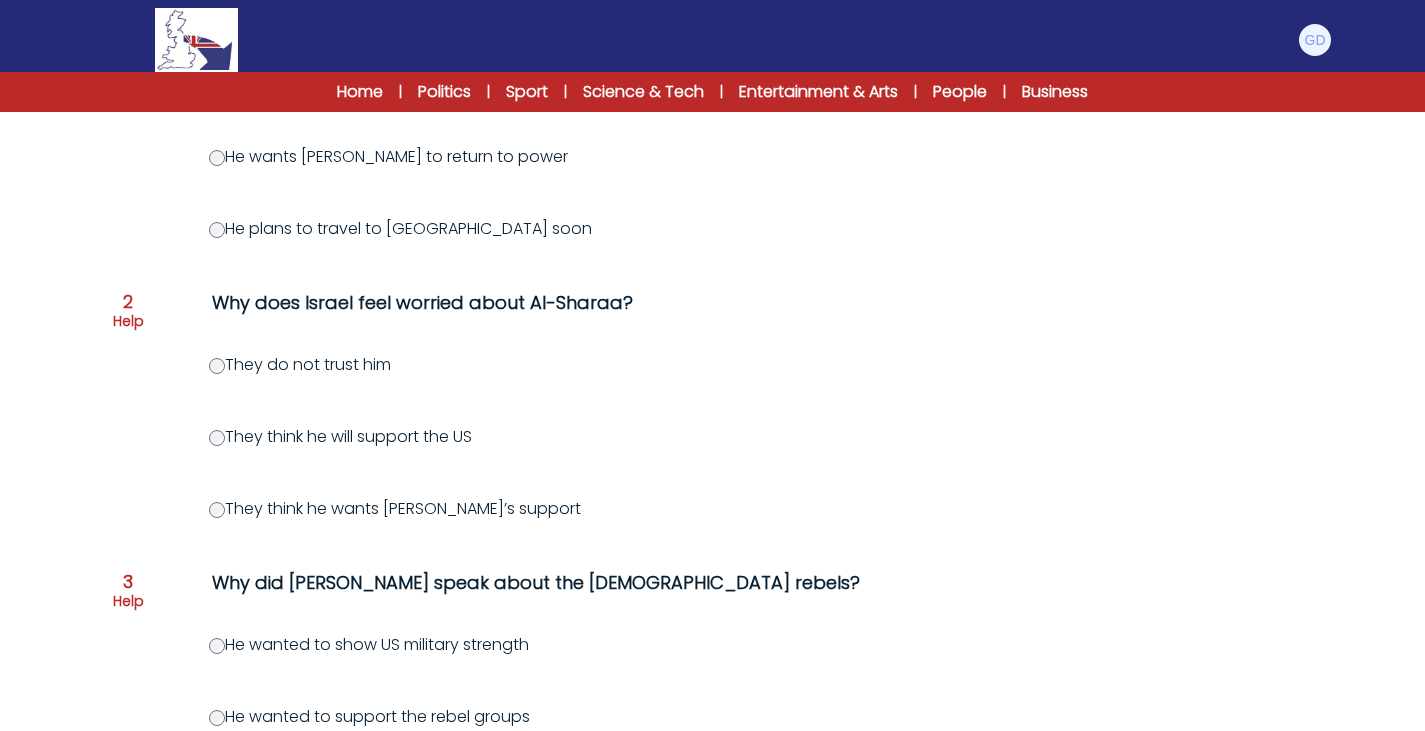 click on "Question
1
Help
Why does Trump want to end the sanctions?
He thinks it will benefit the Syrian people
He wants Assad to return to power
He plans to travel to Syria soon
Question 2" at bounding box center [713, 717] 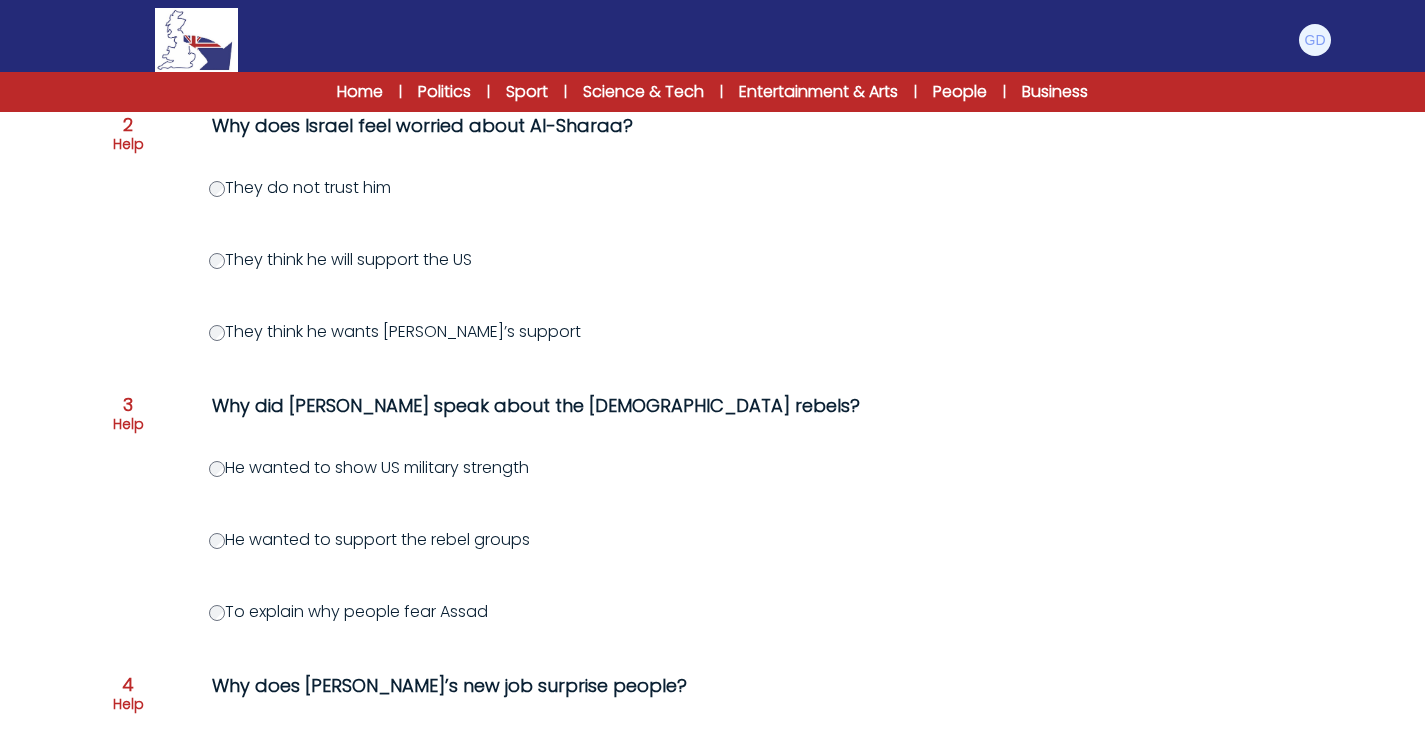 scroll, scrollTop: 624, scrollLeft: 0, axis: vertical 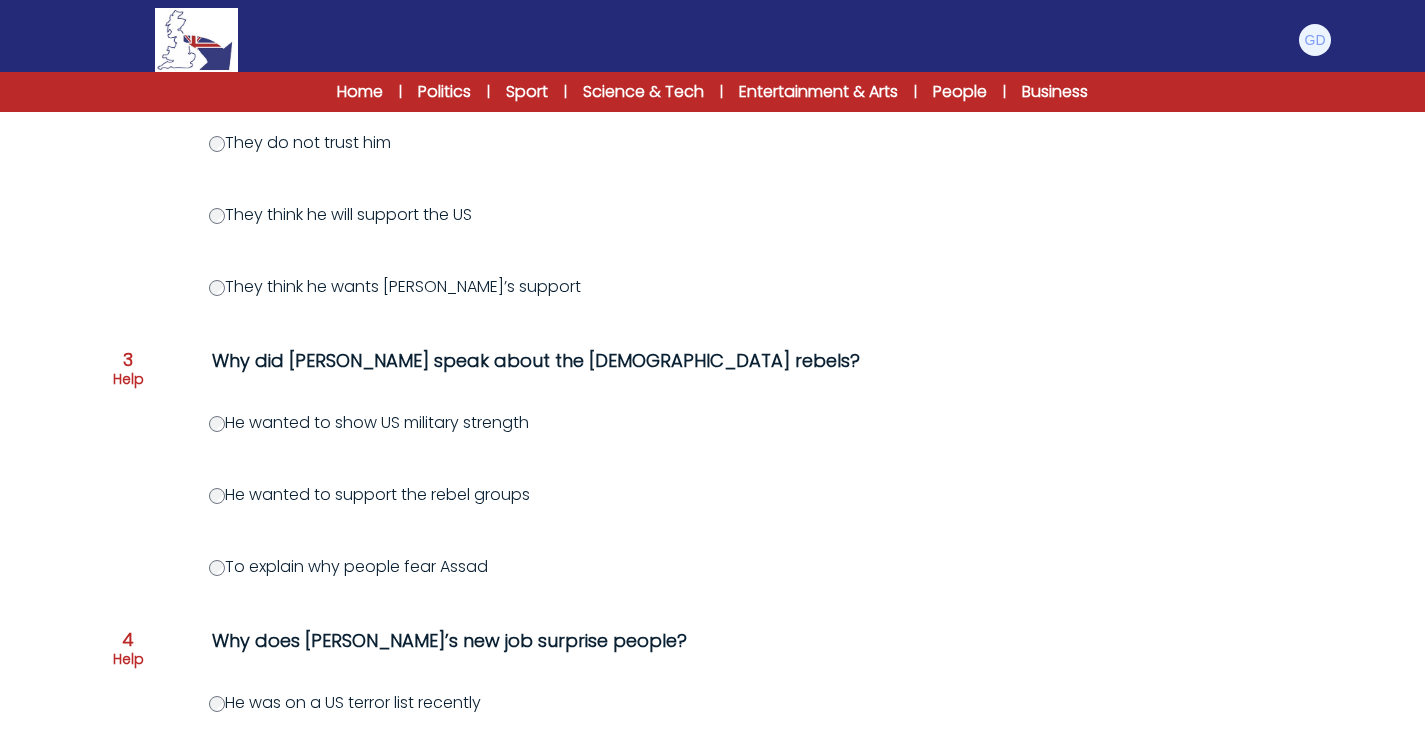 click on "Why did Trump speak about the Houthi rebels?" at bounding box center [618, 361] 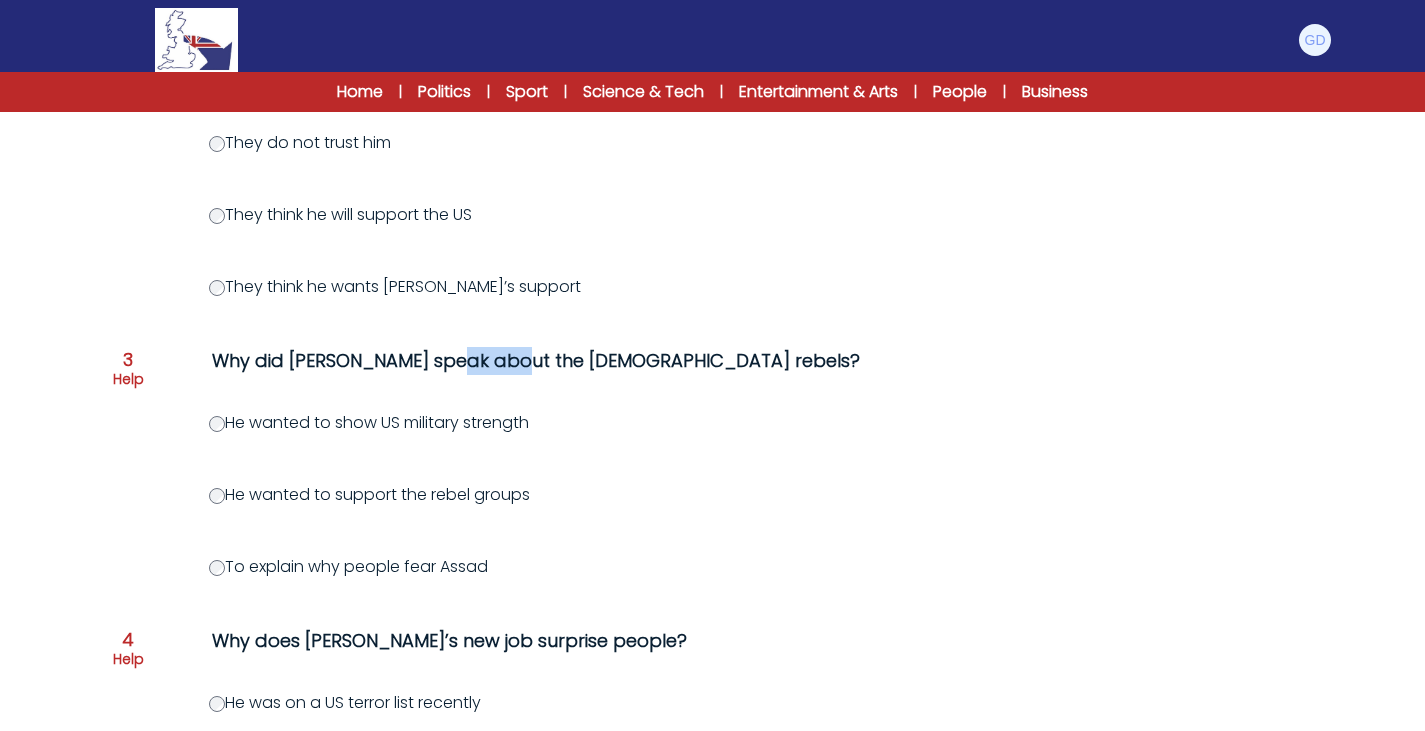 click on "Why did Trump speak about the Houthi rebels?" at bounding box center (618, 361) 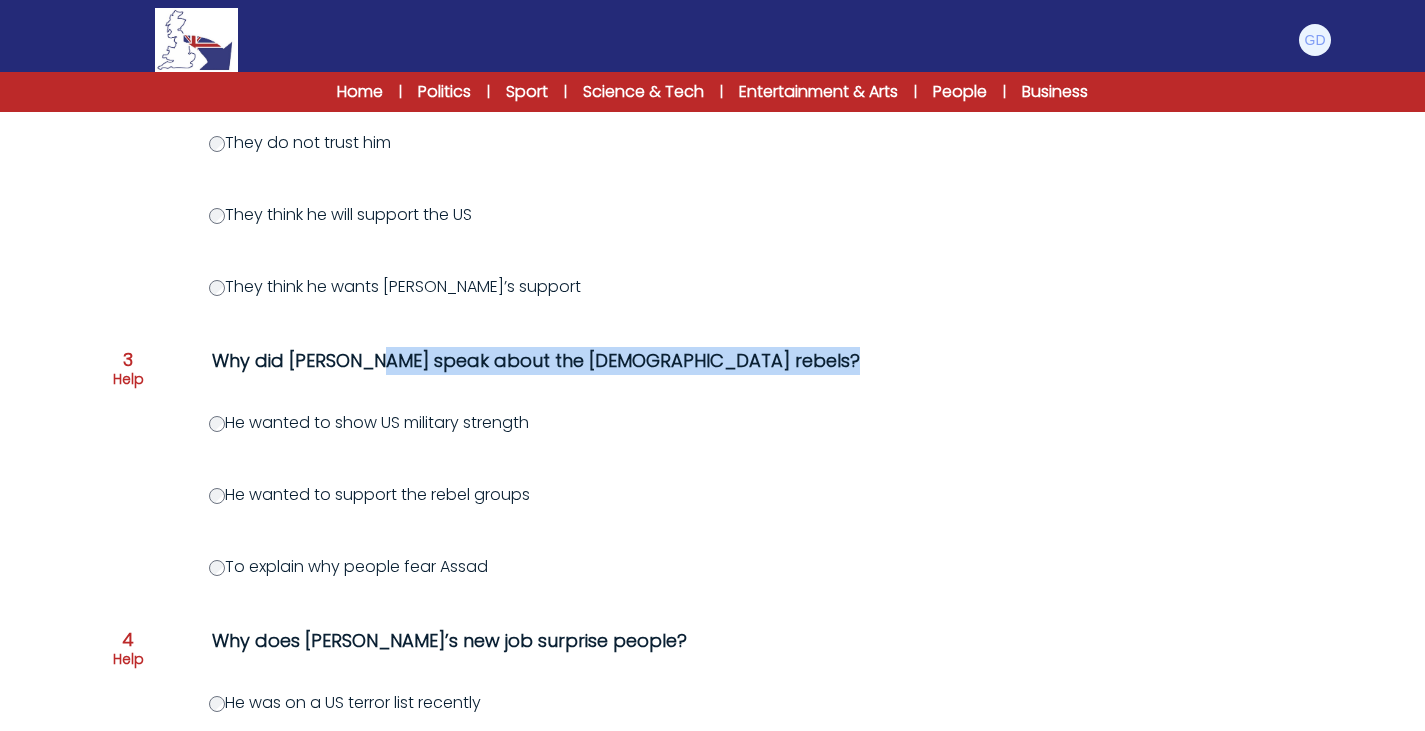 click on "Why did Trump speak about the Houthi rebels?" at bounding box center [618, 361] 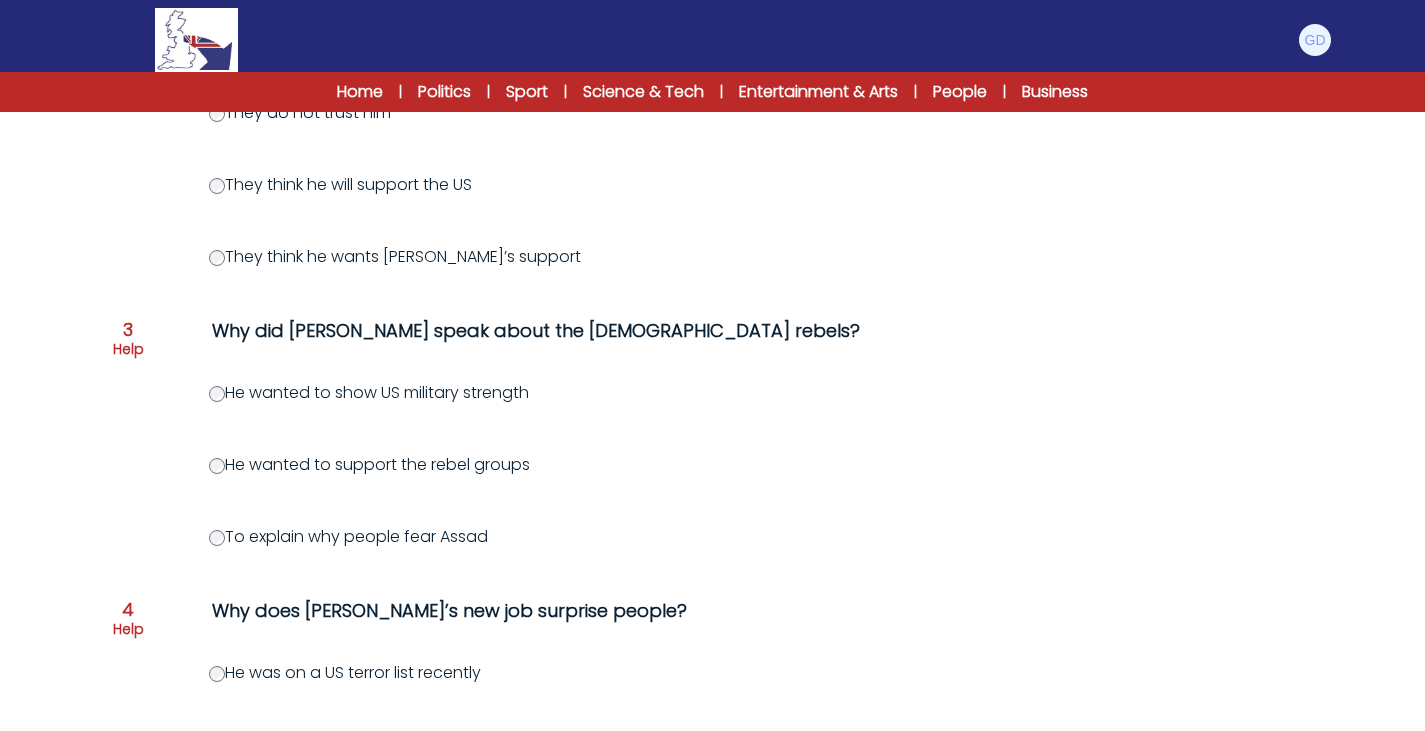 scroll, scrollTop: 658, scrollLeft: 0, axis: vertical 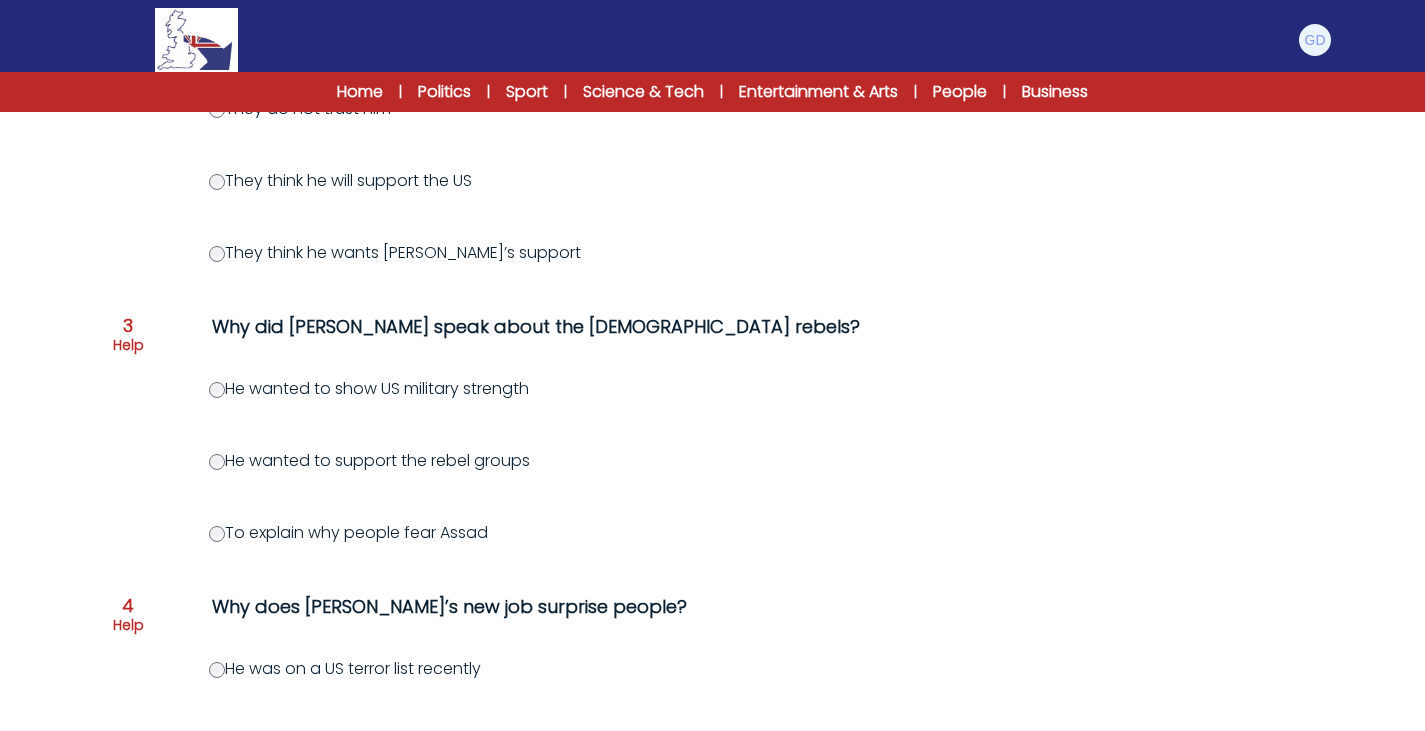 click on "Question
1
Help
Why does Trump want to end the sanctions?
He thinks it will benefit the Syrian people
He wants Assad to return to power
He plans to travel to Syria soon
Question 2" at bounding box center (713, 461) 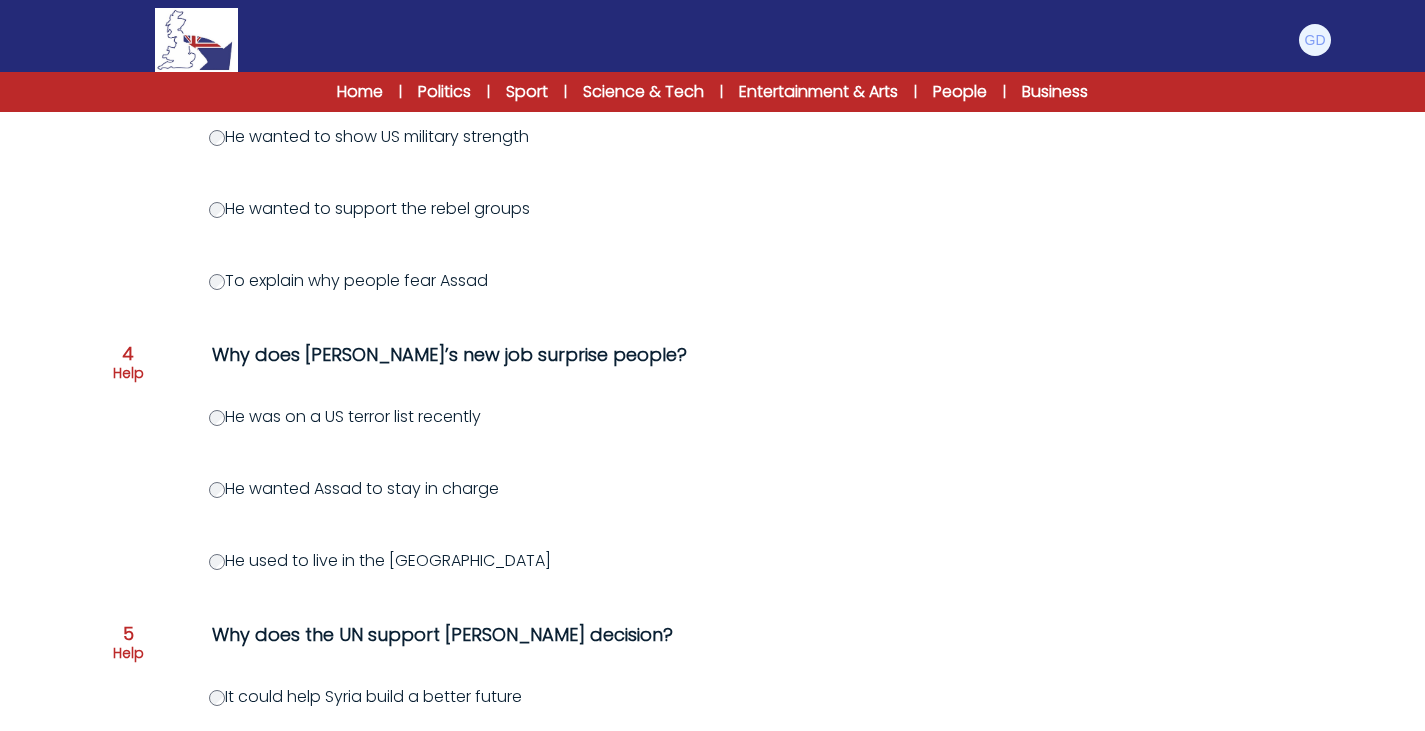 scroll, scrollTop: 913, scrollLeft: 0, axis: vertical 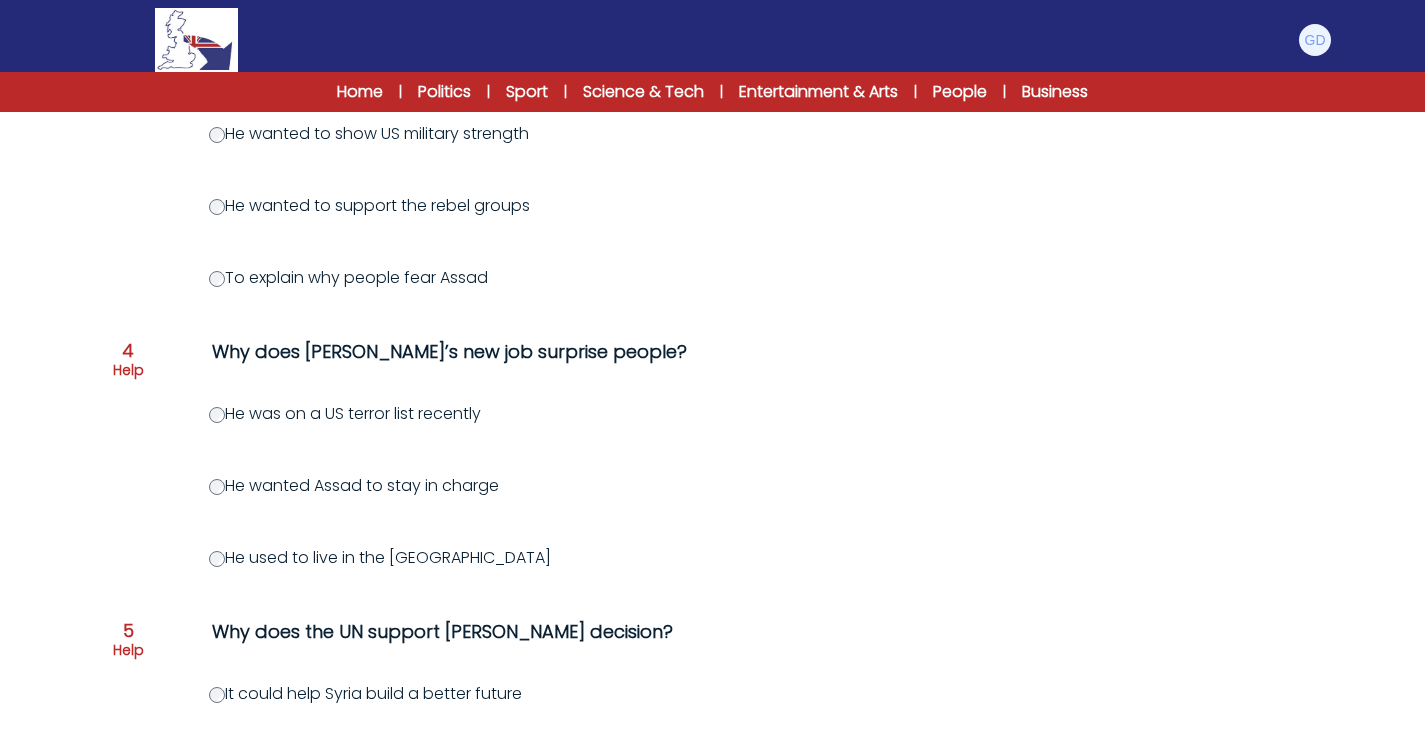 click on "Question
1
Help
Why does Trump want to end the sanctions?
He thinks it will benefit the Syrian people
He wants Assad to return to power
He plans to travel to Syria soon
Question 2" at bounding box center (713, 206) 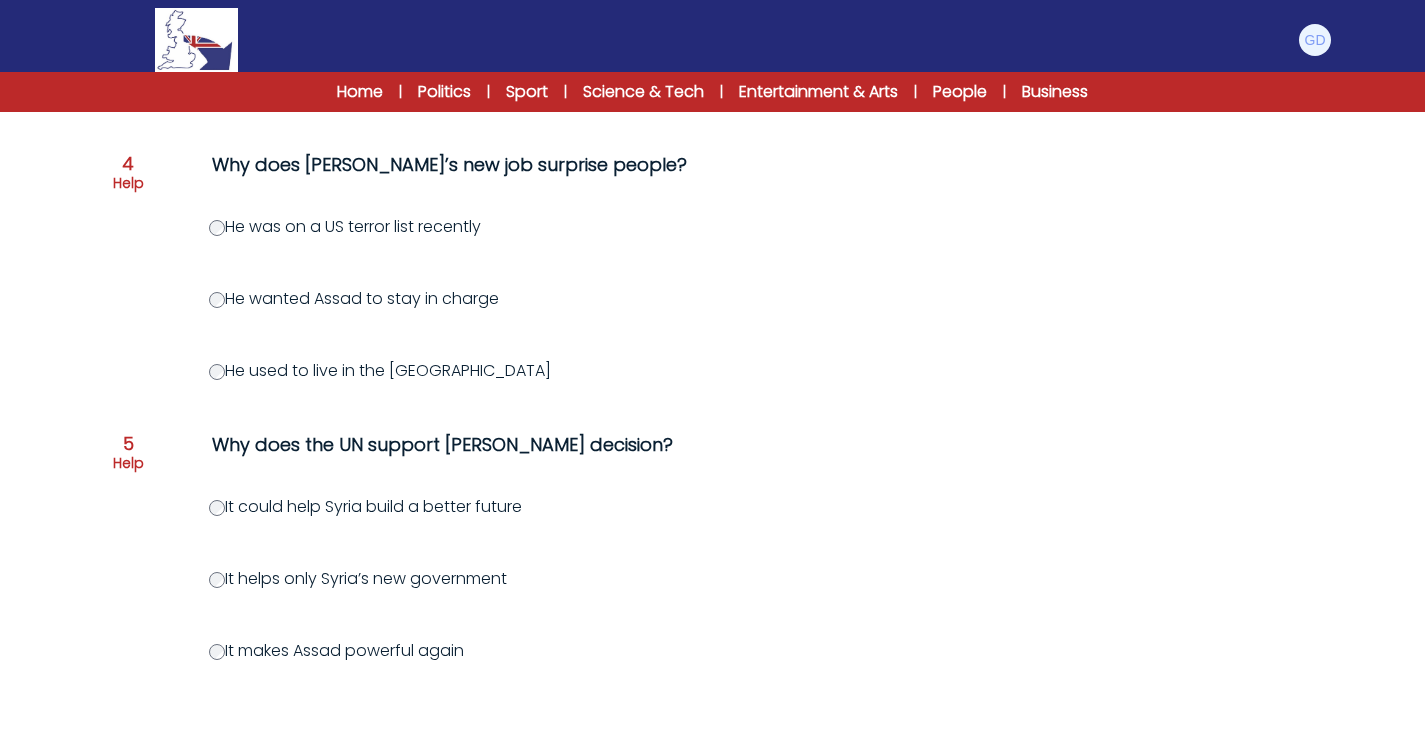 scroll, scrollTop: 1160, scrollLeft: 0, axis: vertical 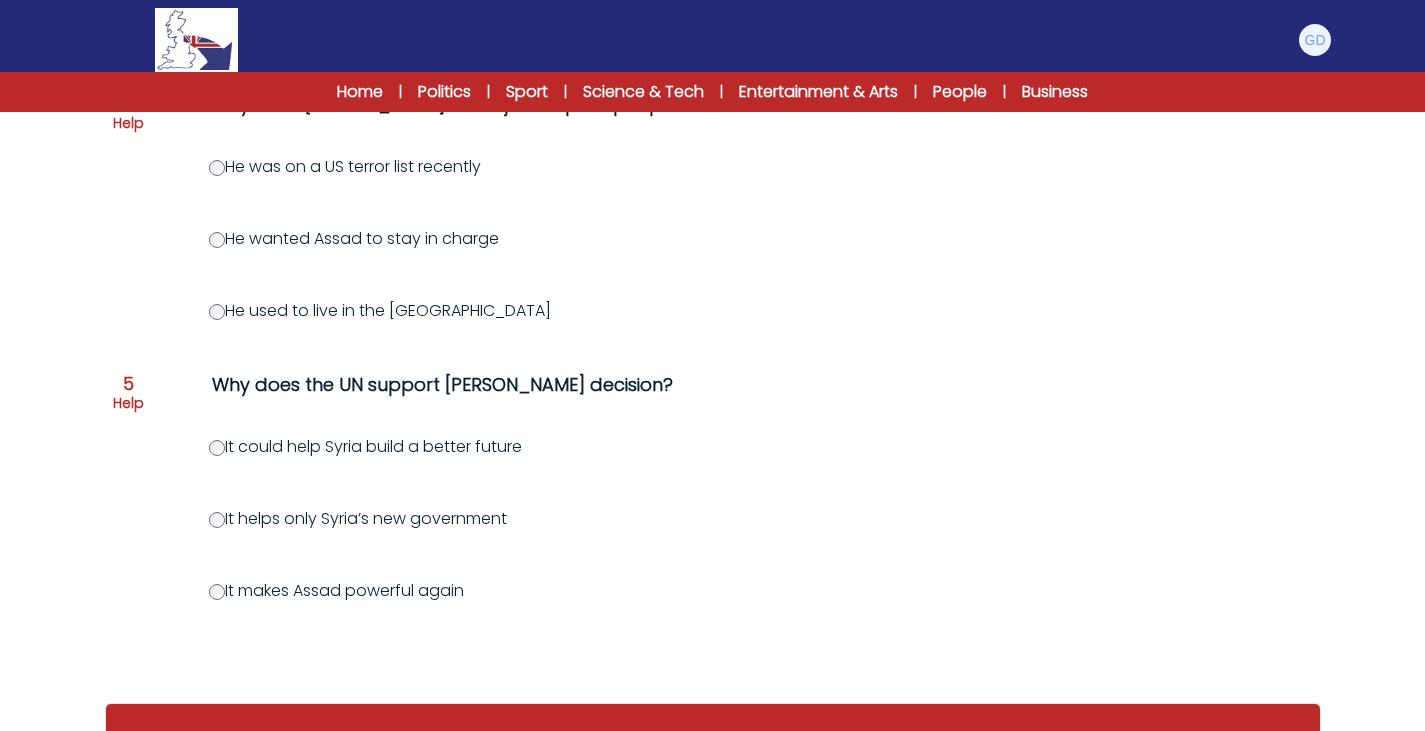 click on "The US plans to end sanctions on Syria soon
15th May 2025
B1
RESET
PAGE
1
/ 6
The US plans to end sanctions on Syria soon
RESET" at bounding box center [712, -142] 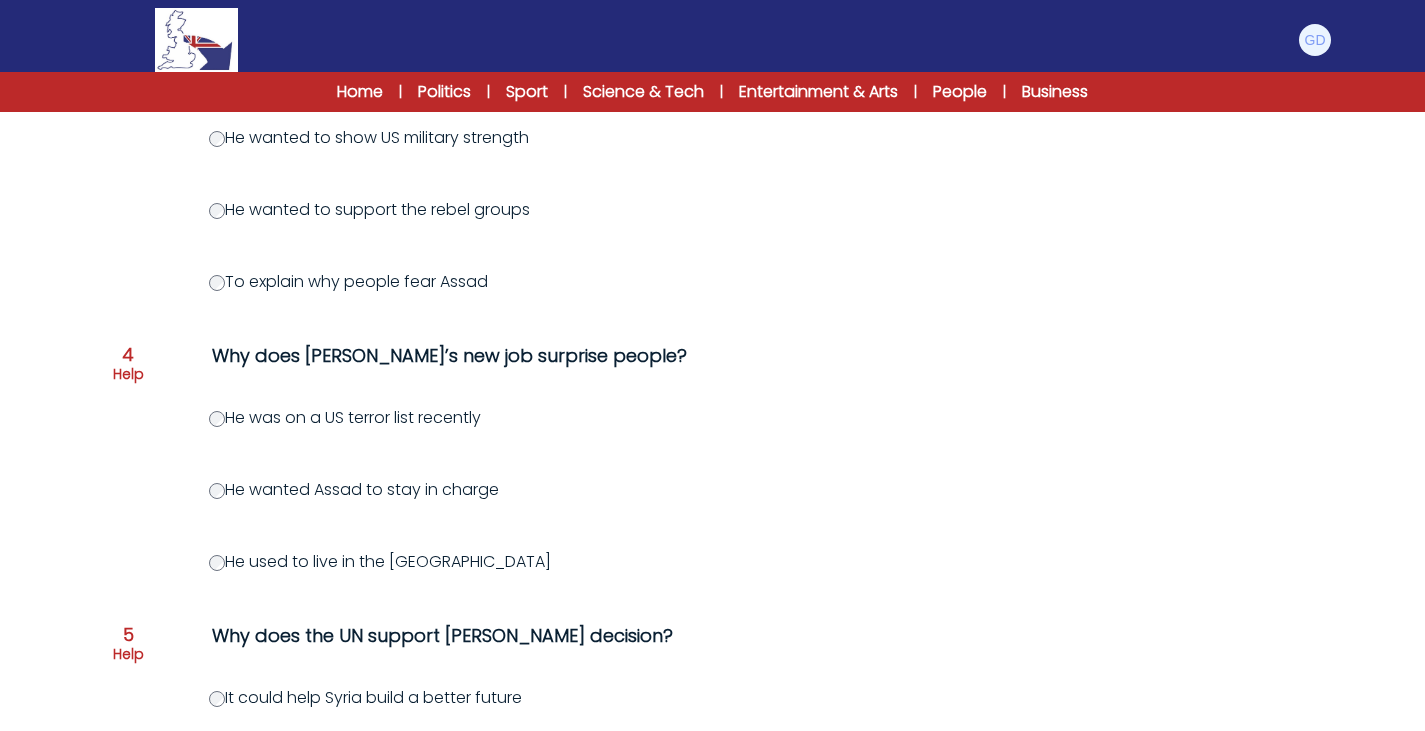 scroll, scrollTop: 1241, scrollLeft: 0, axis: vertical 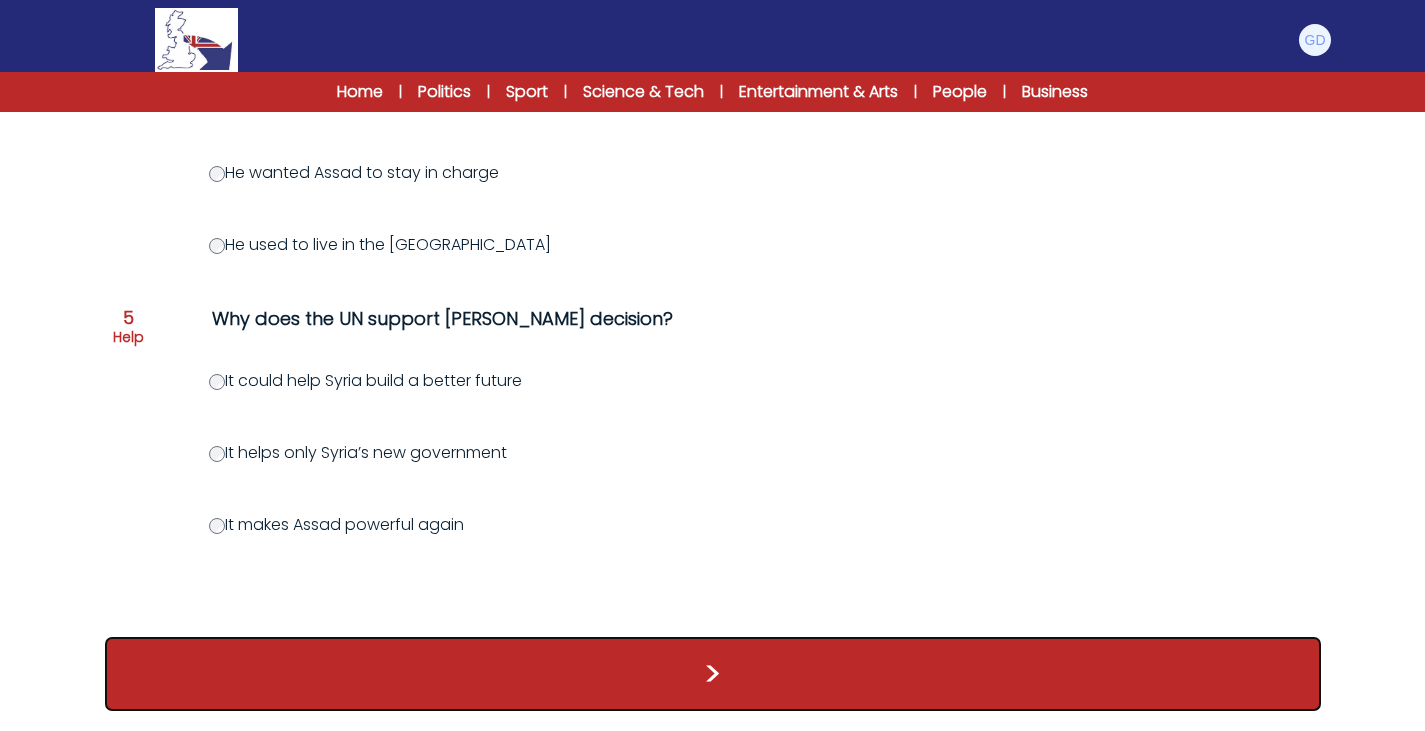 click on ">" at bounding box center [713, 674] 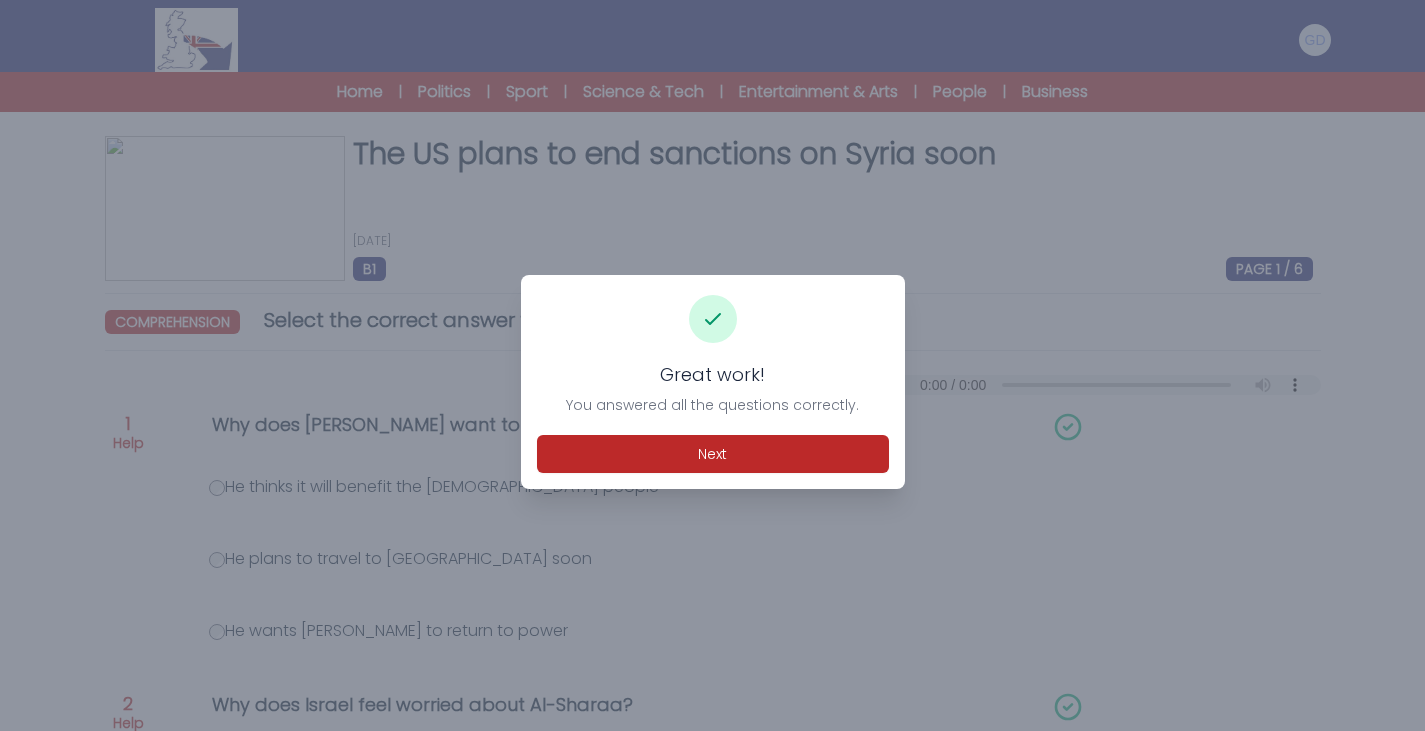scroll, scrollTop: 0, scrollLeft: 0, axis: both 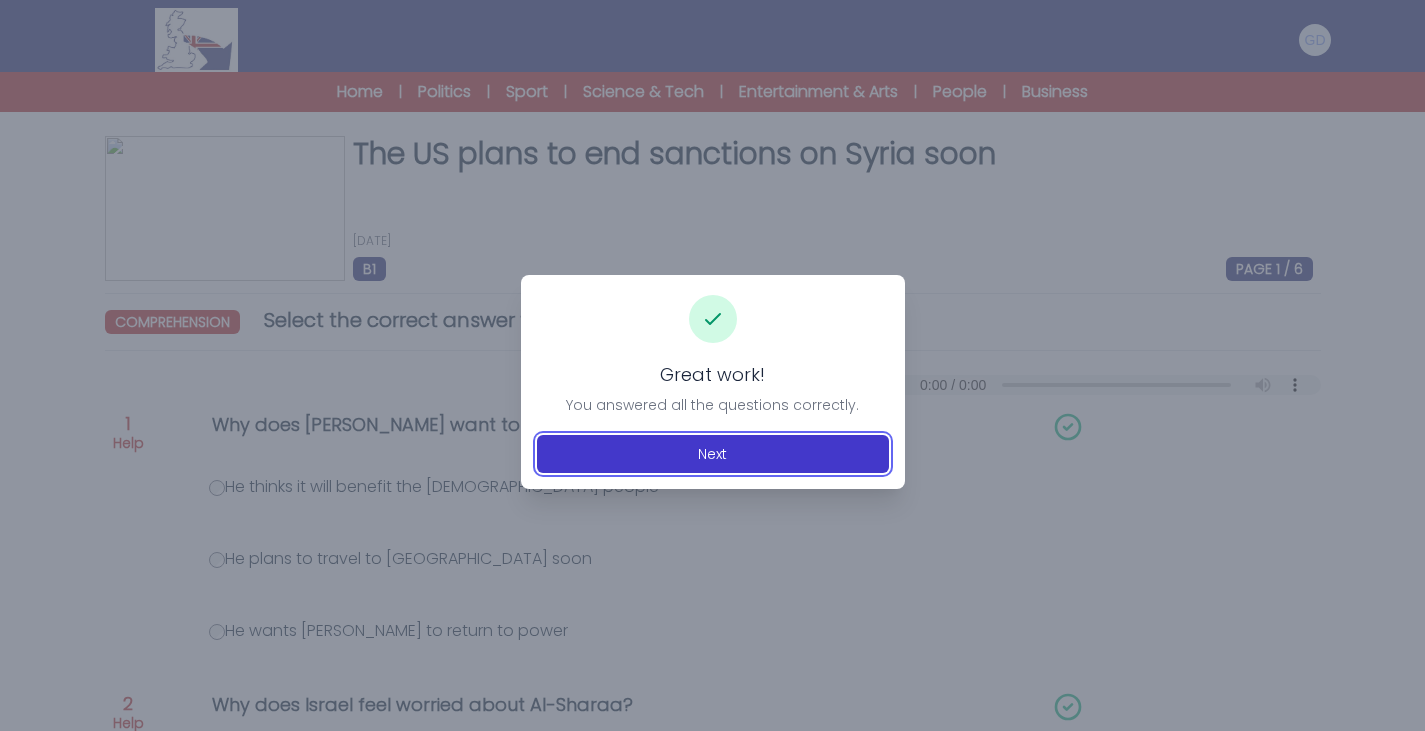 click on "Next" at bounding box center [713, 454] 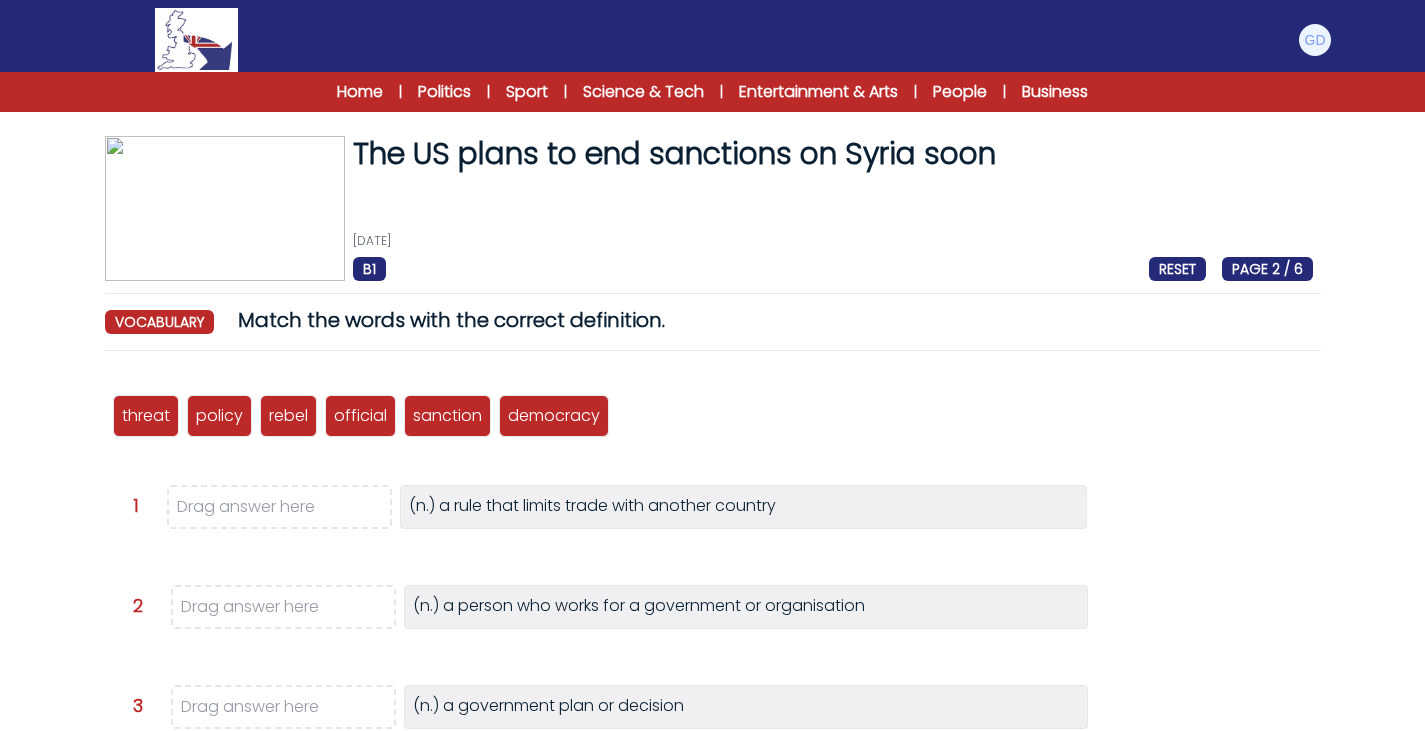 scroll, scrollTop: 0, scrollLeft: 0, axis: both 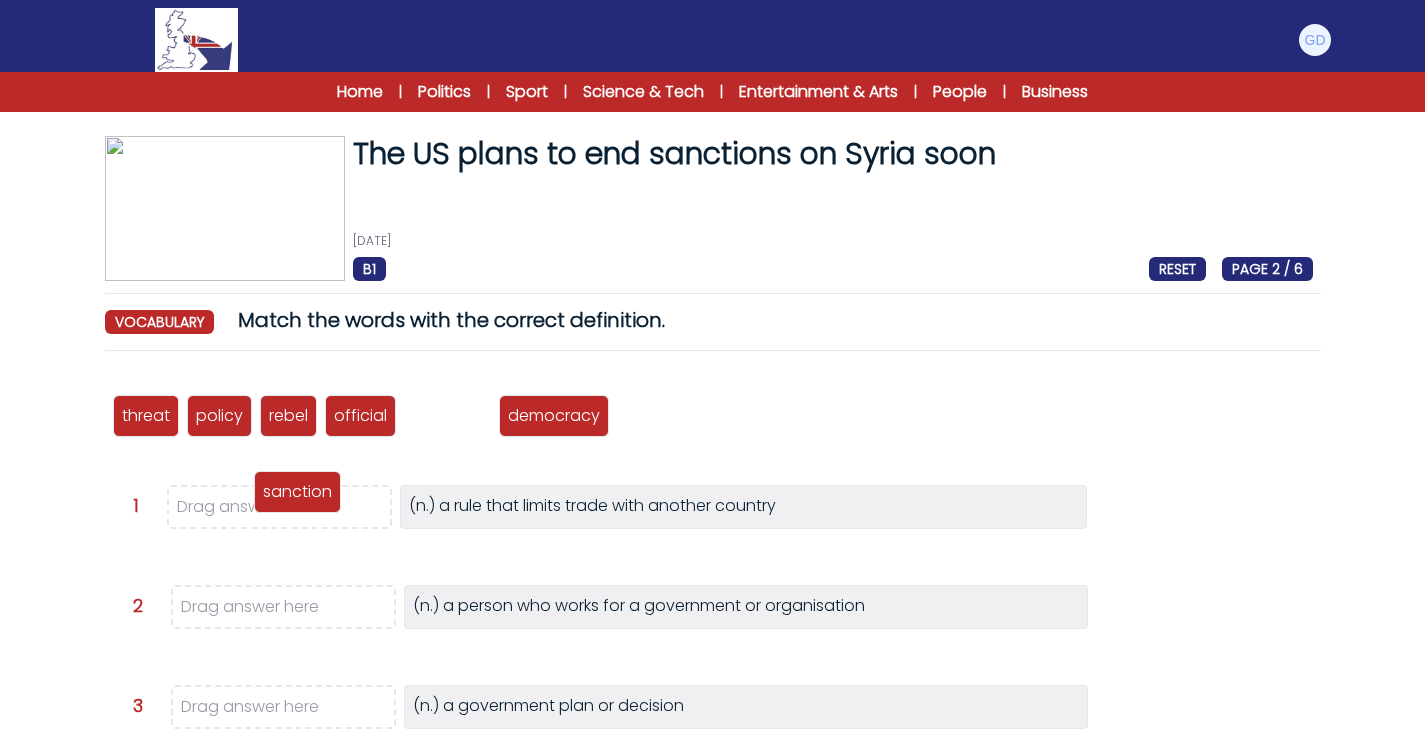 drag, startPoint x: 479, startPoint y: 422, endPoint x: 296, endPoint y: 514, distance: 204.82431 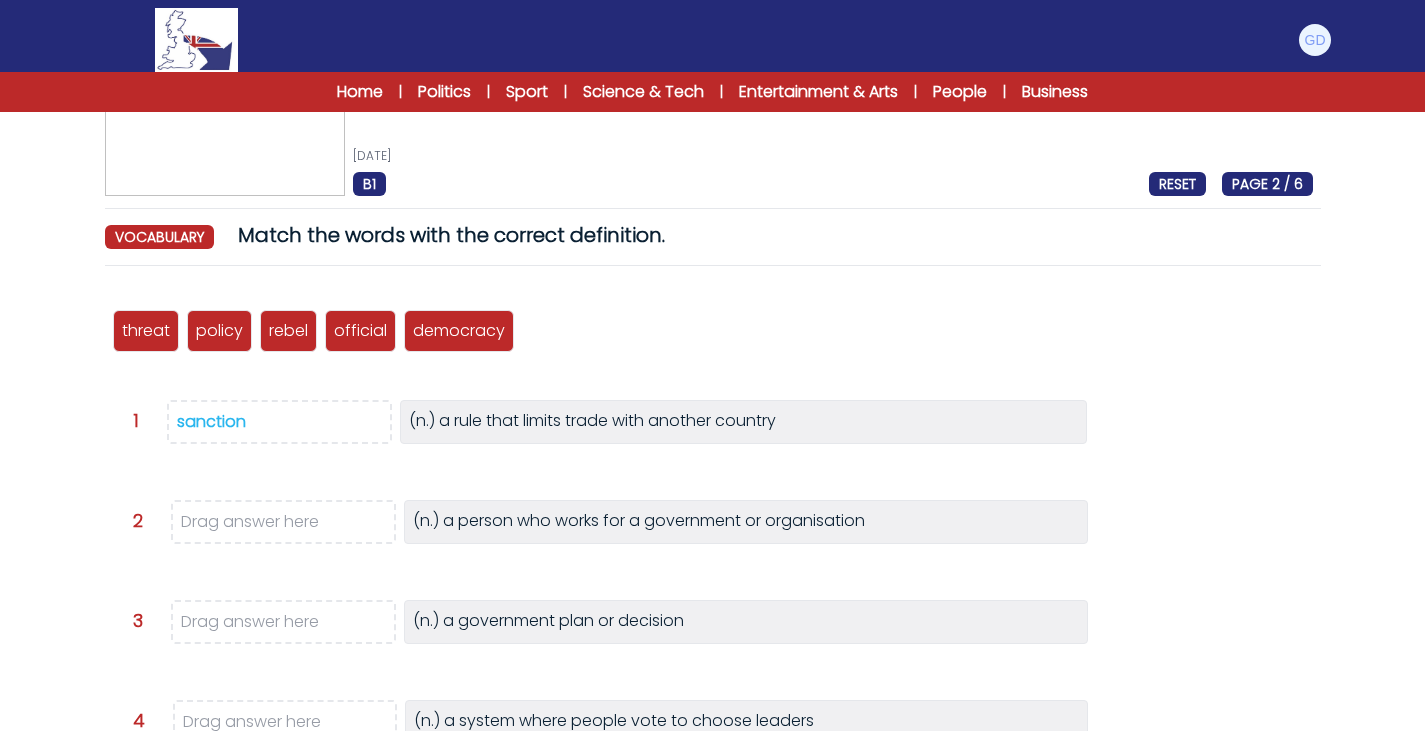 scroll, scrollTop: 86, scrollLeft: 0, axis: vertical 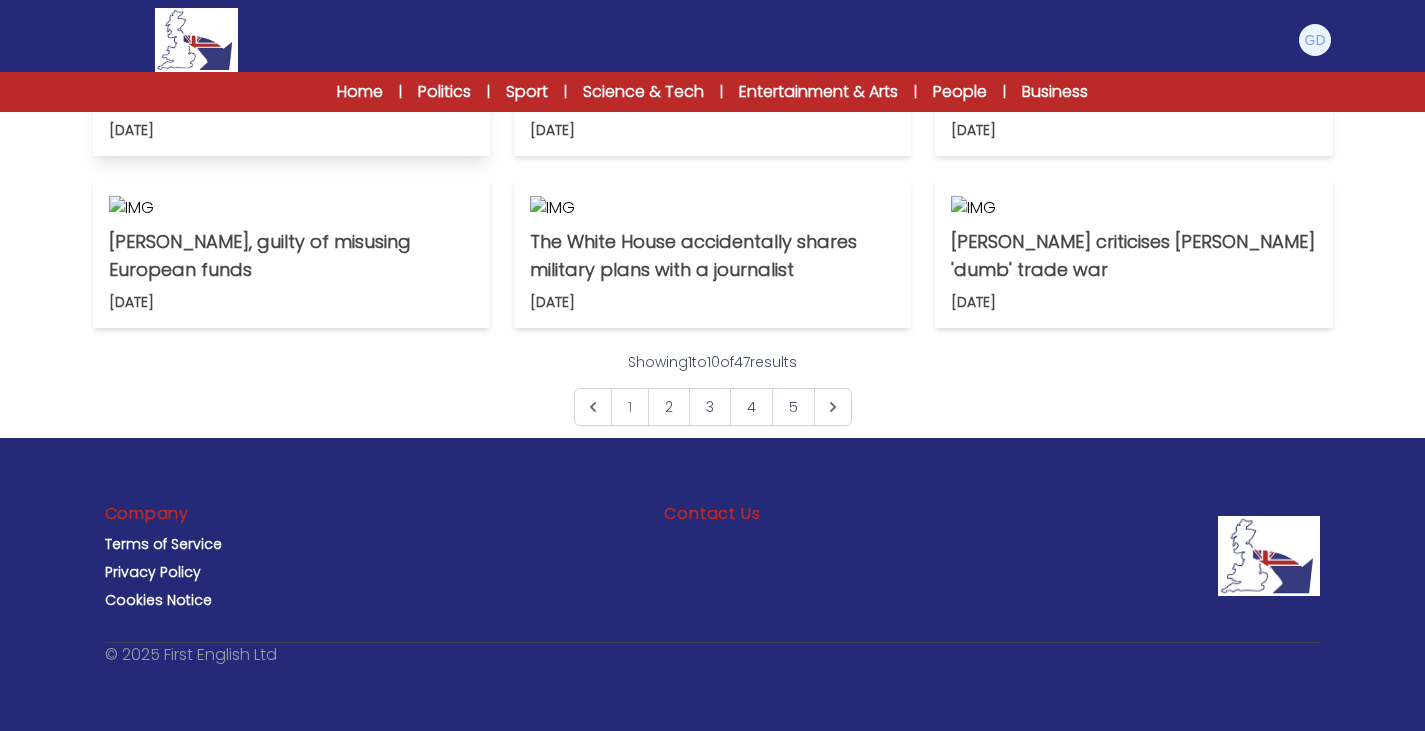 click on "The US plans to end sanctions on Syria" at bounding box center (291, 84) 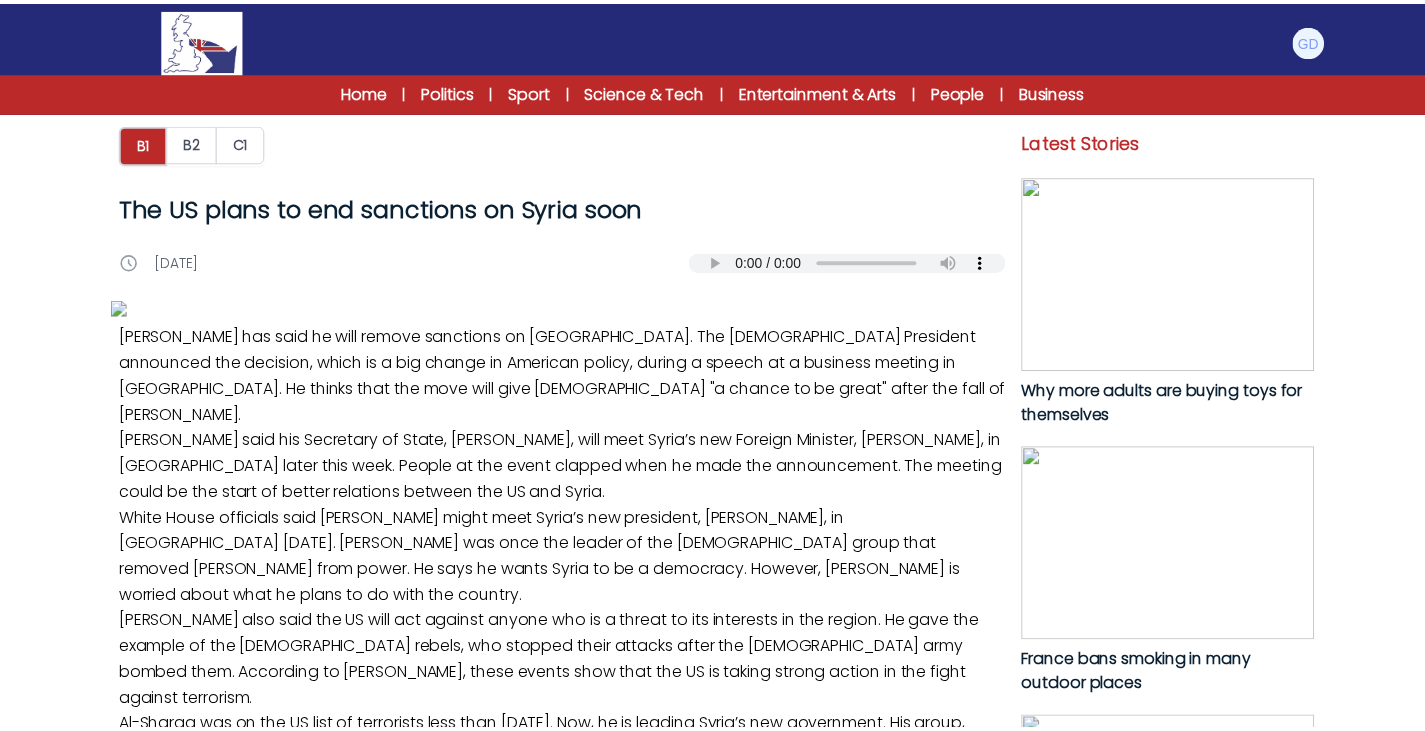 scroll, scrollTop: 0, scrollLeft: 0, axis: both 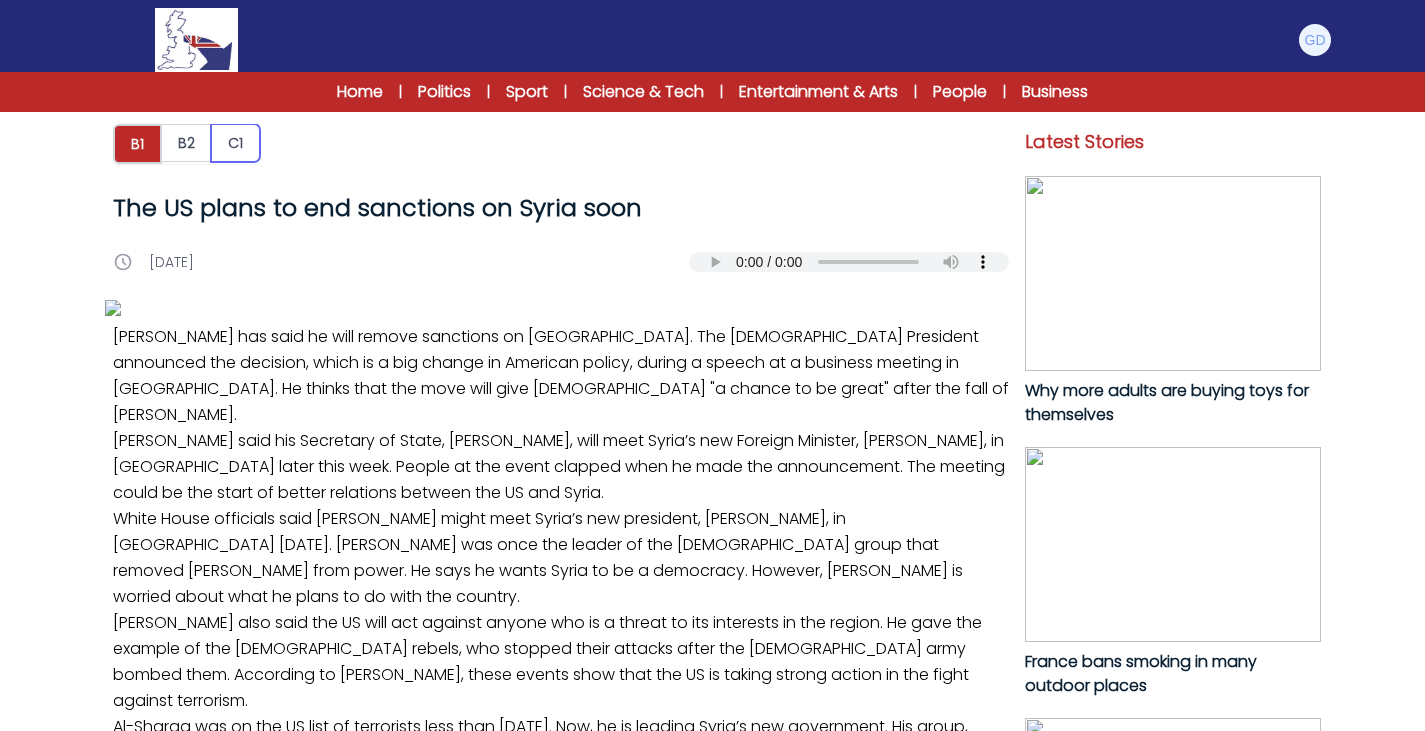 click on "C1" at bounding box center (235, 143) 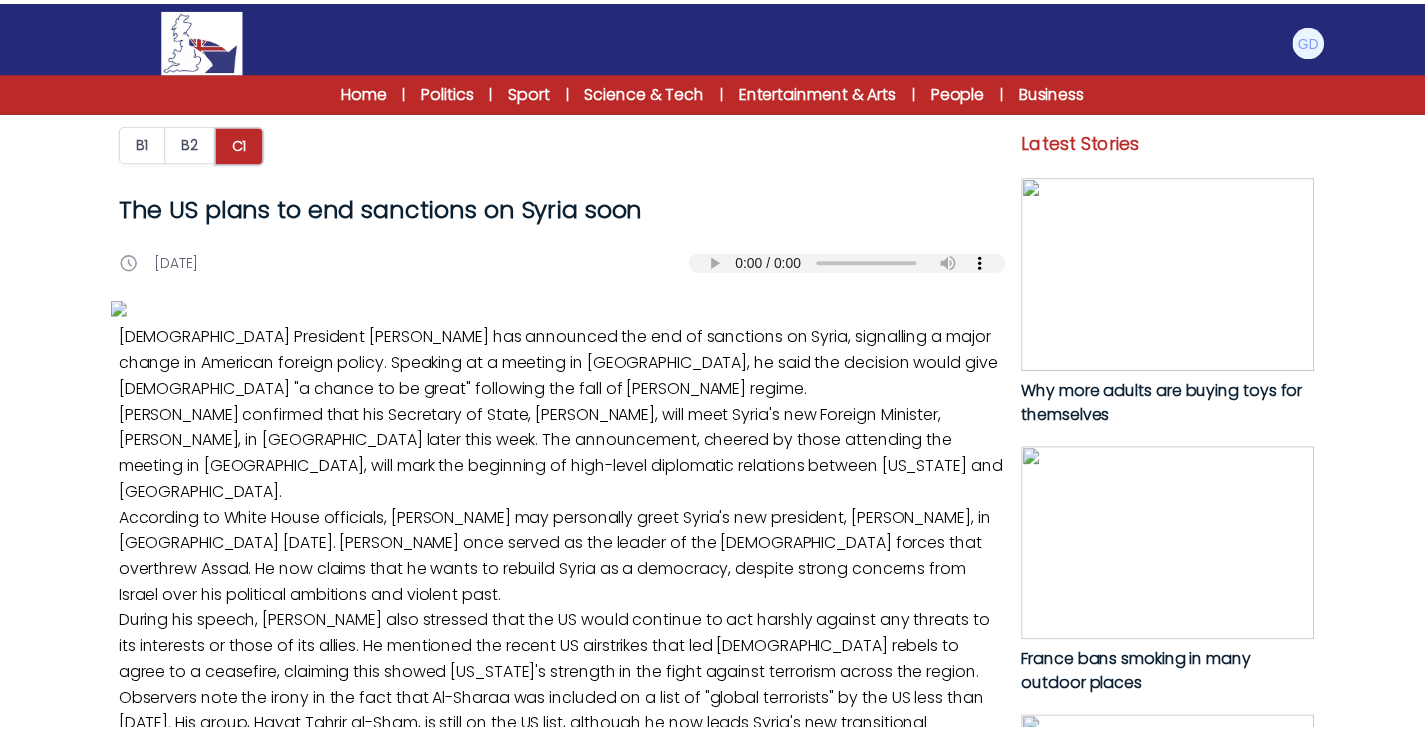 scroll, scrollTop: 0, scrollLeft: 0, axis: both 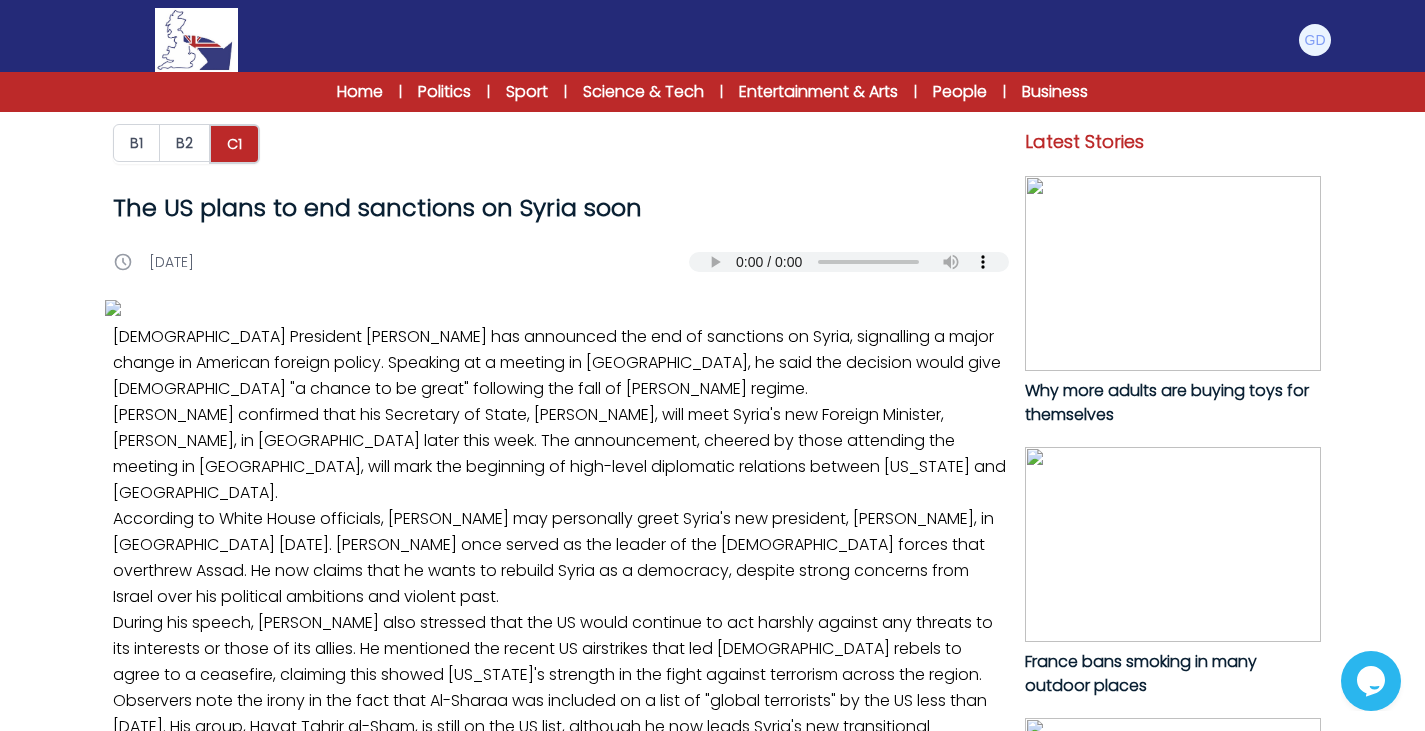 click on "The US plans to end sanctions on Syria soon" at bounding box center (561, 208) 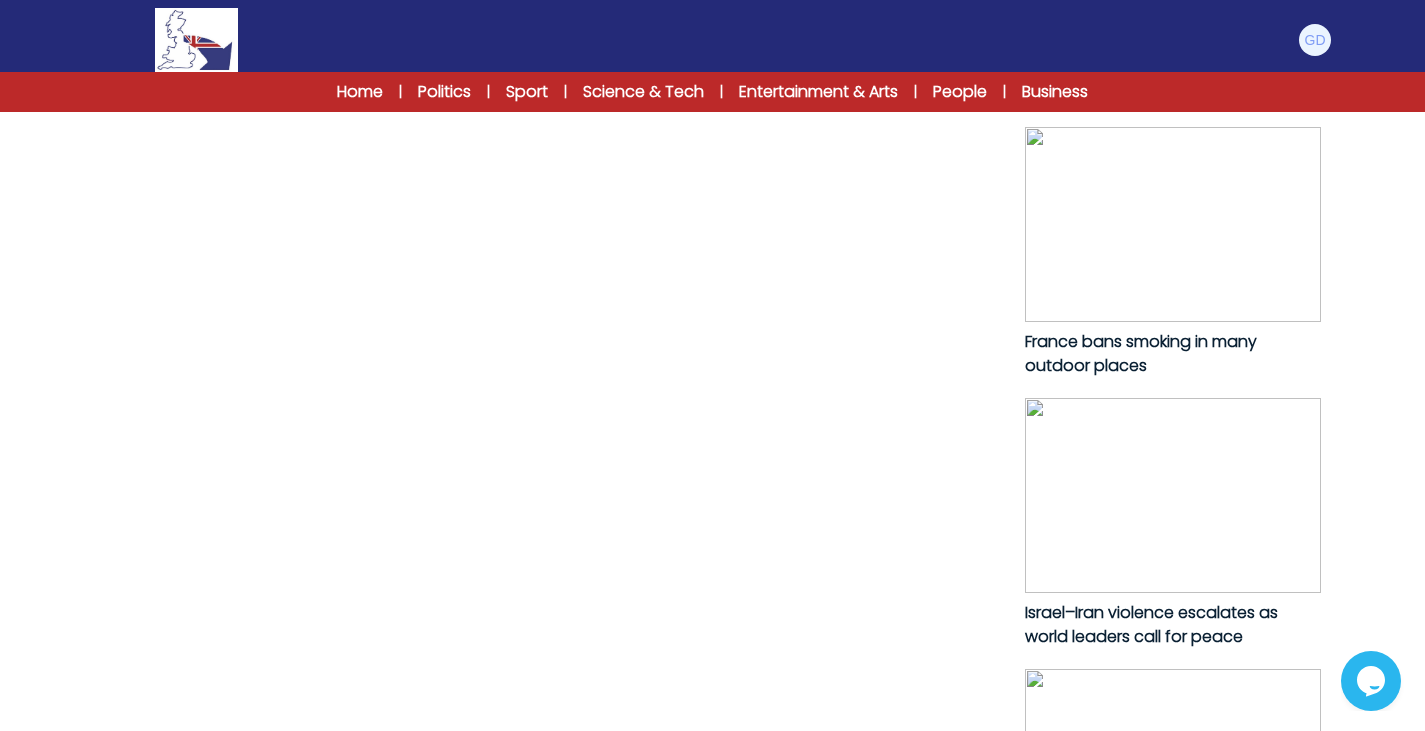 scroll, scrollTop: 1109, scrollLeft: 0, axis: vertical 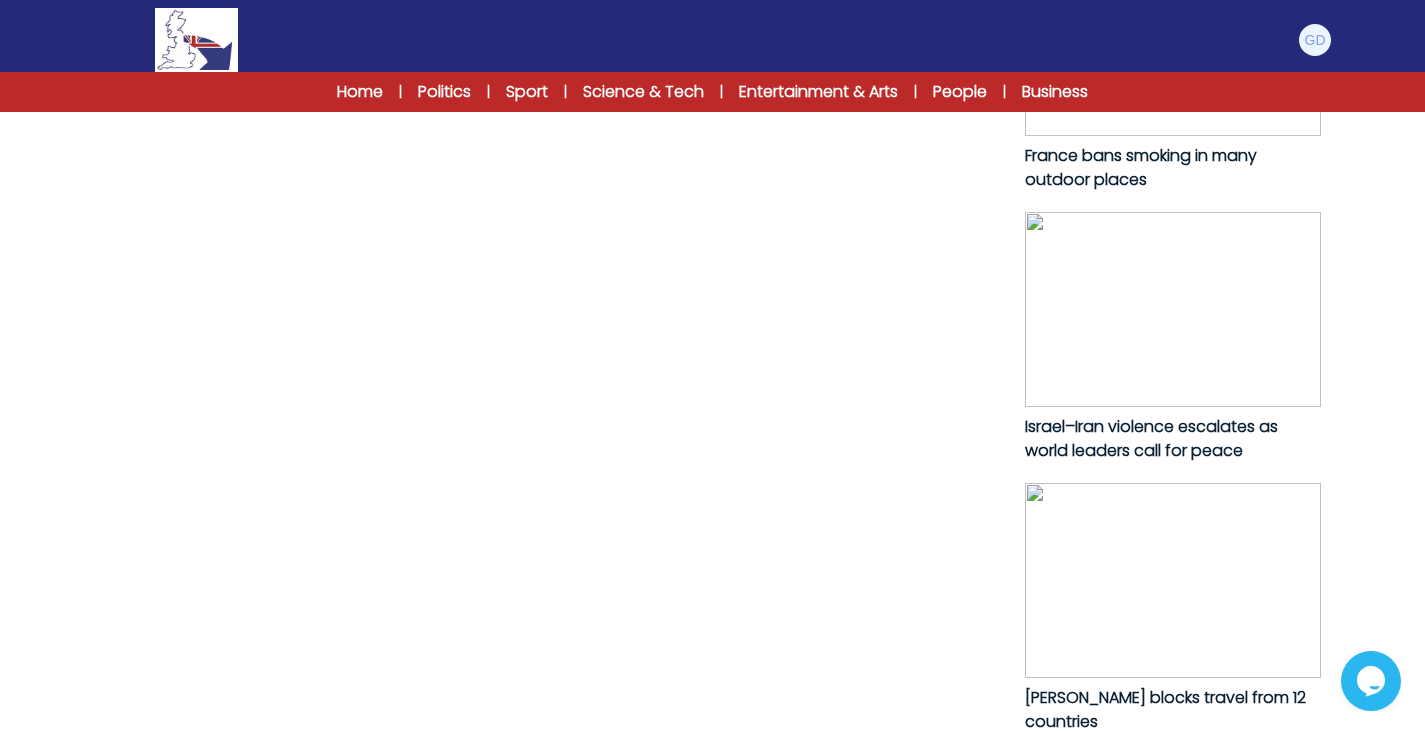 click on "Resume lesson" at bounding box center (561, -226) 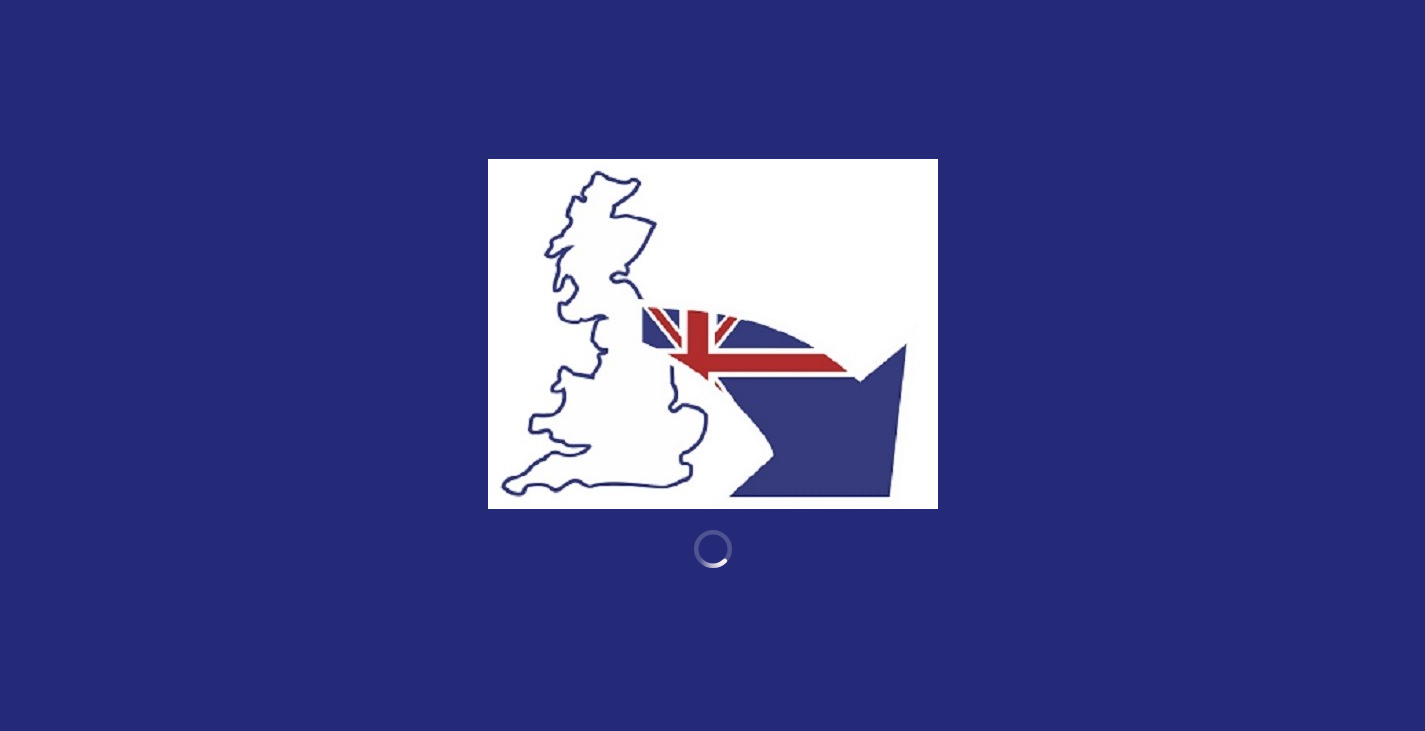 scroll, scrollTop: 0, scrollLeft: 0, axis: both 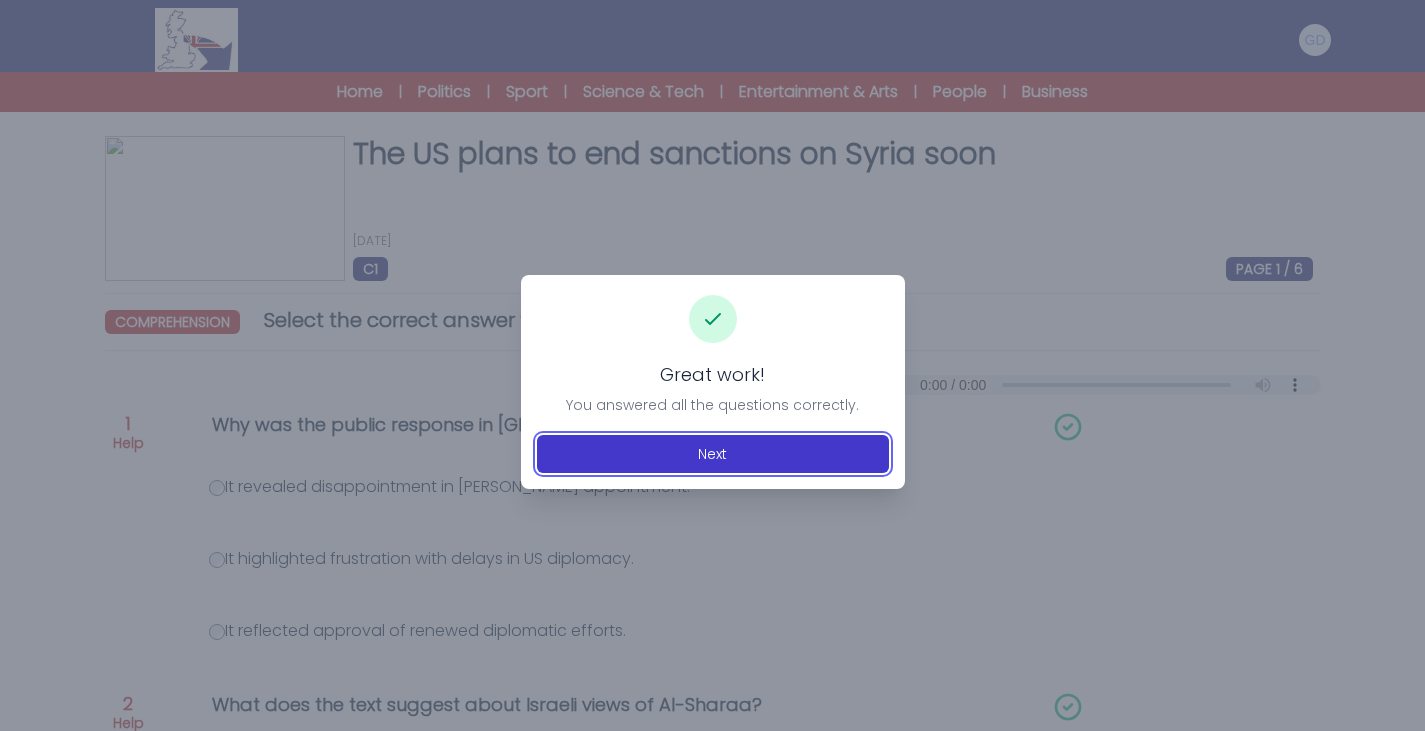 click on "Next" at bounding box center (713, 454) 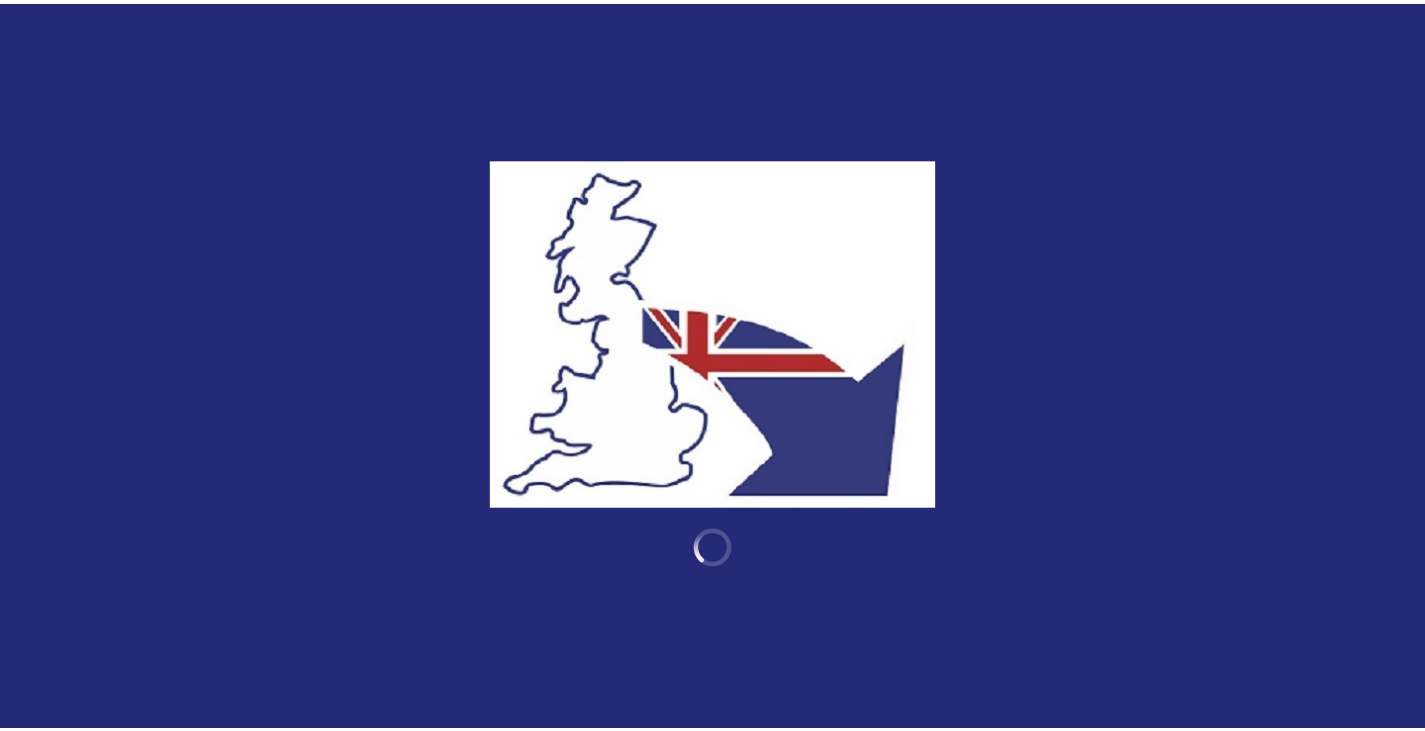 scroll, scrollTop: 0, scrollLeft: 0, axis: both 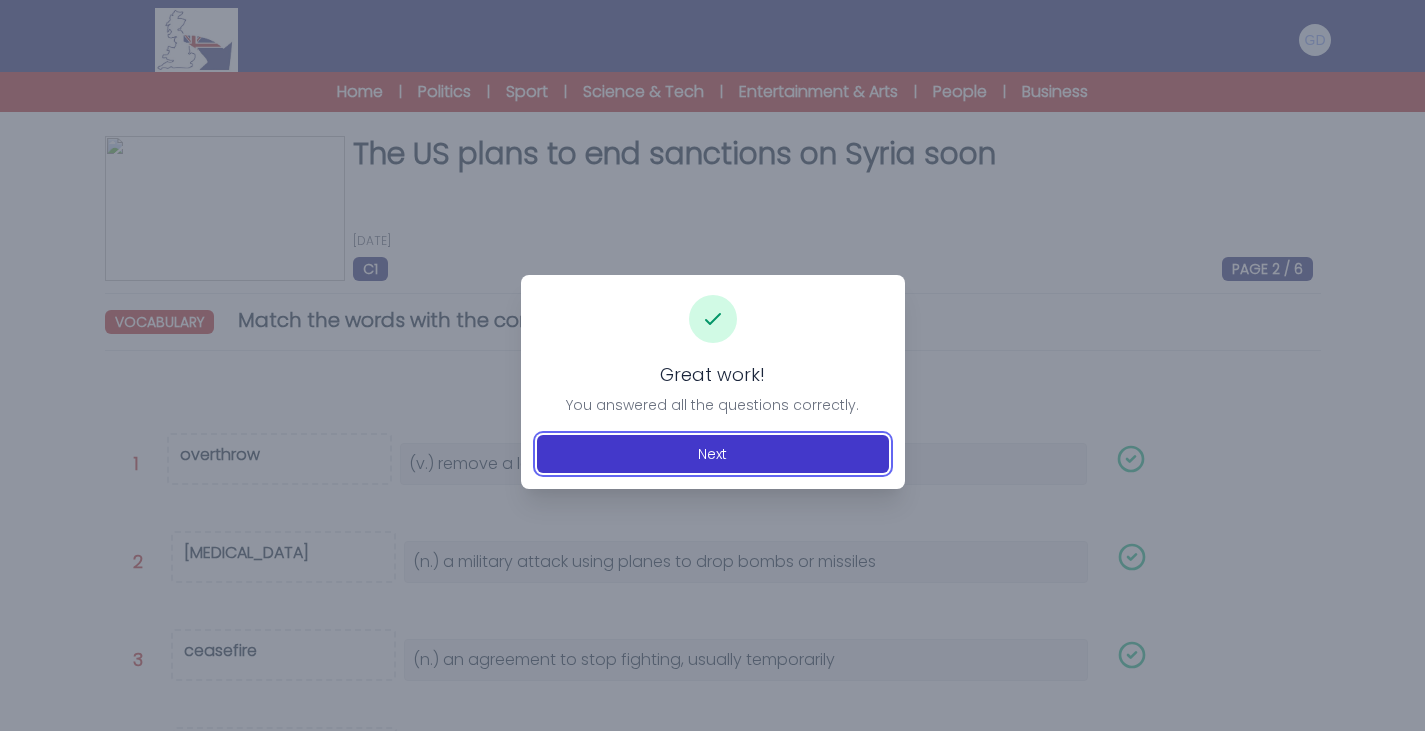 click on "Next" at bounding box center [713, 454] 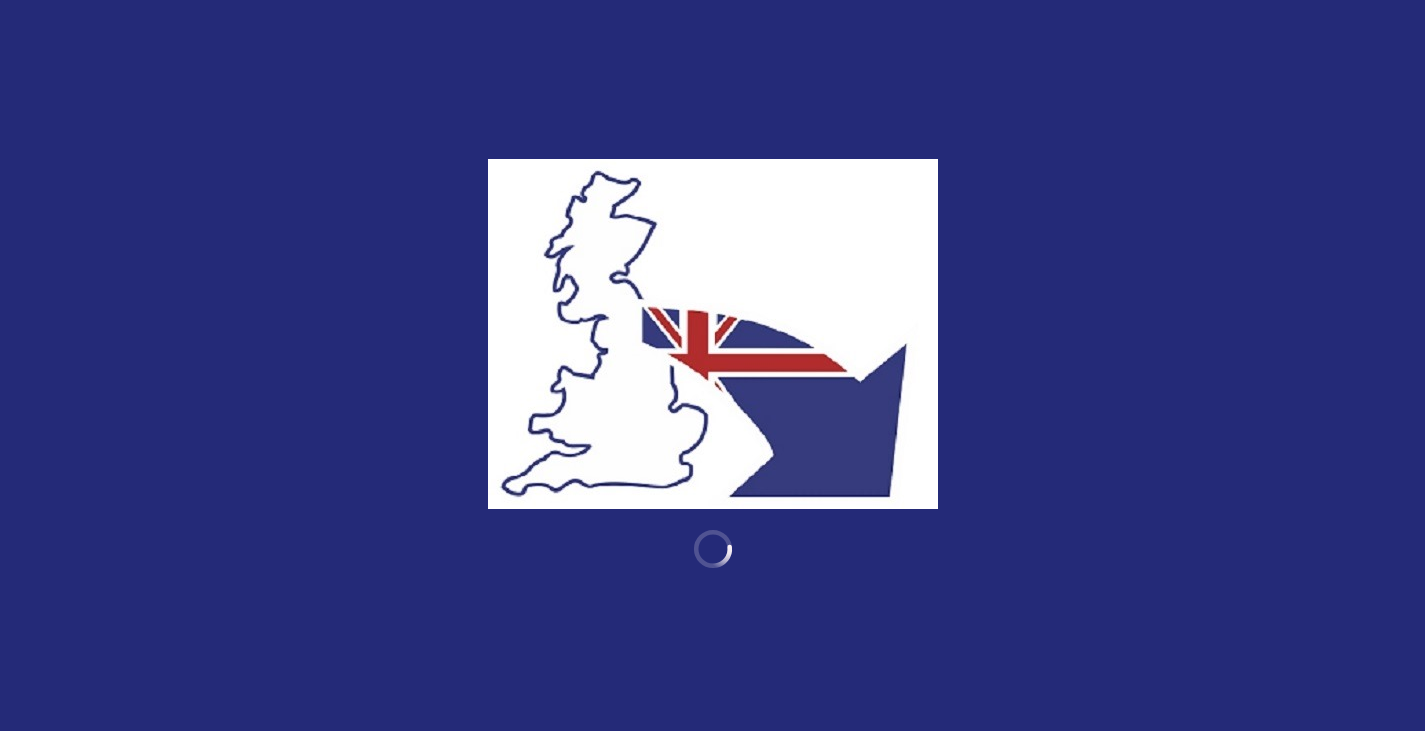 scroll, scrollTop: 0, scrollLeft: 0, axis: both 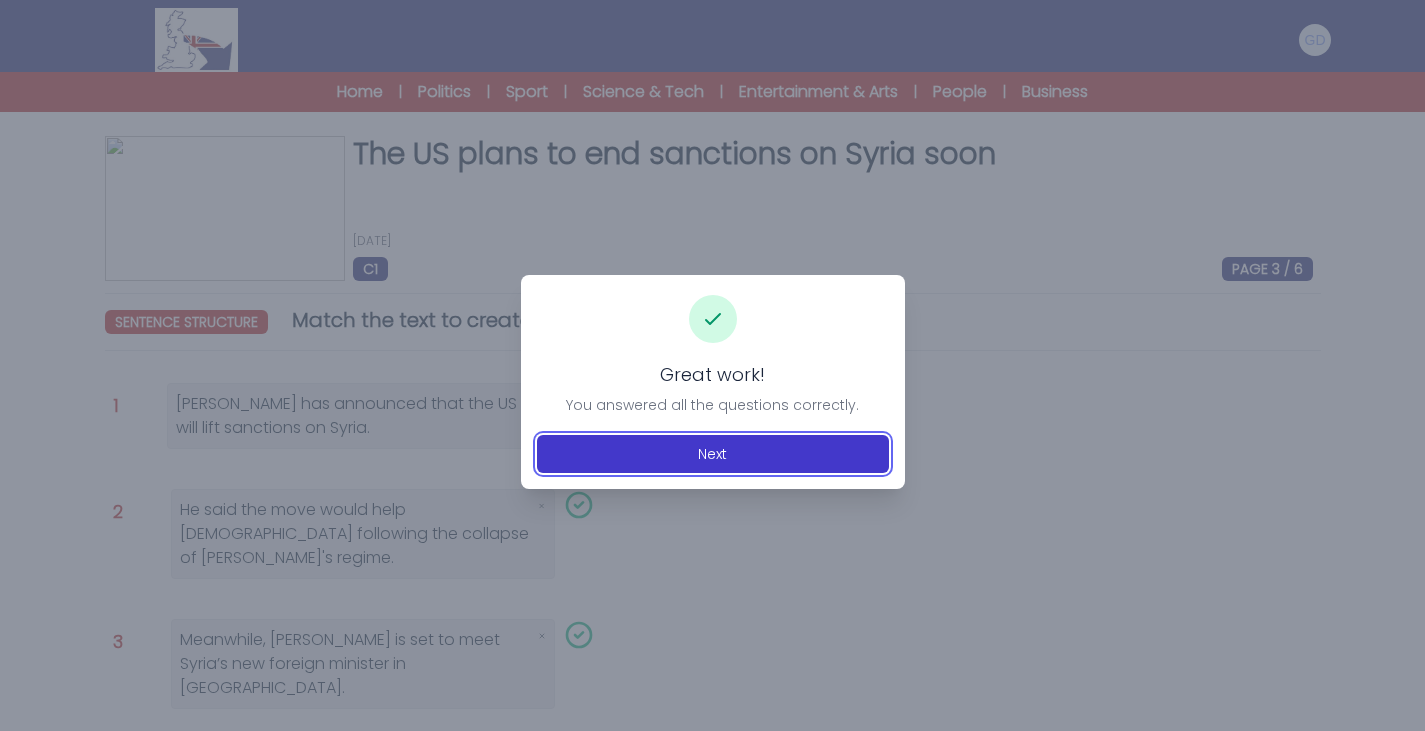 click on "Next" at bounding box center [713, 454] 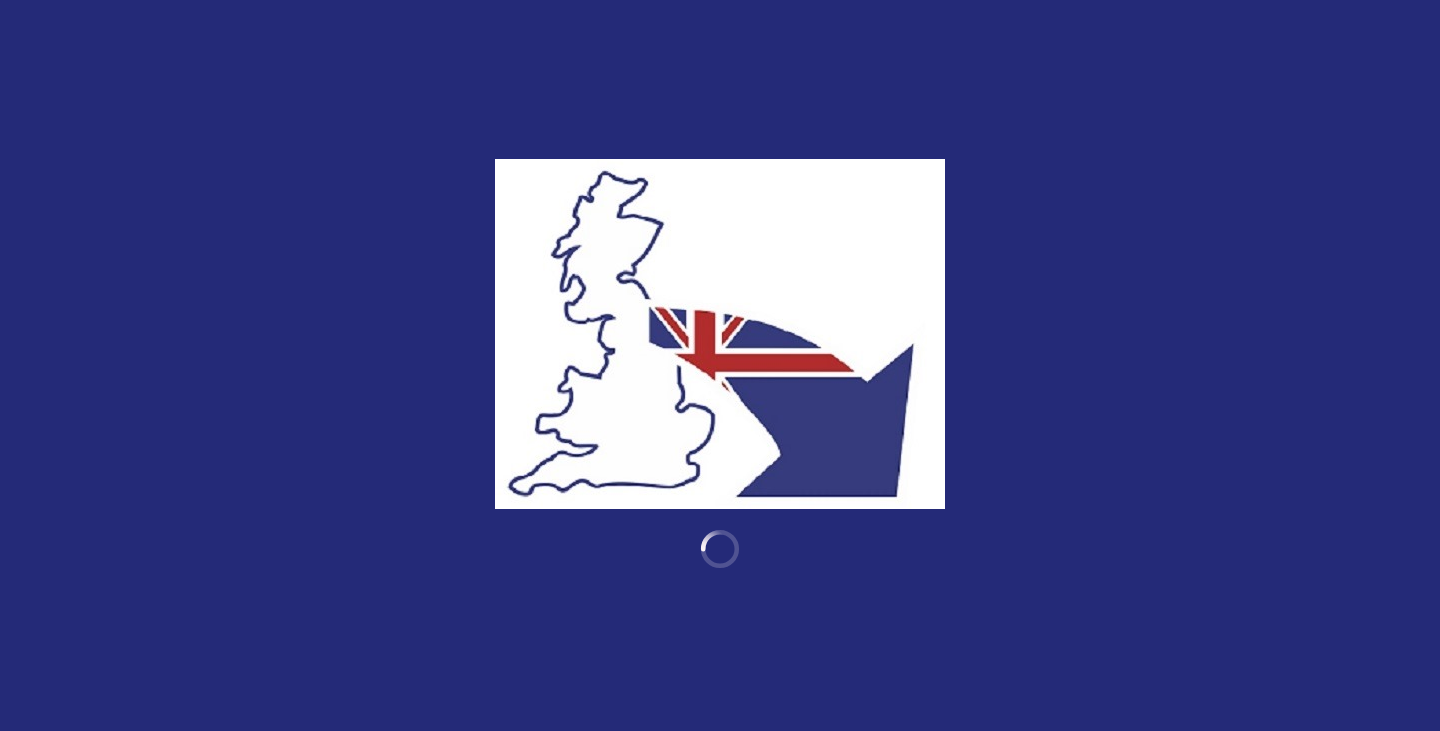 scroll, scrollTop: 0, scrollLeft: 0, axis: both 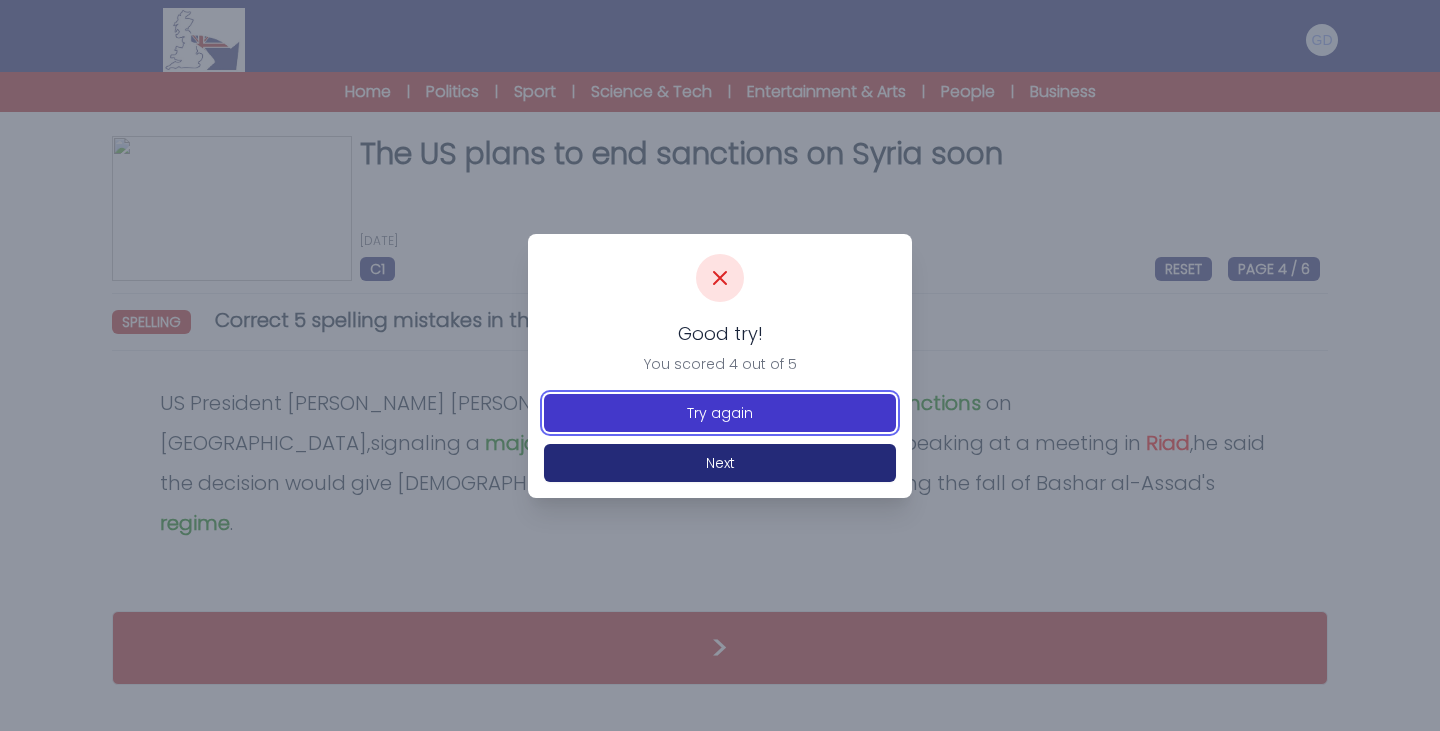 click on "Try again" at bounding box center (720, 413) 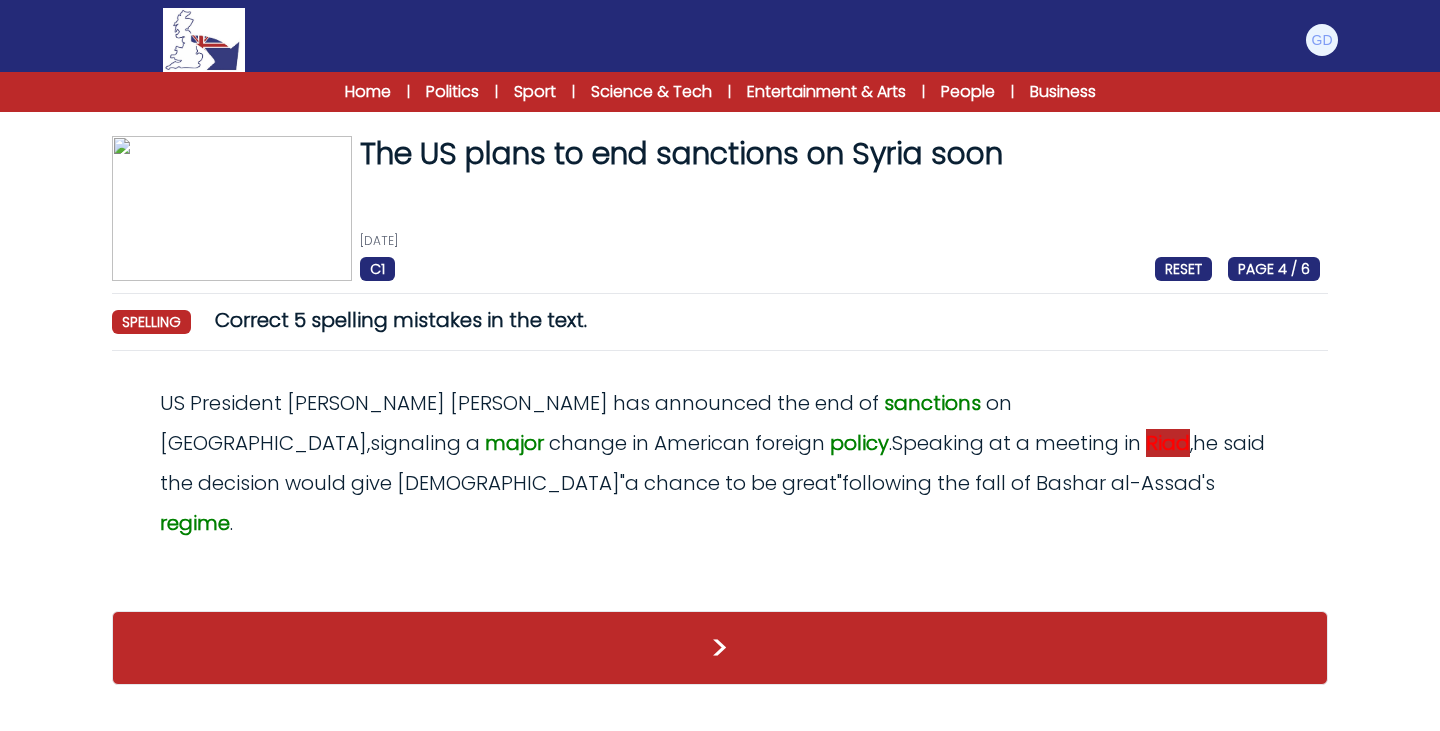 click on "Riad" at bounding box center [1168, 443] 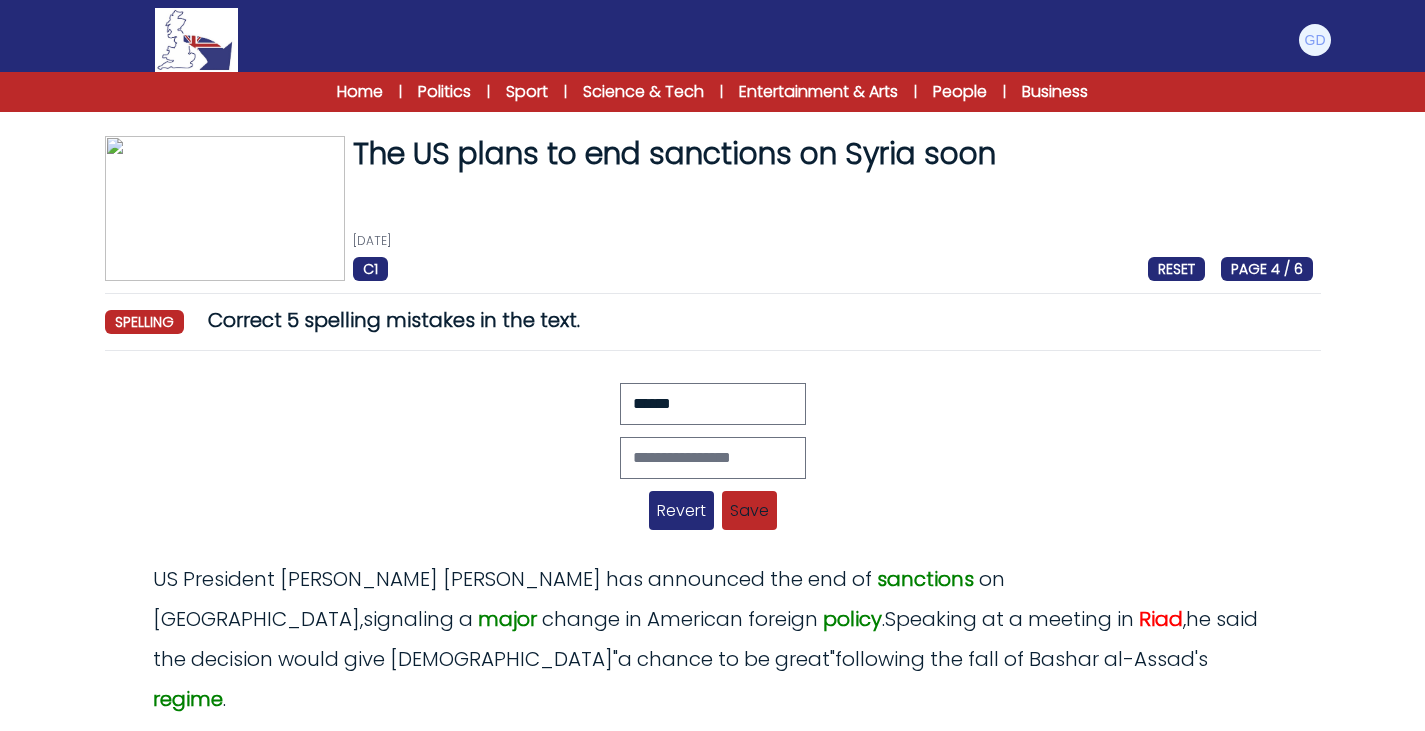 click on "Revert" at bounding box center [681, 510] 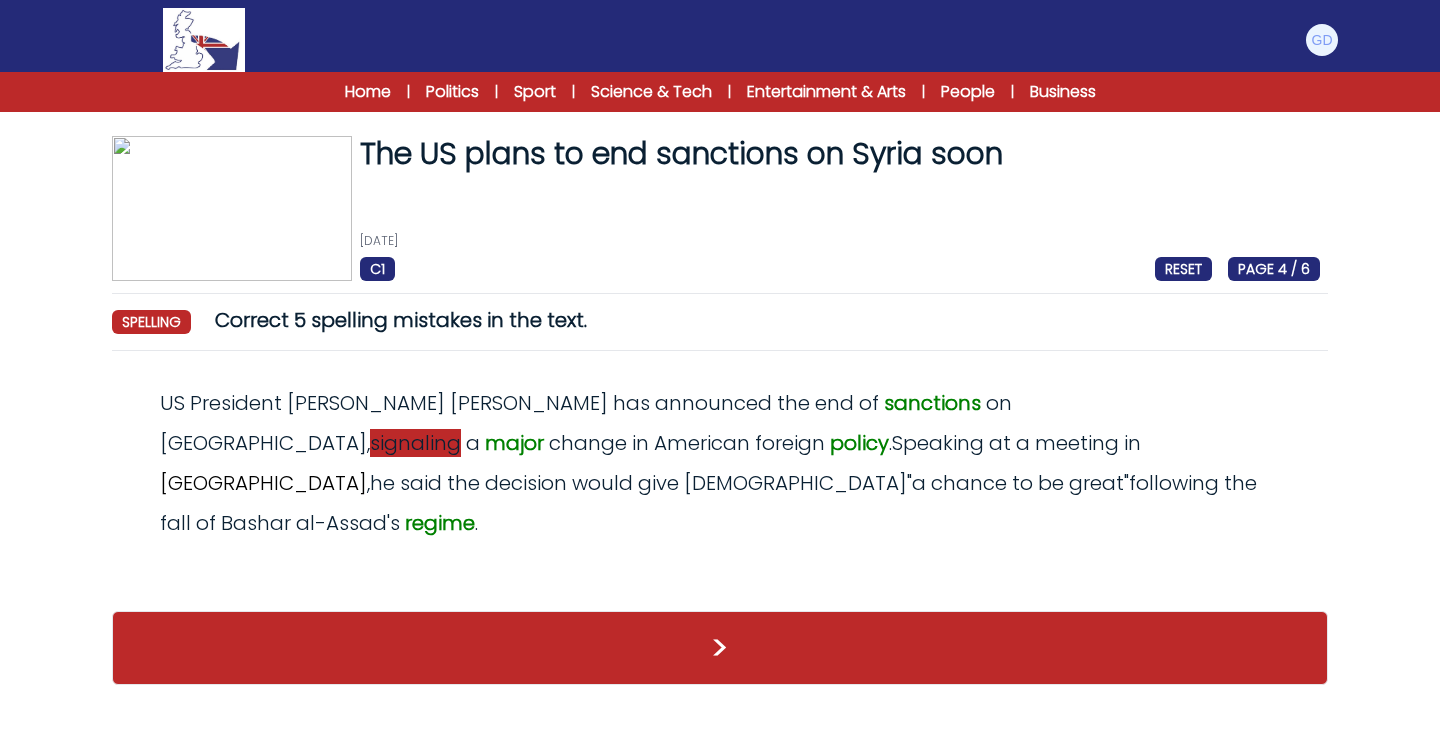 click on "signaling" at bounding box center [415, 443] 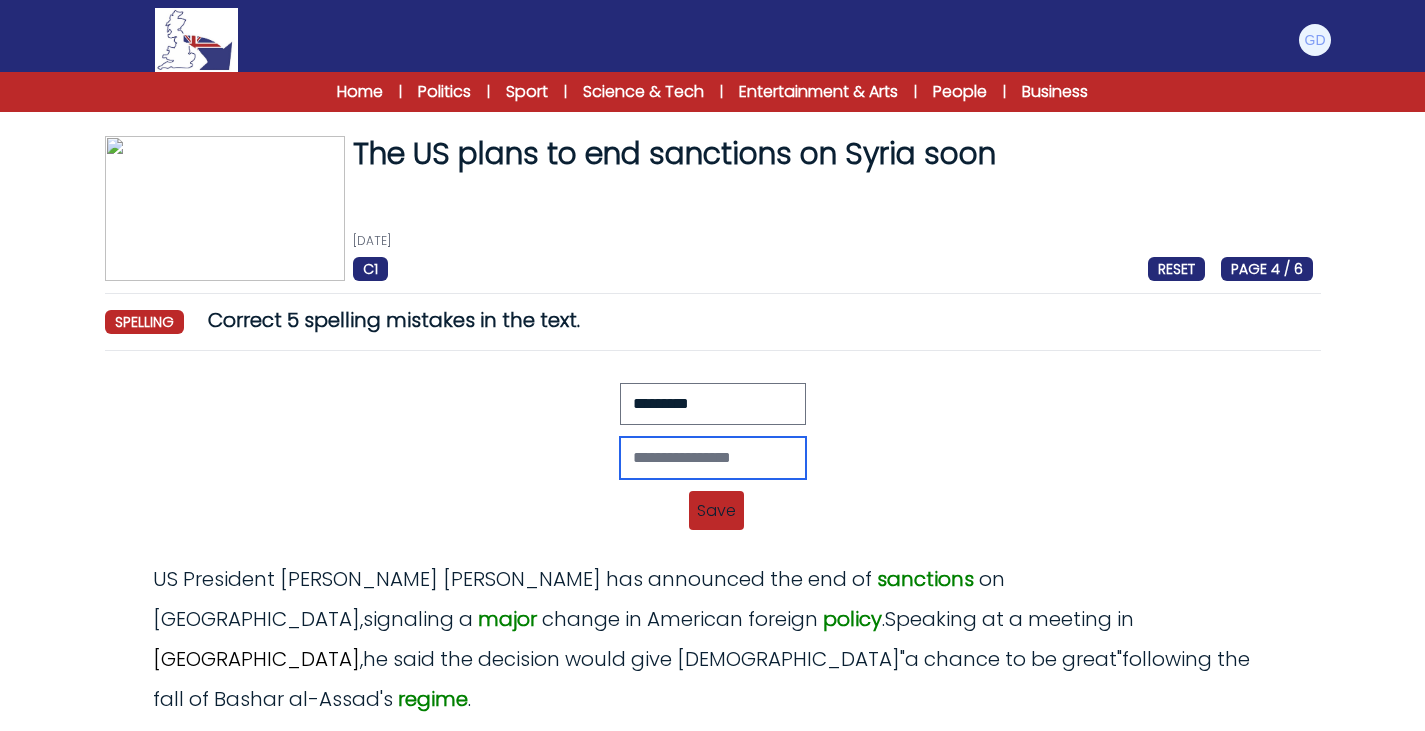 click at bounding box center [713, 458] 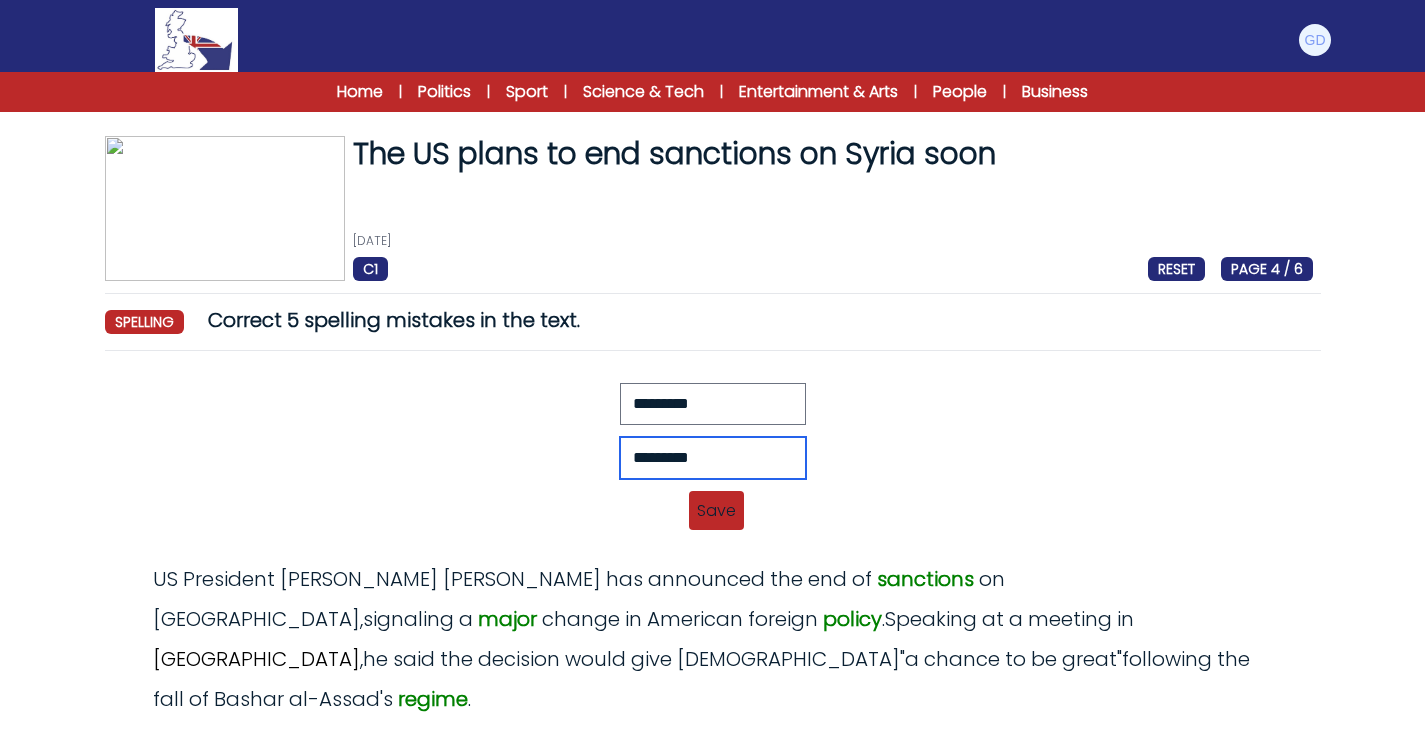 click on "*********" at bounding box center [713, 458] 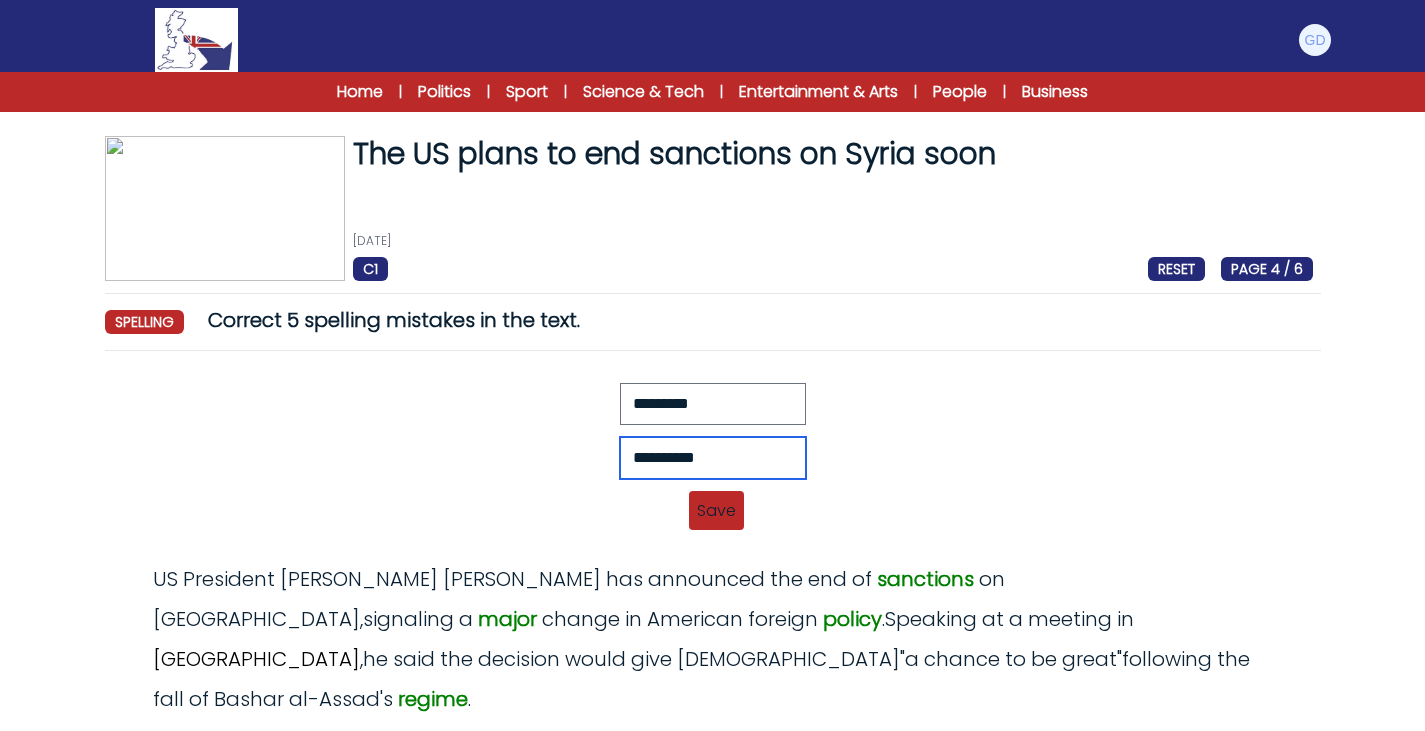 type on "**********" 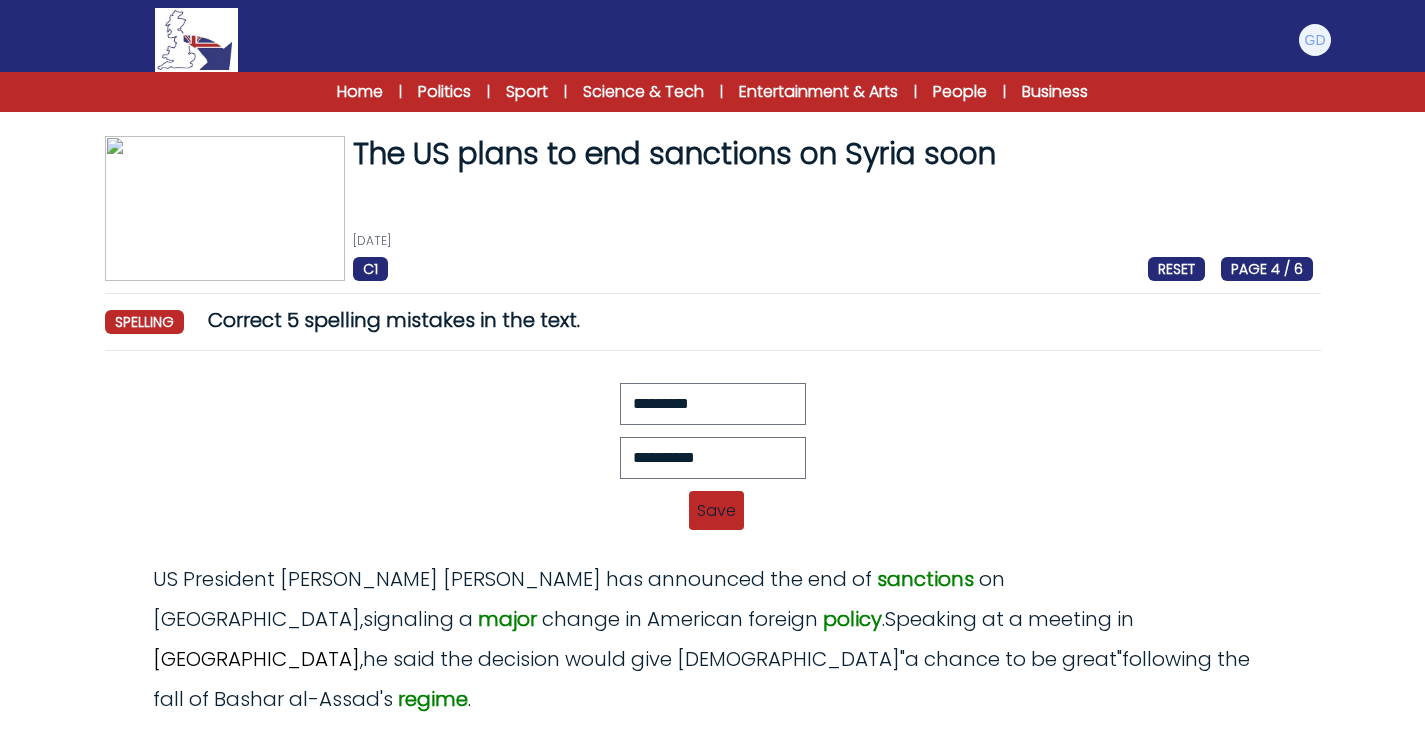 click on "Save" at bounding box center (716, 510) 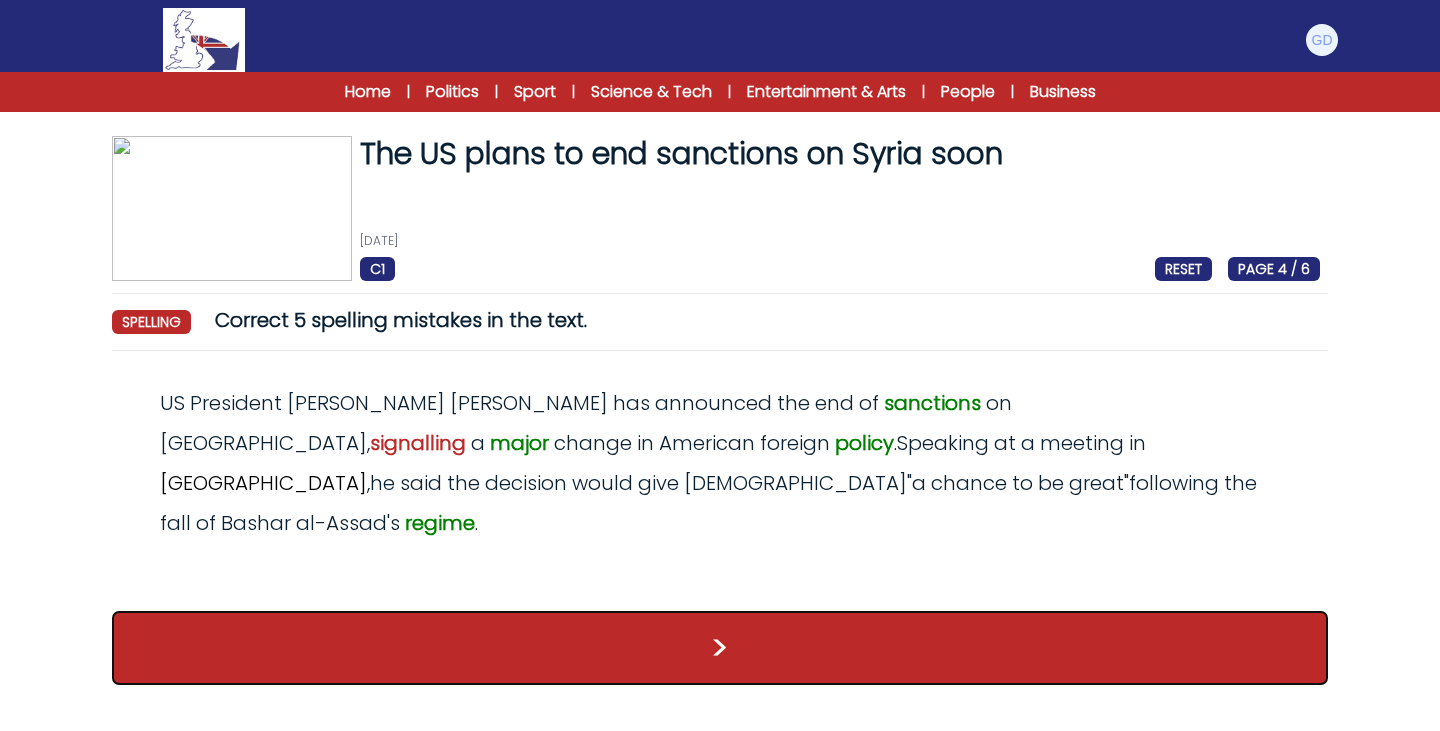 click on ">" at bounding box center (720, 648) 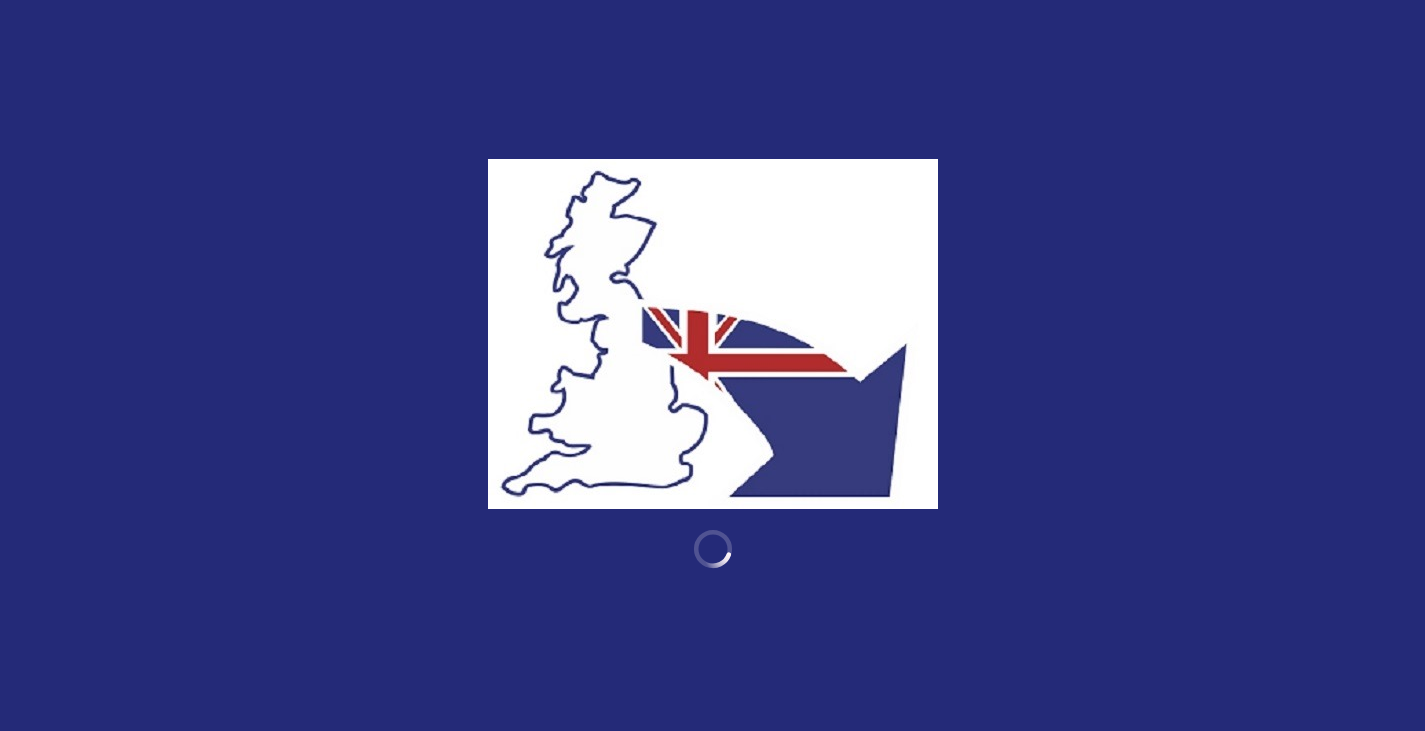 scroll, scrollTop: 0, scrollLeft: 0, axis: both 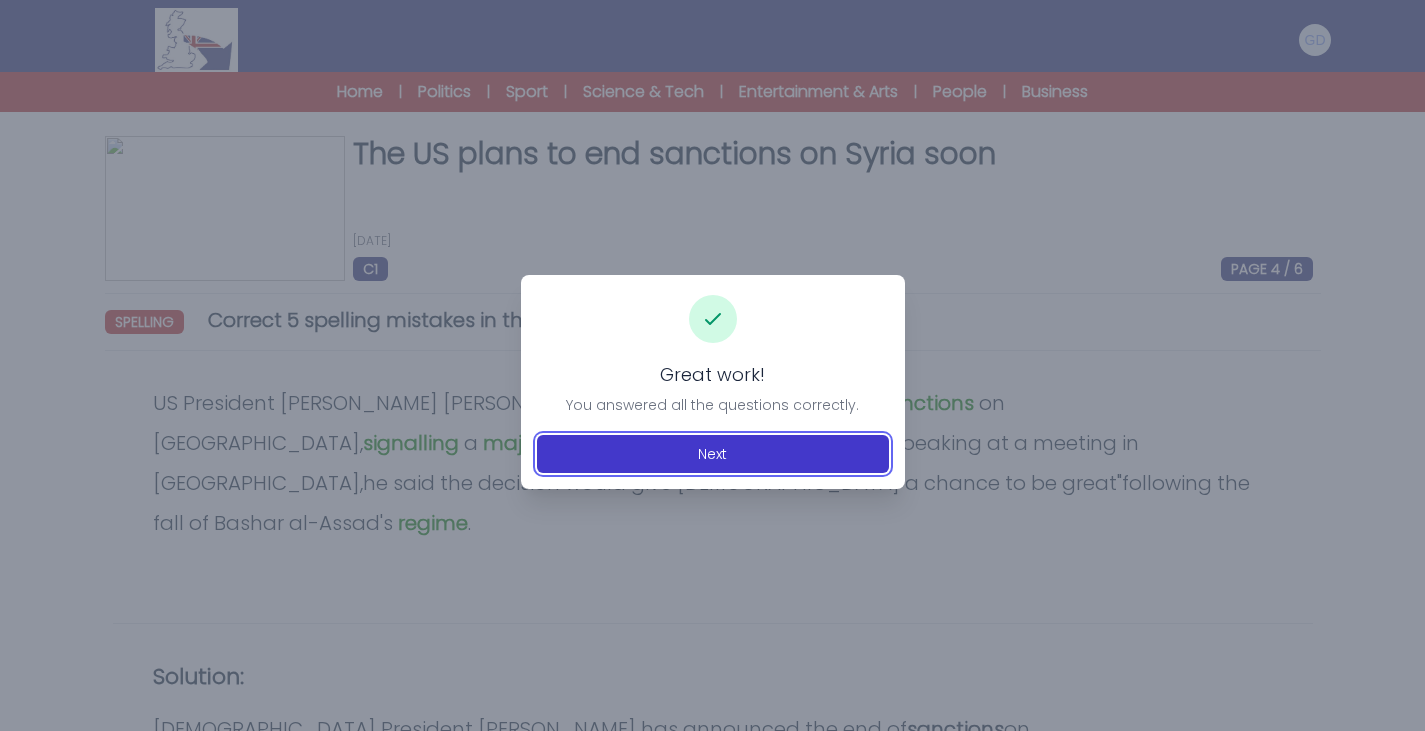 click on "Next" at bounding box center [713, 454] 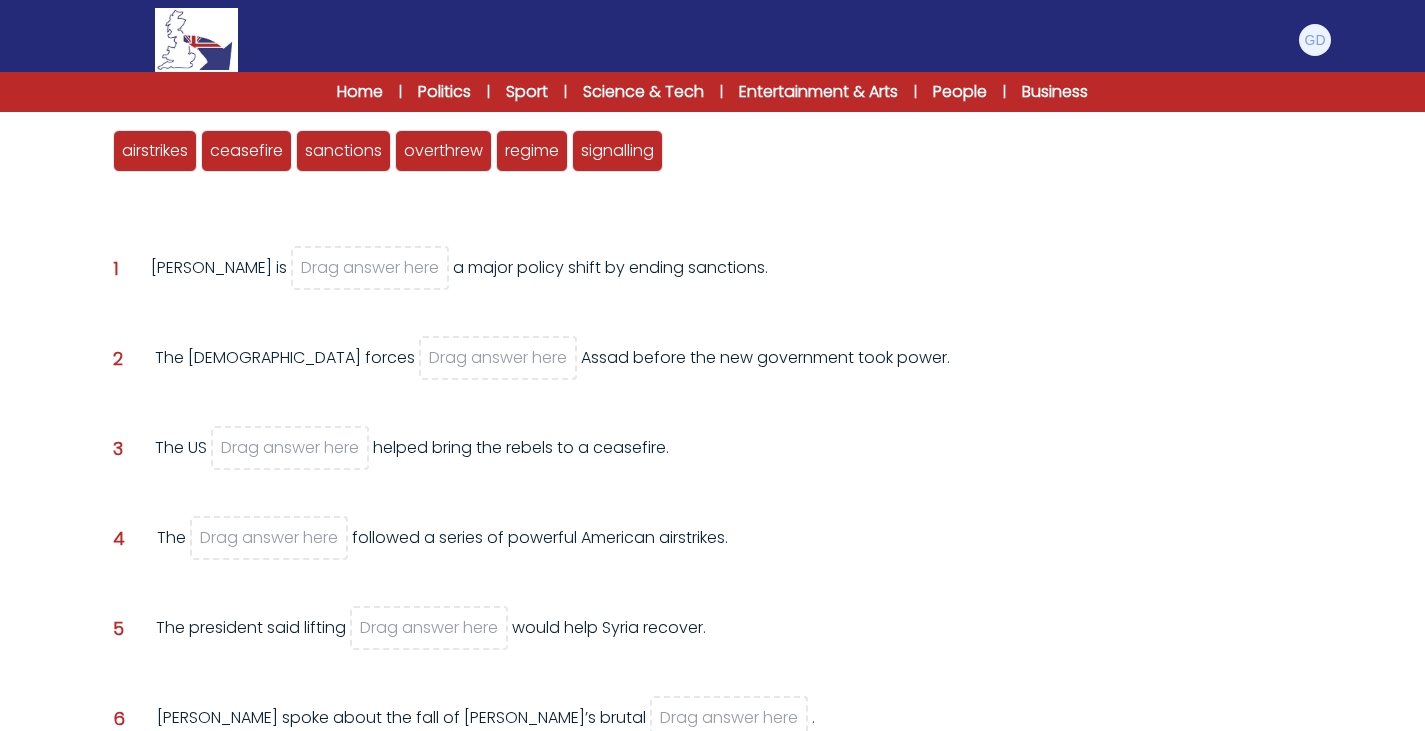 scroll, scrollTop: 266, scrollLeft: 0, axis: vertical 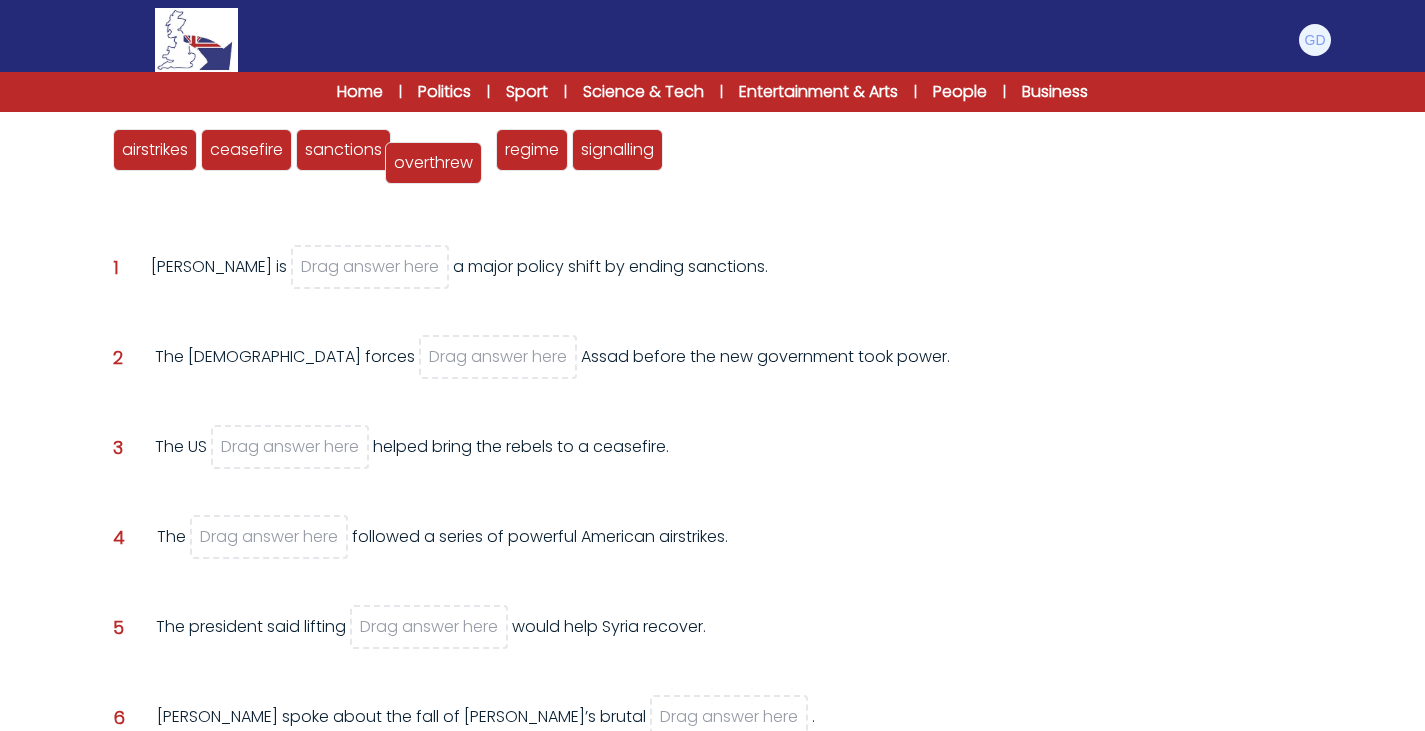 drag, startPoint x: 435, startPoint y: 132, endPoint x: 426, endPoint y: 145, distance: 15.811388 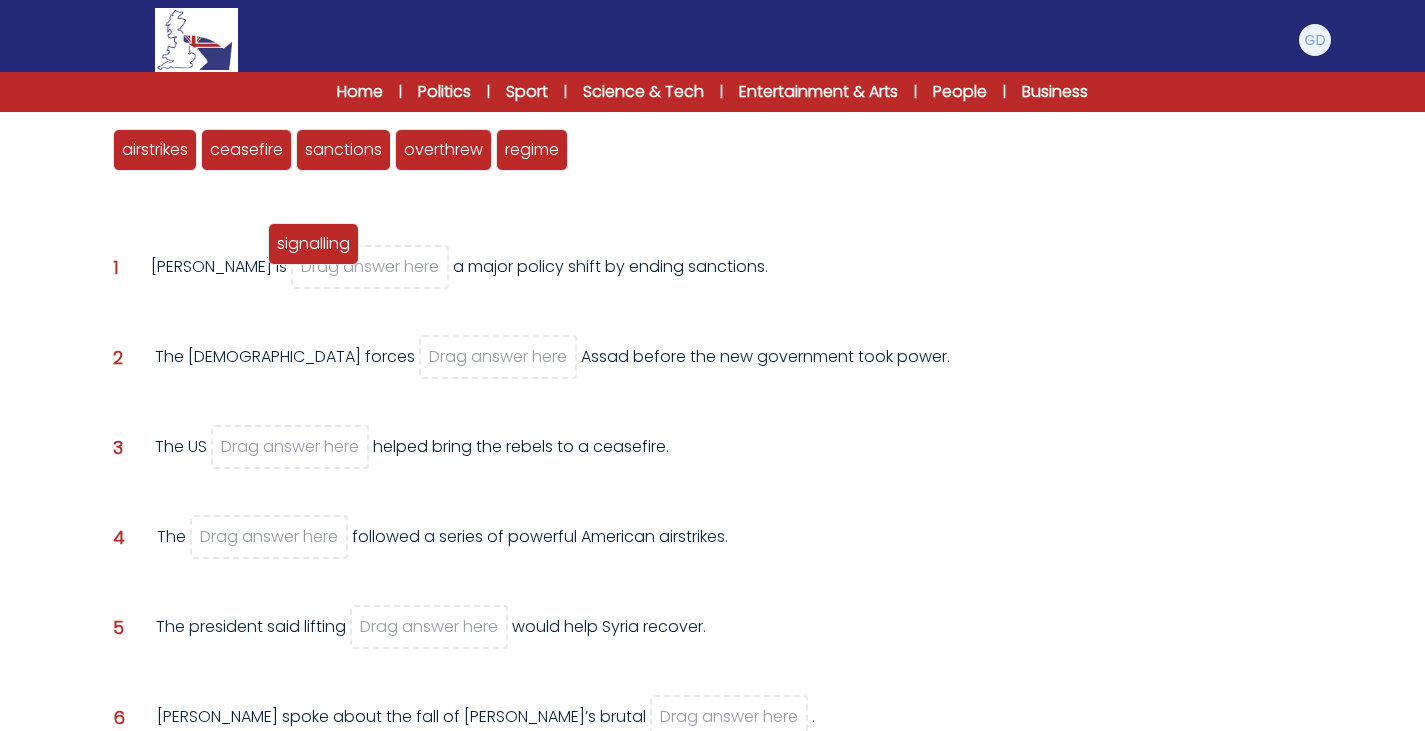 drag, startPoint x: 597, startPoint y: 150, endPoint x: 293, endPoint y: 243, distance: 317.90723 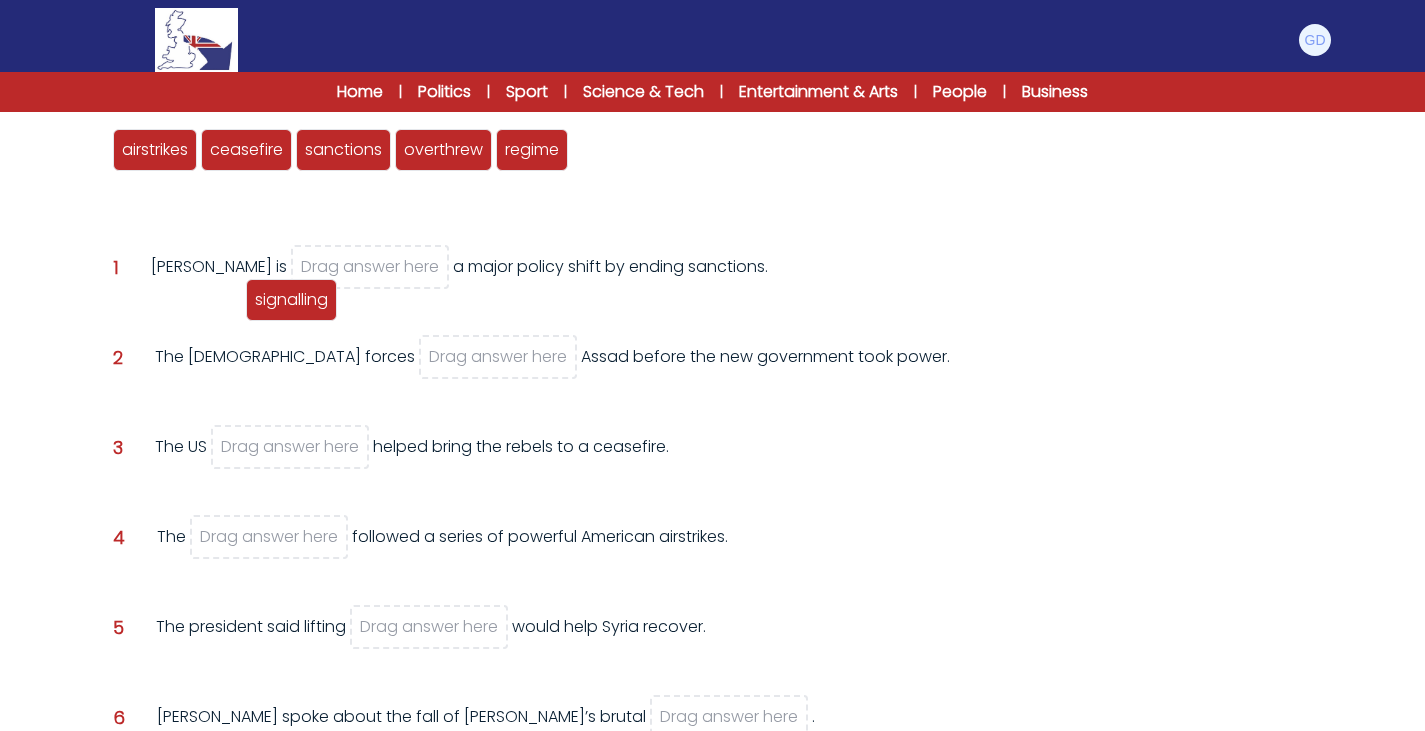 drag, startPoint x: 643, startPoint y: 135, endPoint x: 311, endPoint y: 254, distance: 352.6826 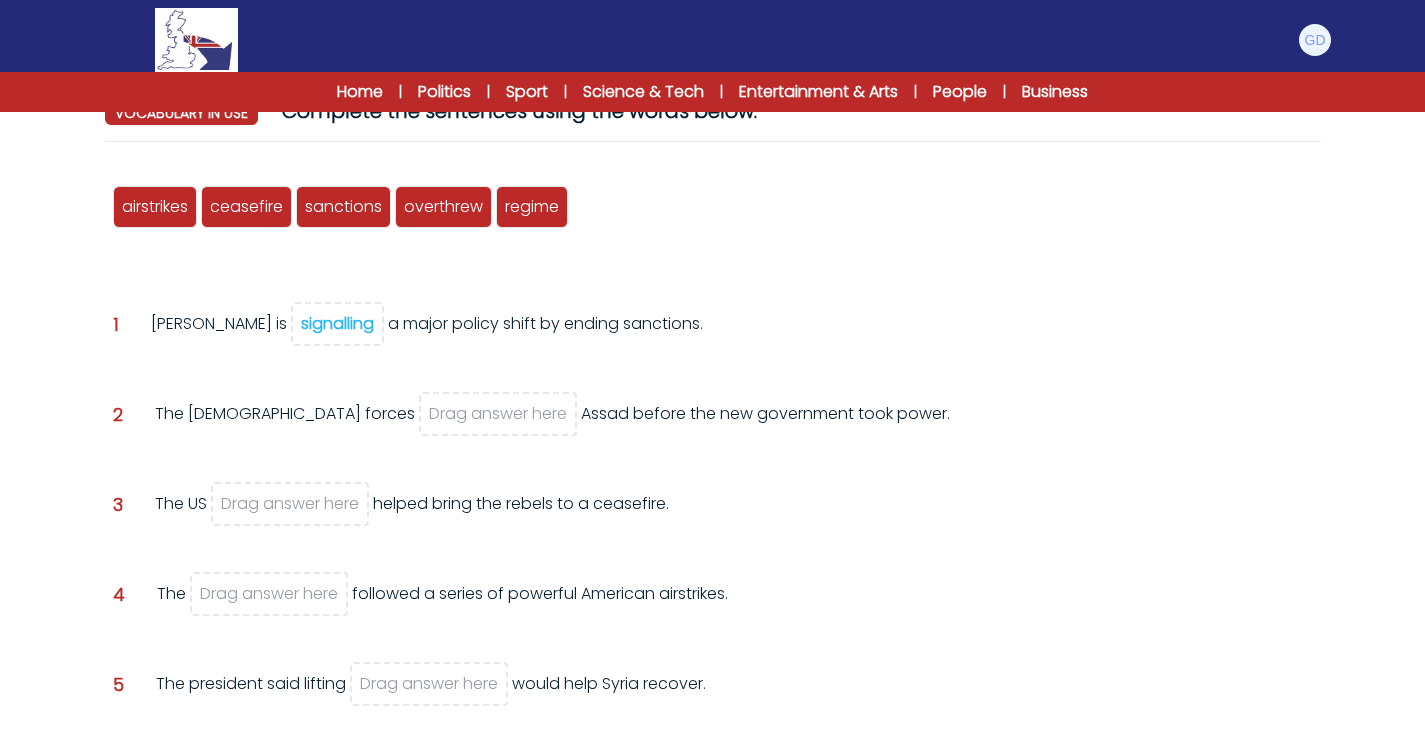 scroll, scrollTop: 208, scrollLeft: 0, axis: vertical 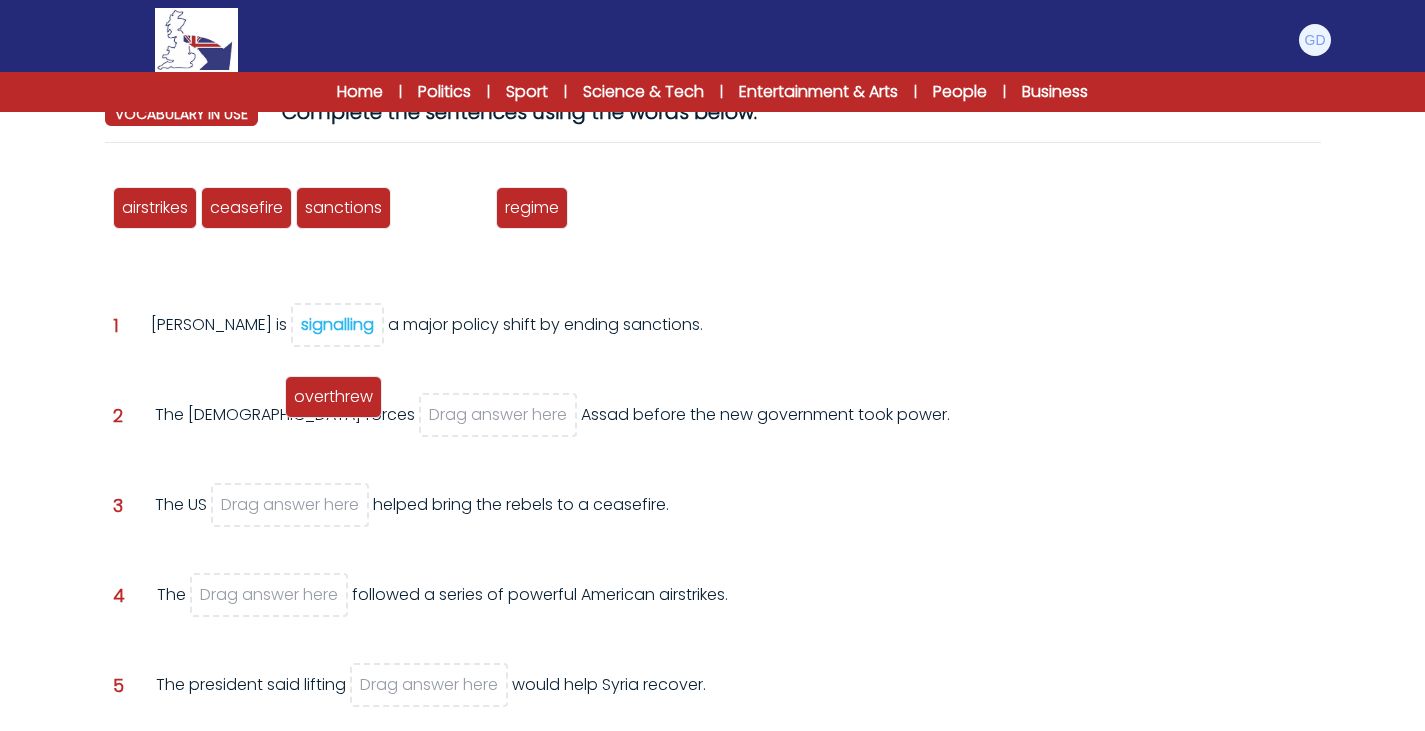 drag, startPoint x: 447, startPoint y: 201, endPoint x: 367, endPoint y: 414, distance: 227.52802 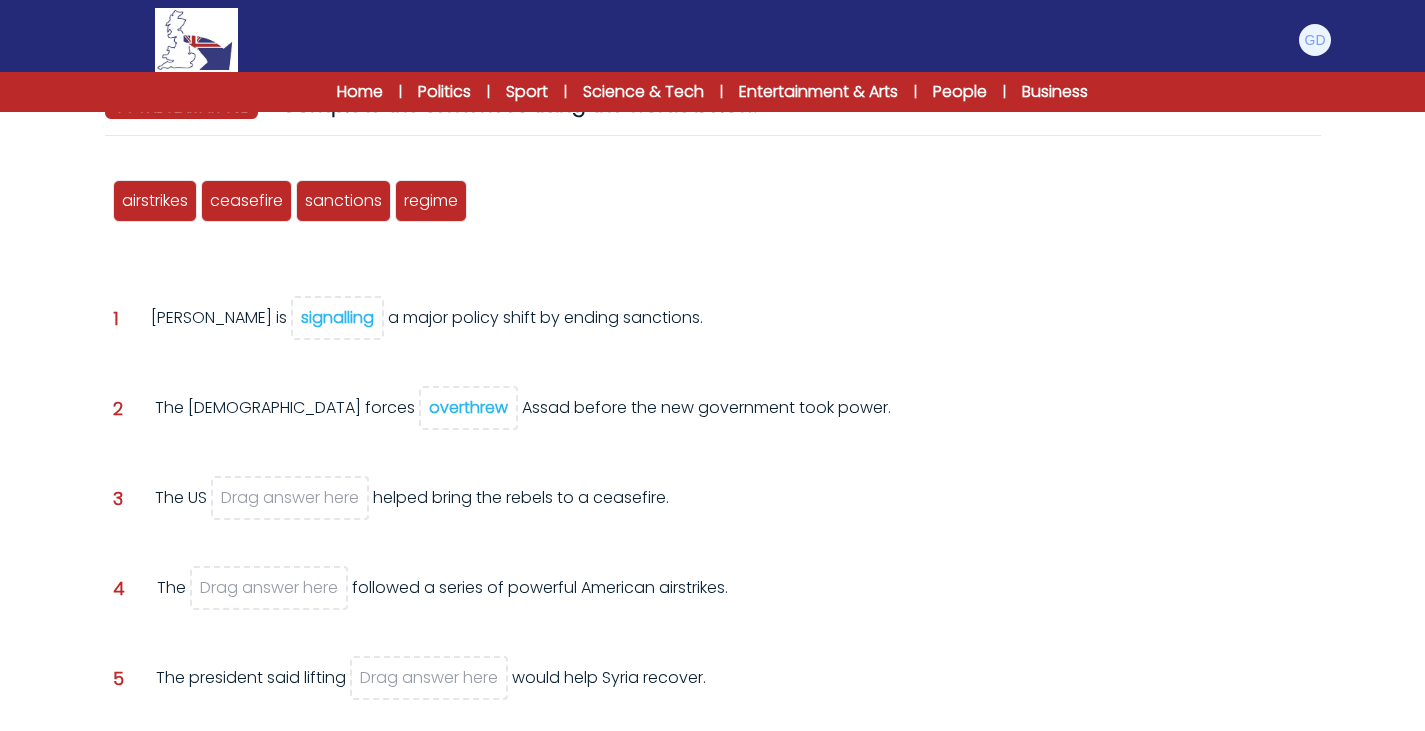 scroll, scrollTop: 214, scrollLeft: 0, axis: vertical 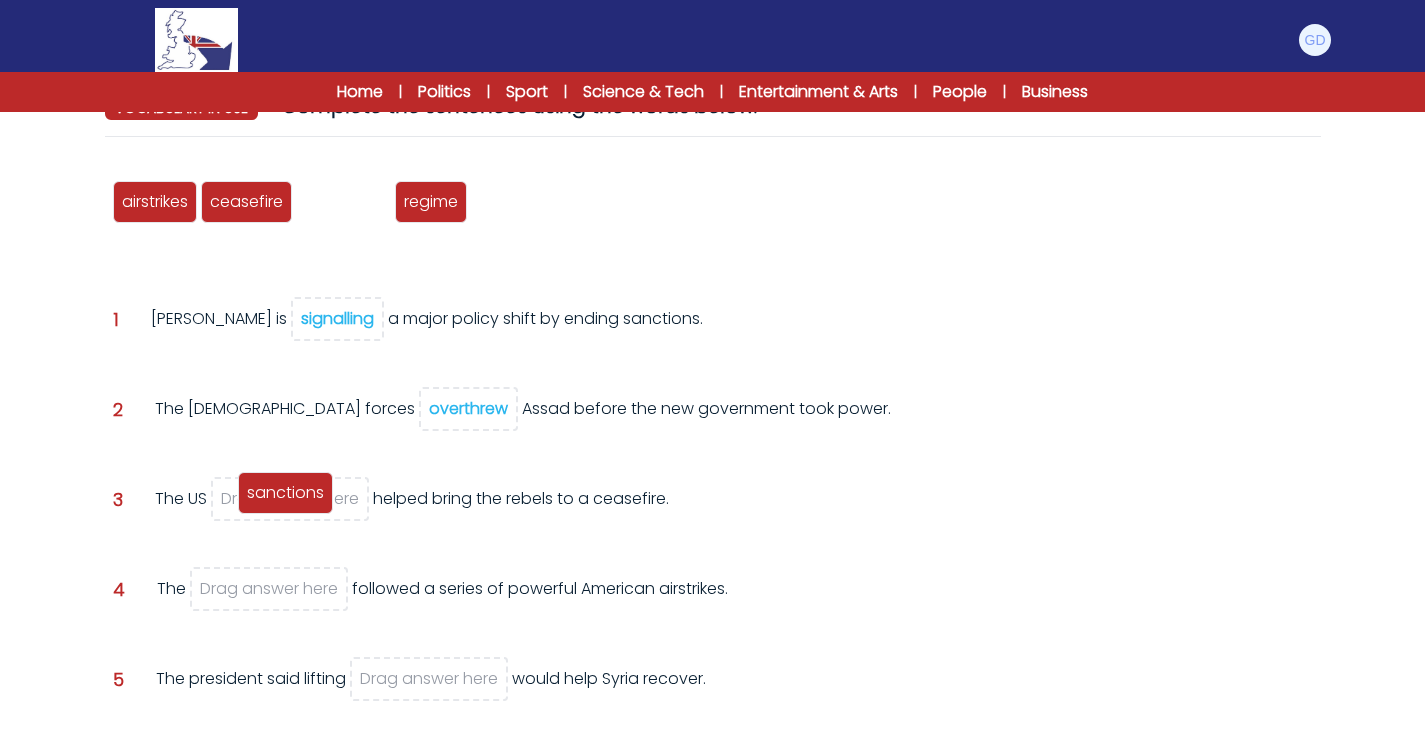 drag, startPoint x: 369, startPoint y: 210, endPoint x: 314, endPoint y: 505, distance: 300.0833 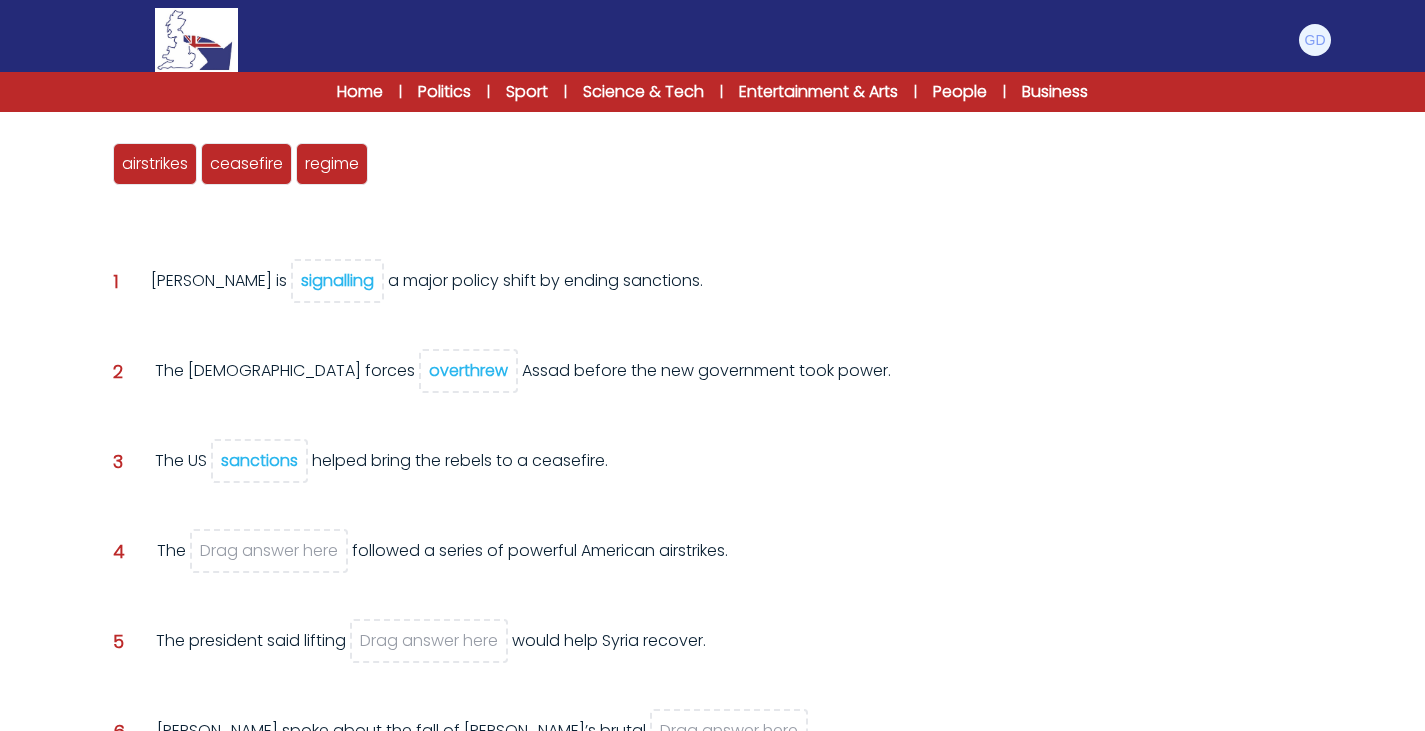 scroll, scrollTop: 254, scrollLeft: 0, axis: vertical 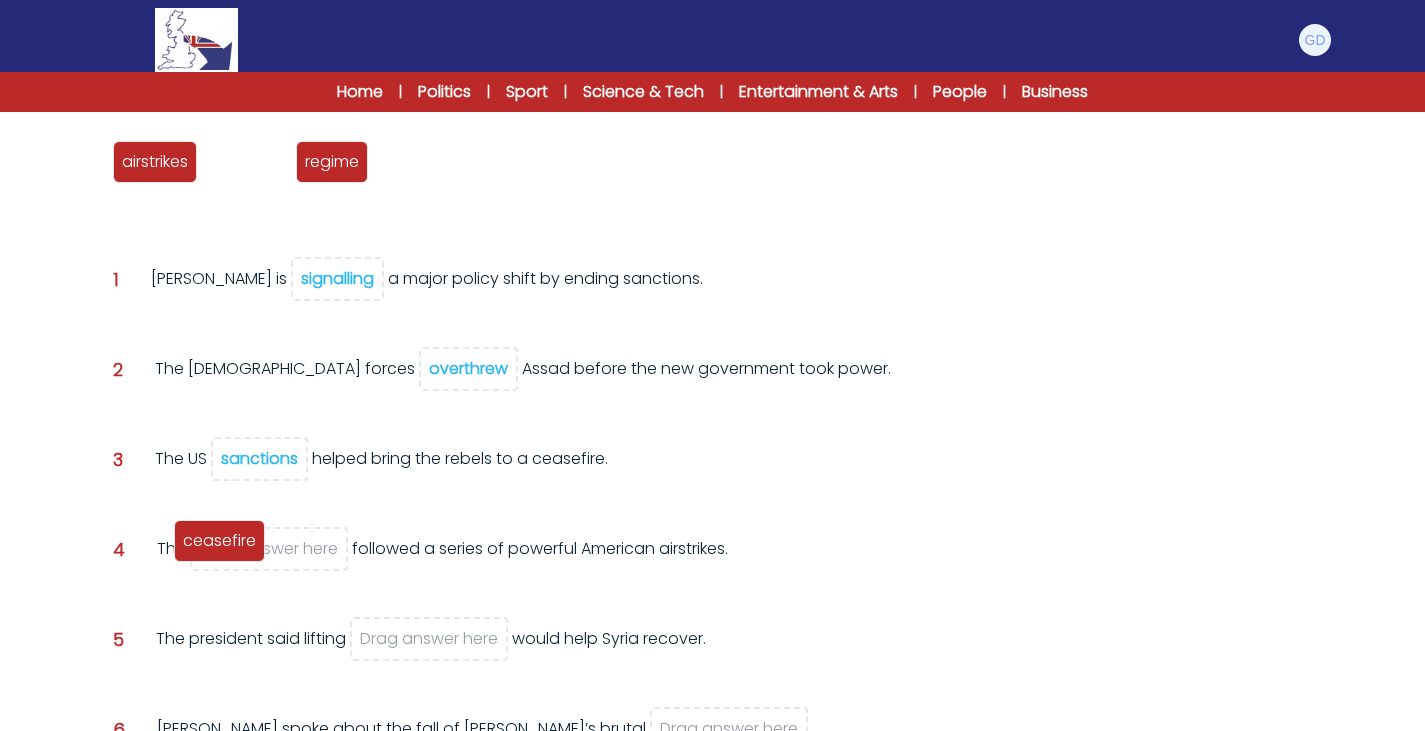 drag, startPoint x: 260, startPoint y: 170, endPoint x: 232, endPoint y: 550, distance: 381.03018 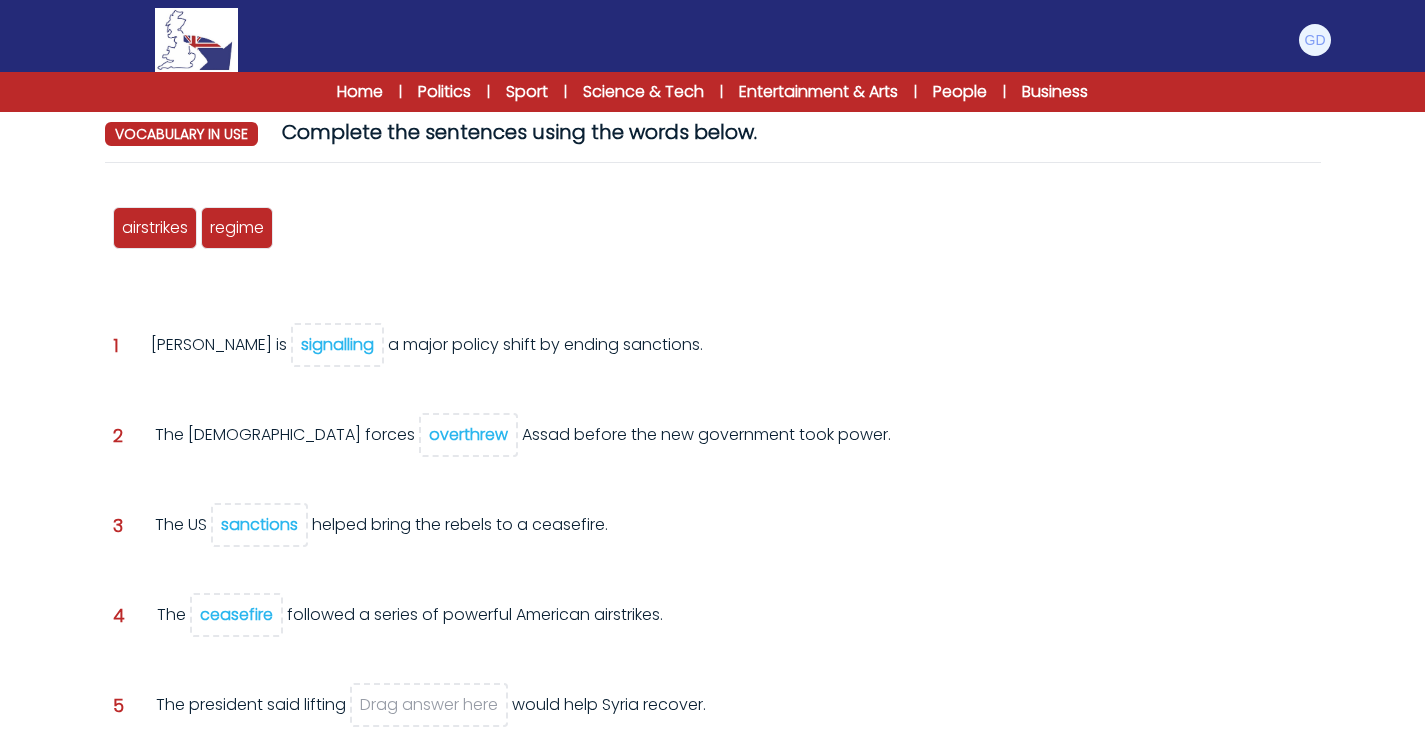 scroll, scrollTop: 189, scrollLeft: 0, axis: vertical 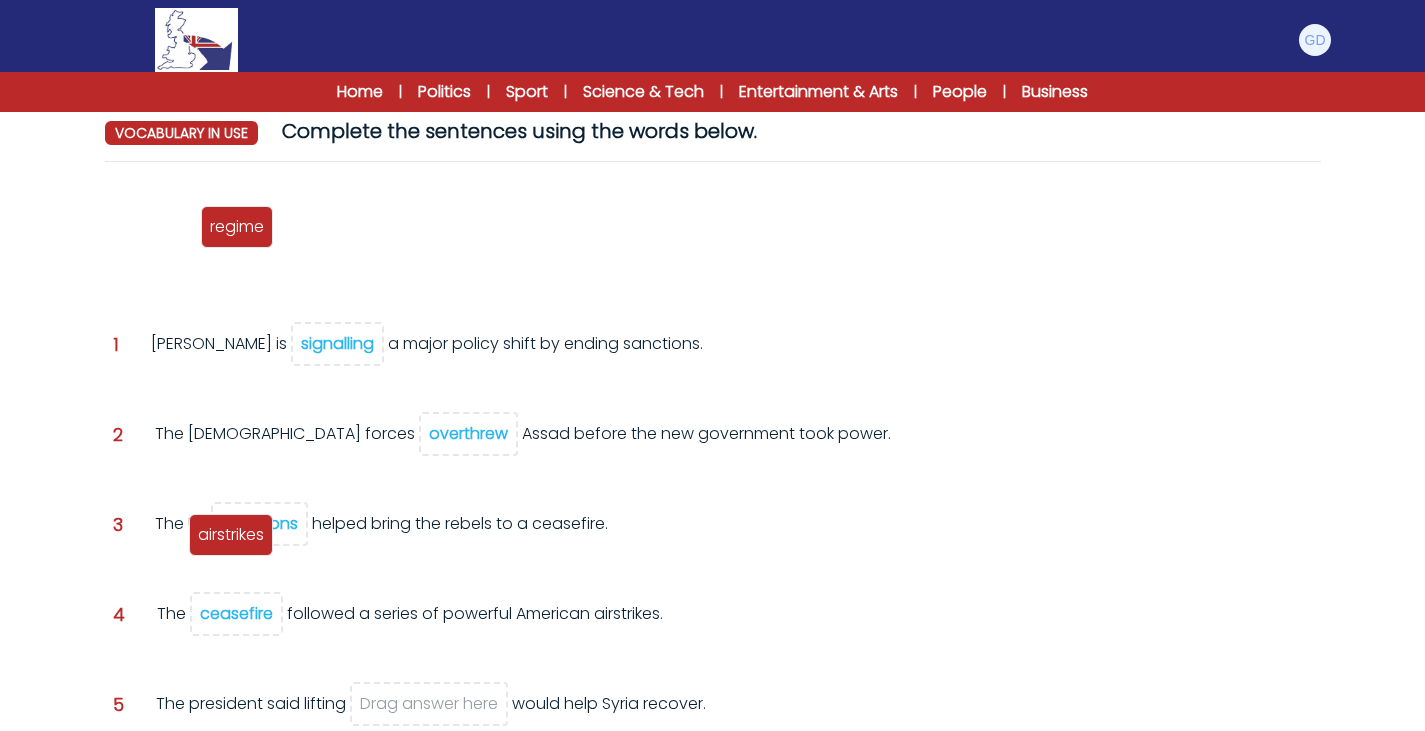 drag, startPoint x: 154, startPoint y: 222, endPoint x: 230, endPoint y: 528, distance: 315.2967 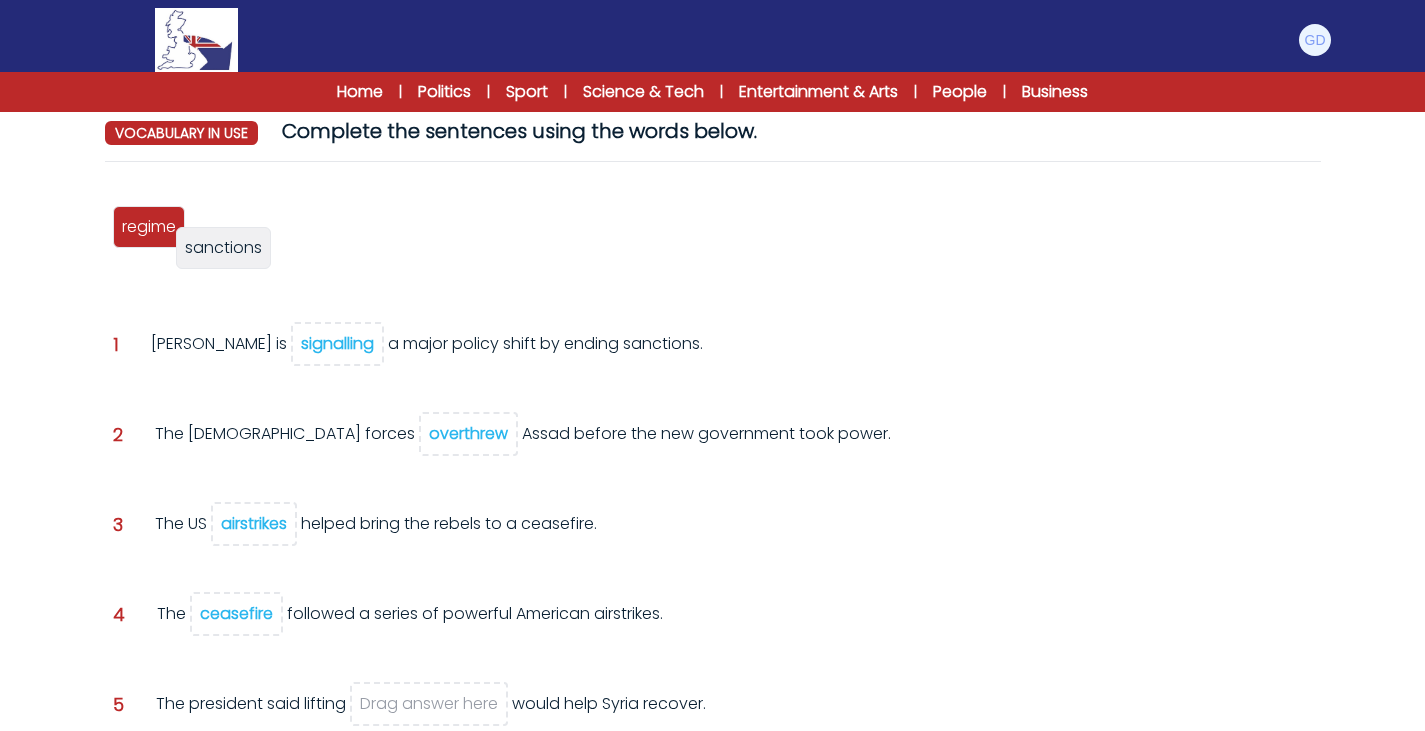 drag, startPoint x: 240, startPoint y: 245, endPoint x: 234, endPoint y: 266, distance: 21.84033 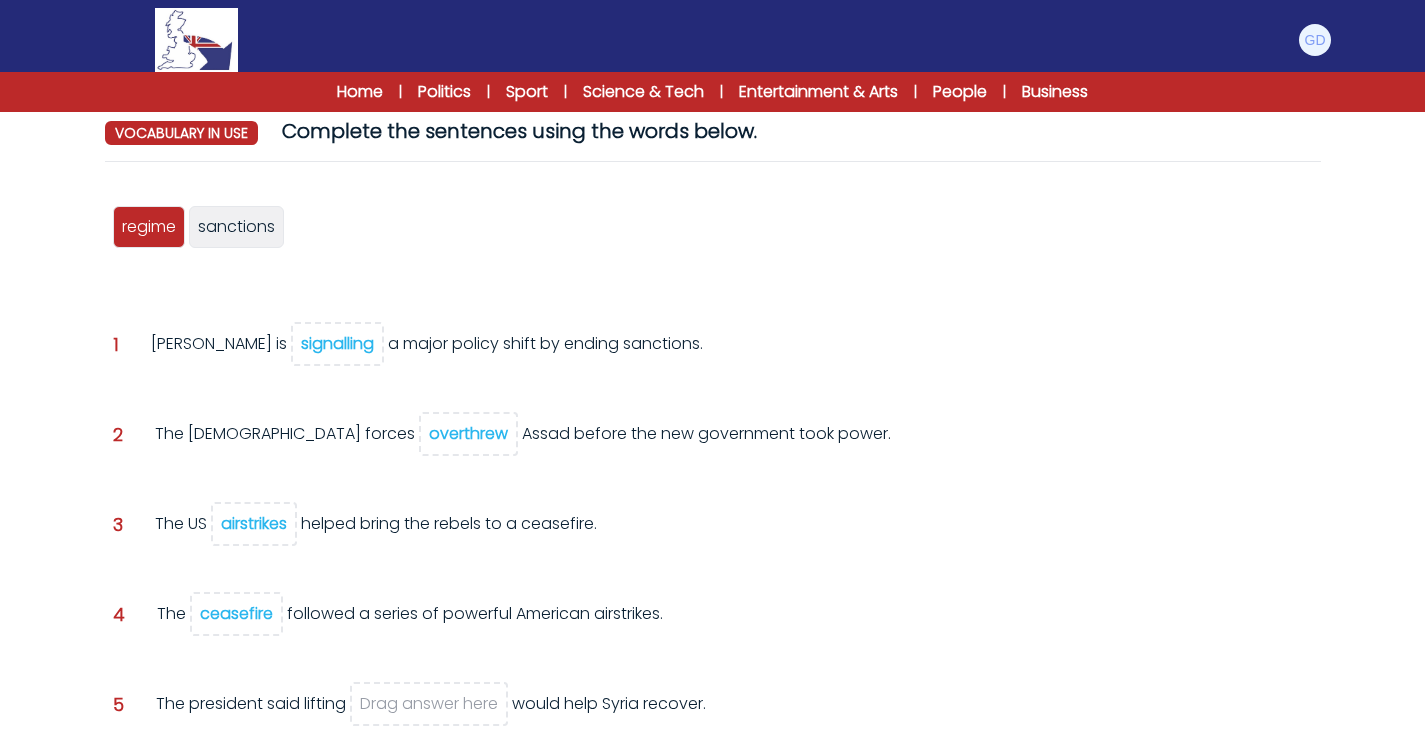 scroll, scrollTop: 228, scrollLeft: 0, axis: vertical 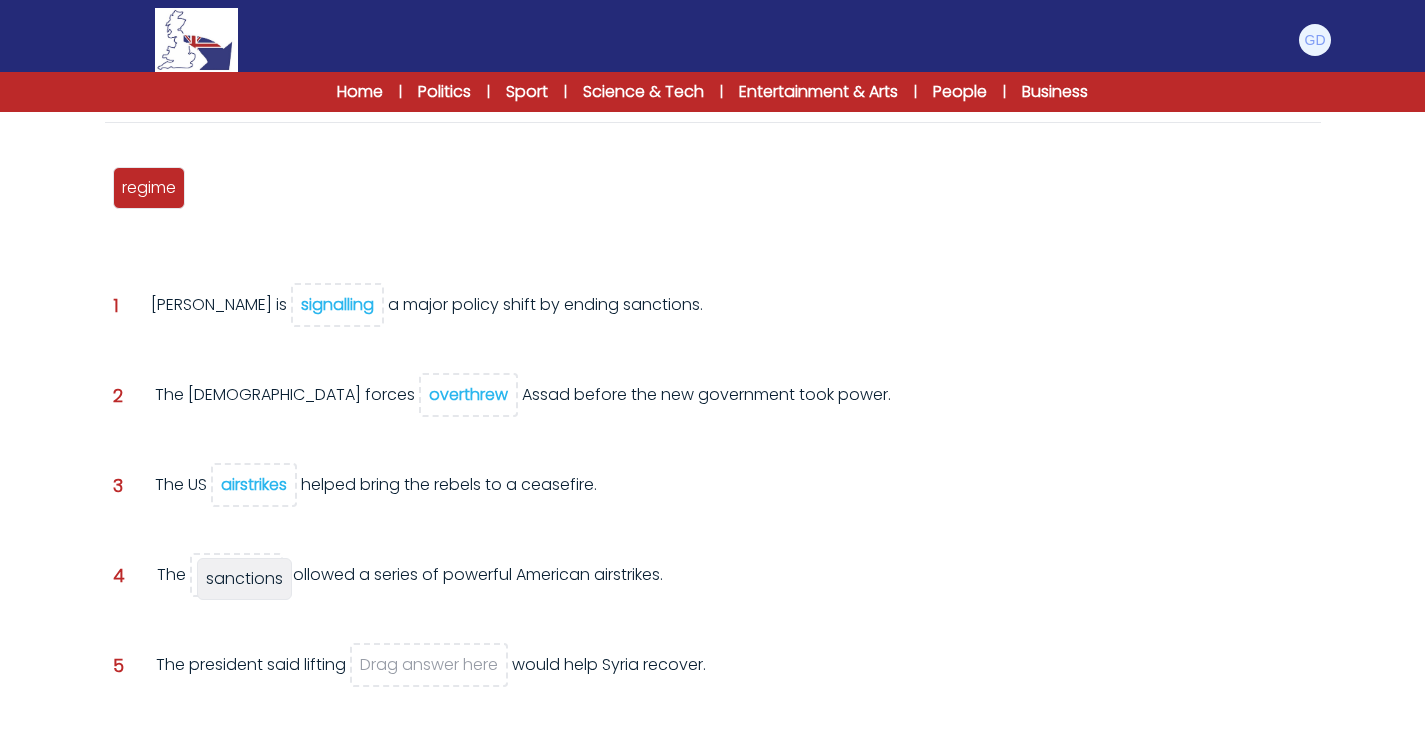 drag, startPoint x: 237, startPoint y: 190, endPoint x: 245, endPoint y: 576, distance: 386.0829 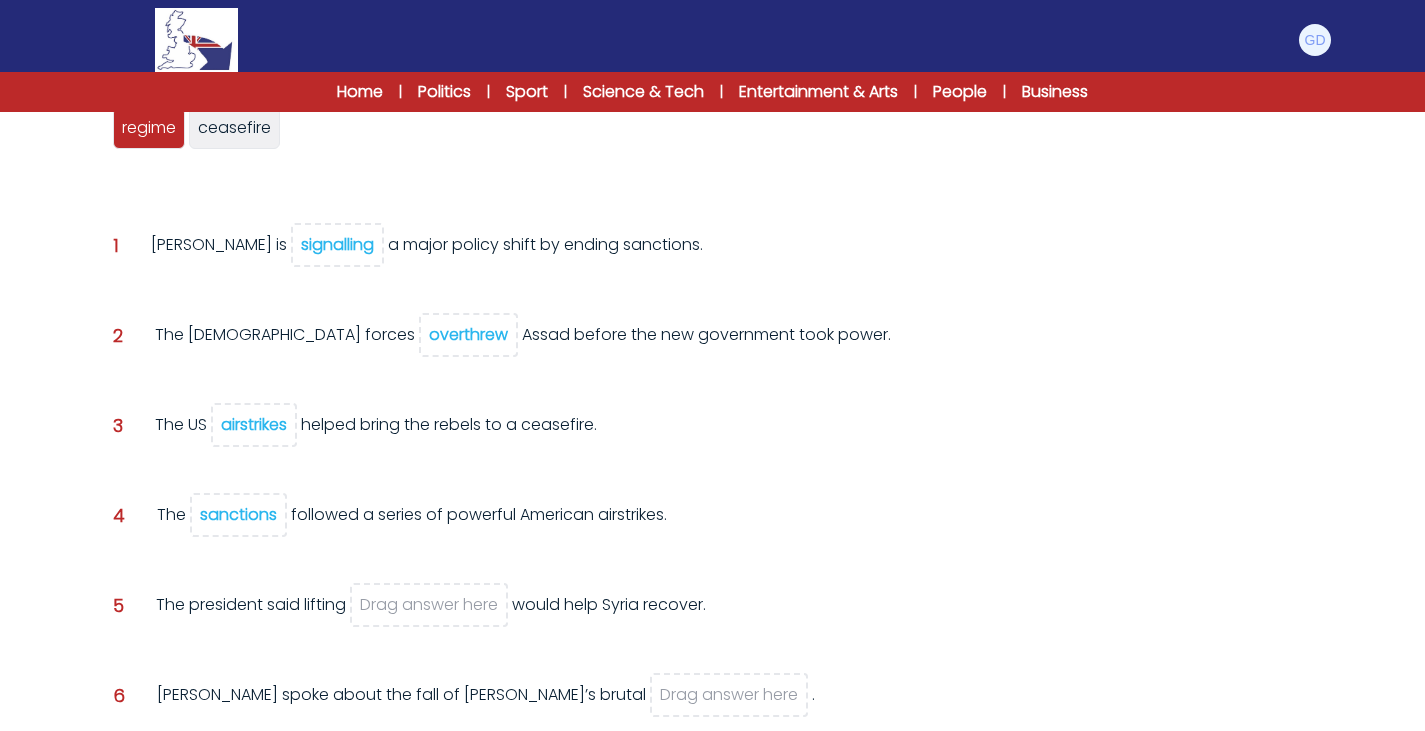 scroll, scrollTop: 286, scrollLeft: 0, axis: vertical 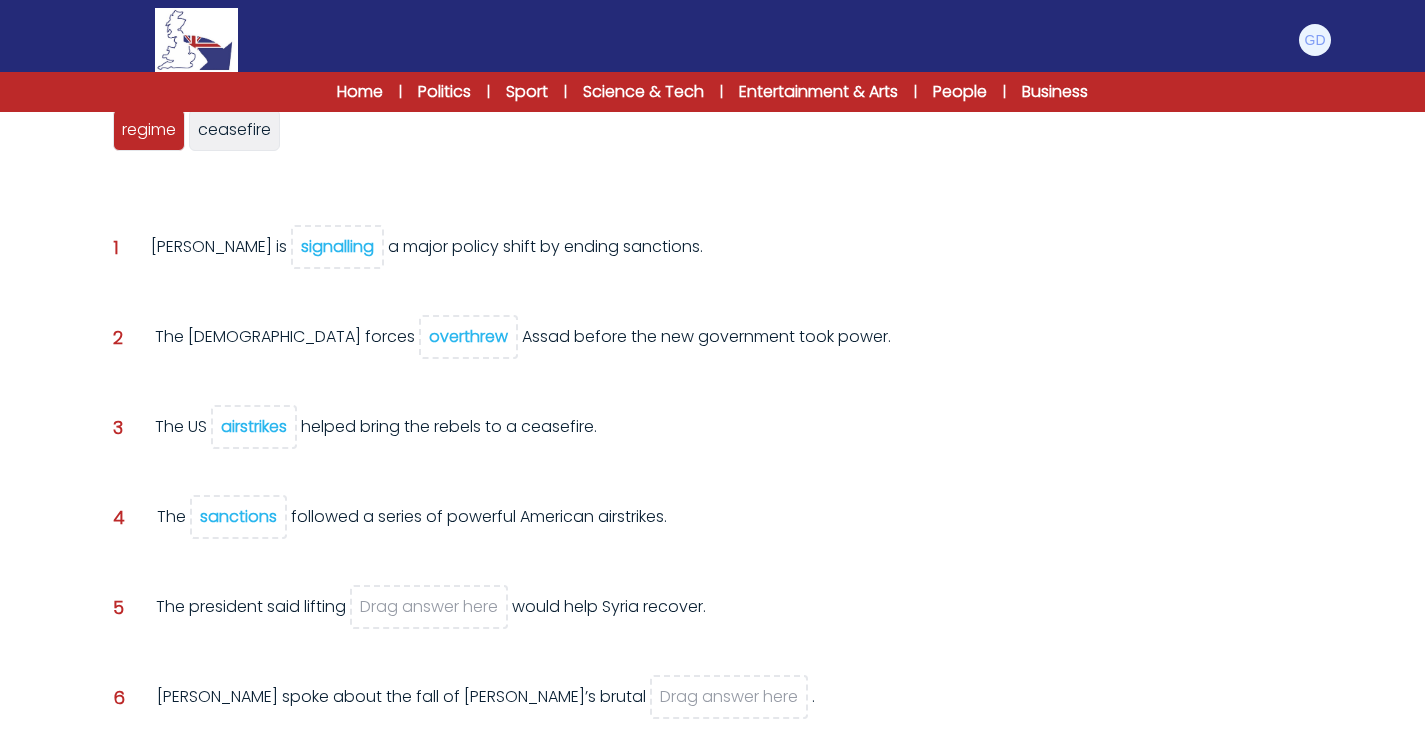 click on "The
sanctions
followed a series of powerful American airstrikes." at bounding box center (412, 532) 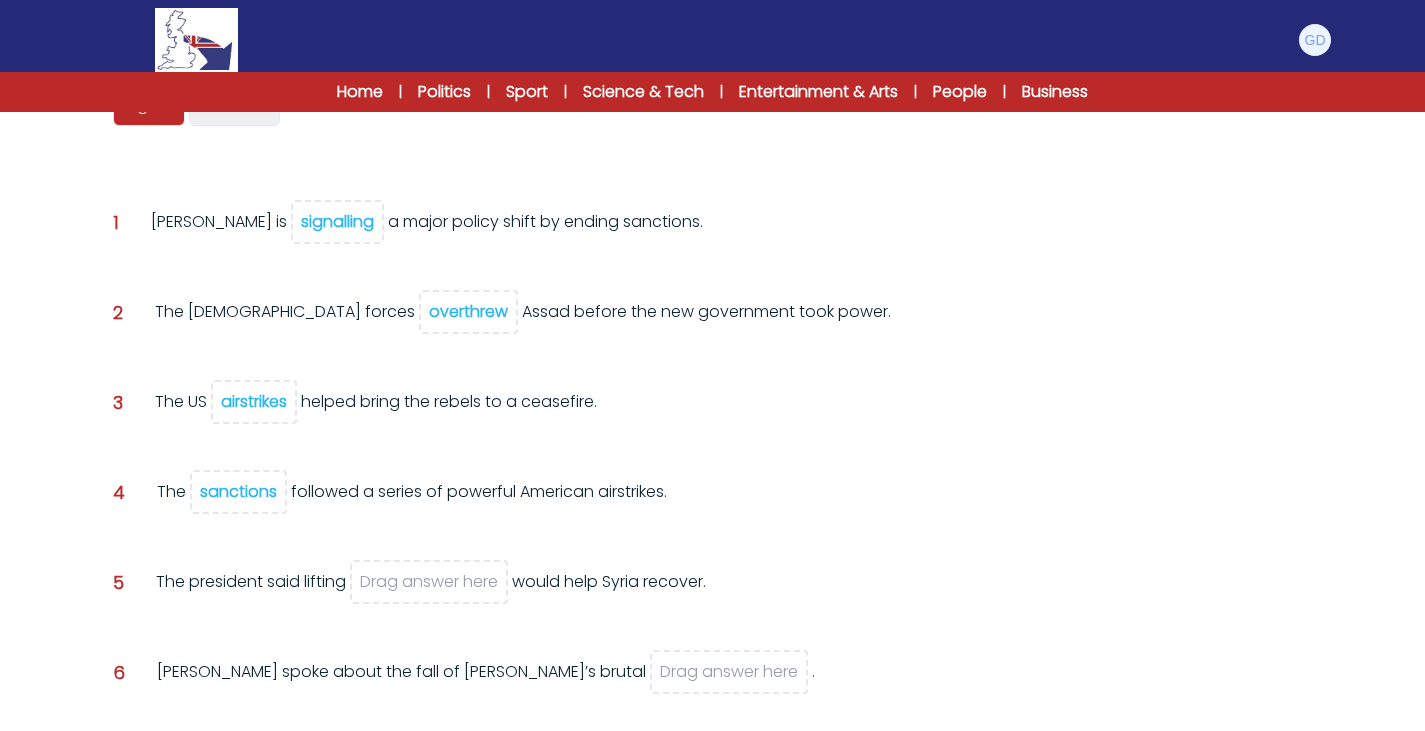 scroll, scrollTop: 314, scrollLeft: 0, axis: vertical 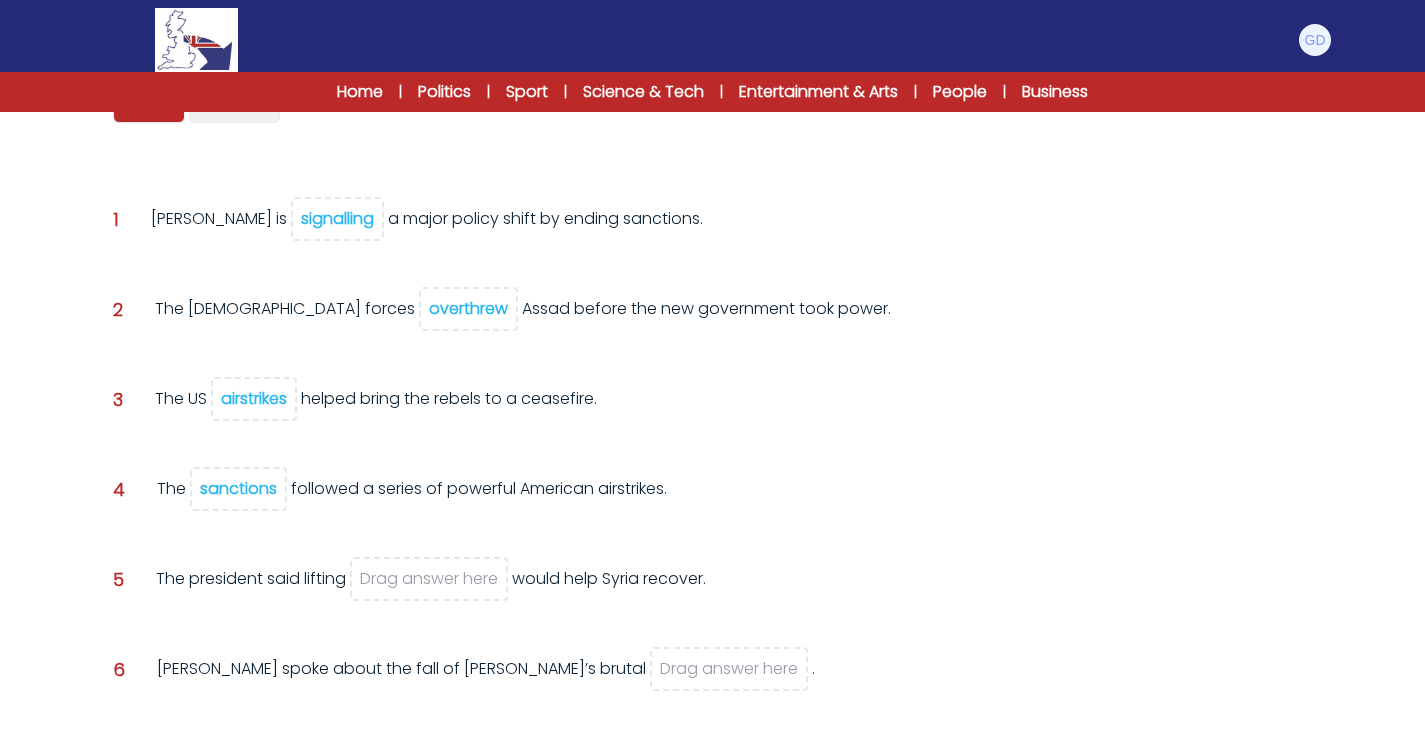drag, startPoint x: 239, startPoint y: 490, endPoint x: 365, endPoint y: 555, distance: 141.778 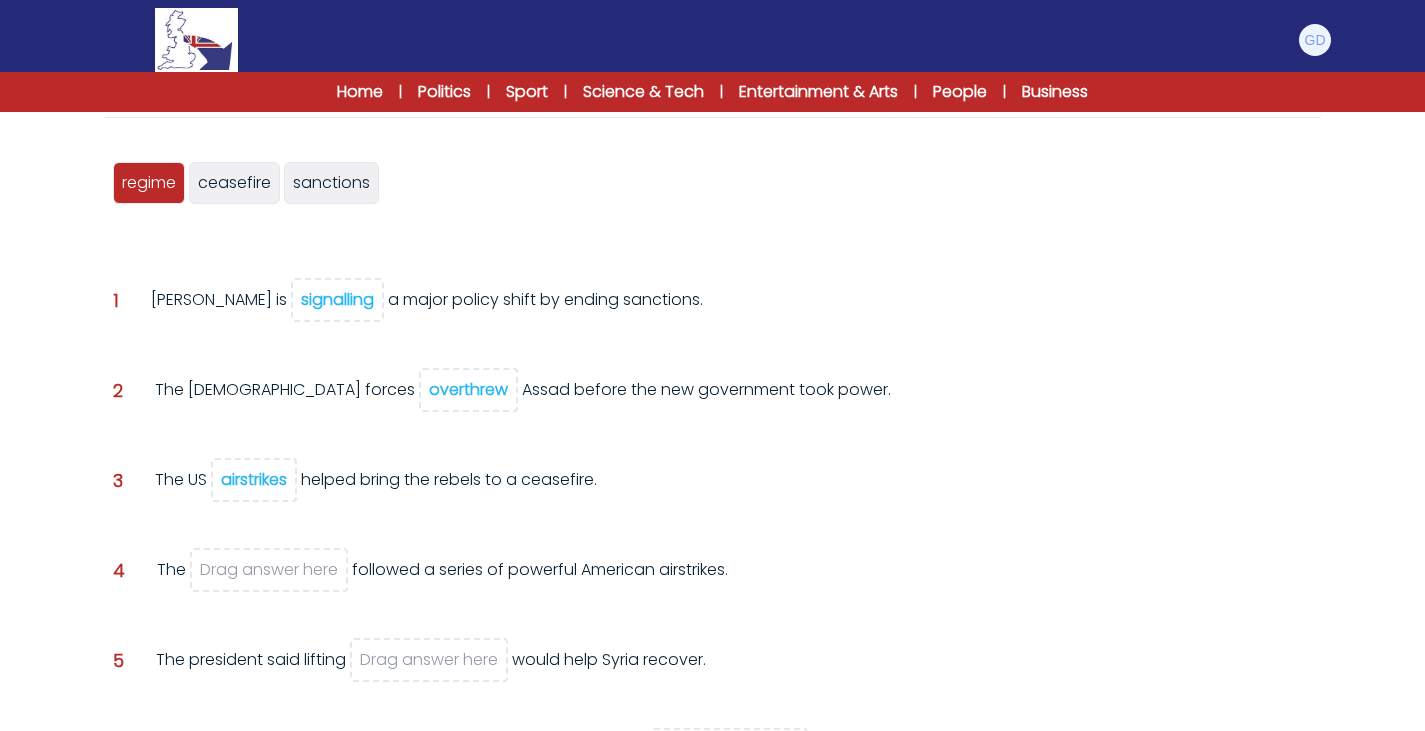 scroll, scrollTop: 260, scrollLeft: 0, axis: vertical 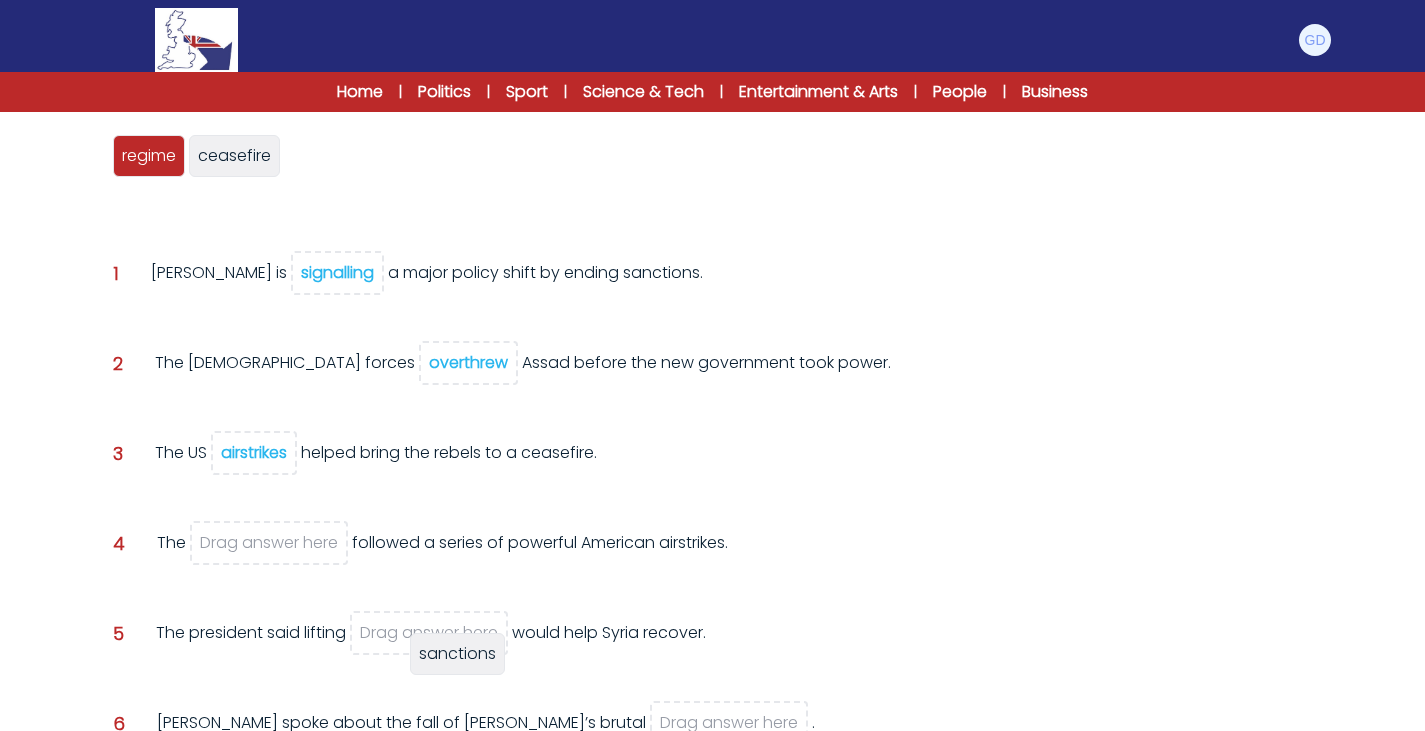 drag, startPoint x: 327, startPoint y: 150, endPoint x: 453, endPoint y: 648, distance: 513.6925 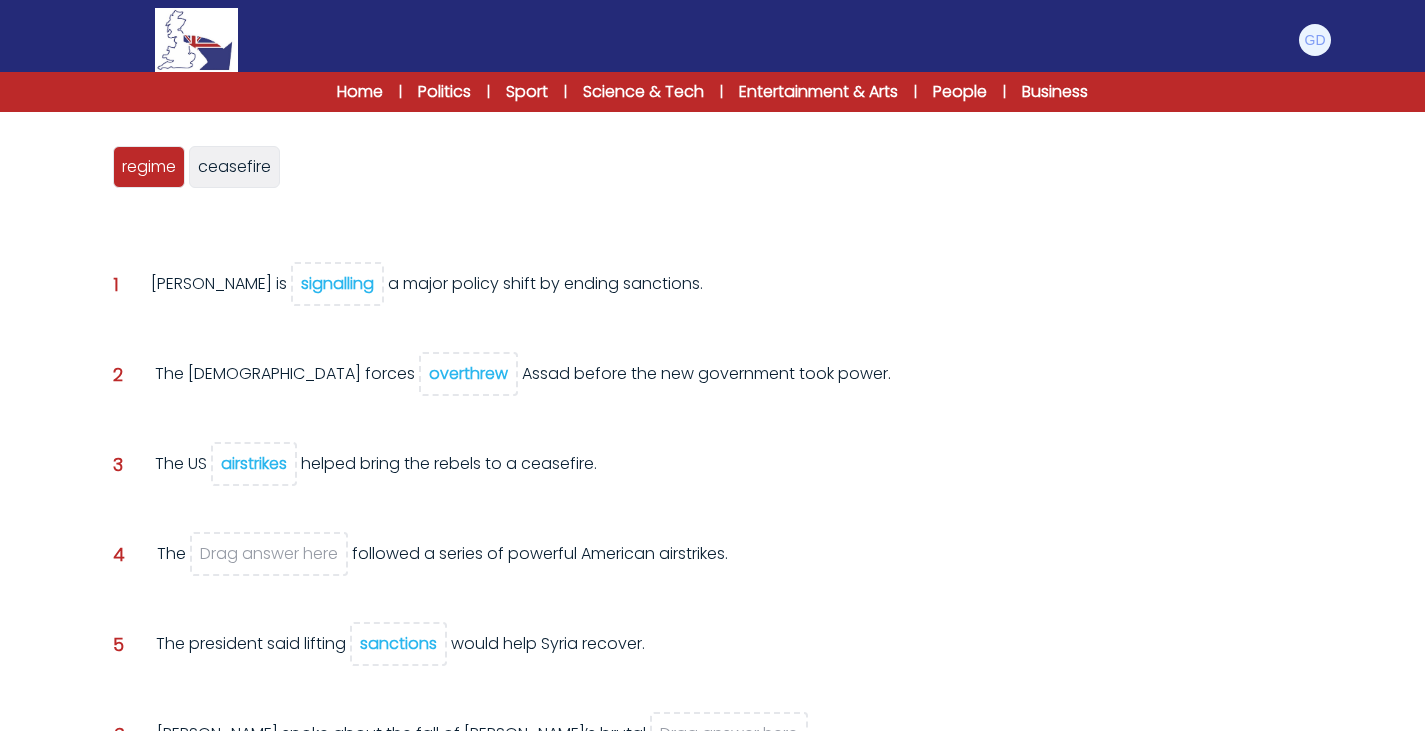 scroll, scrollTop: 262, scrollLeft: 0, axis: vertical 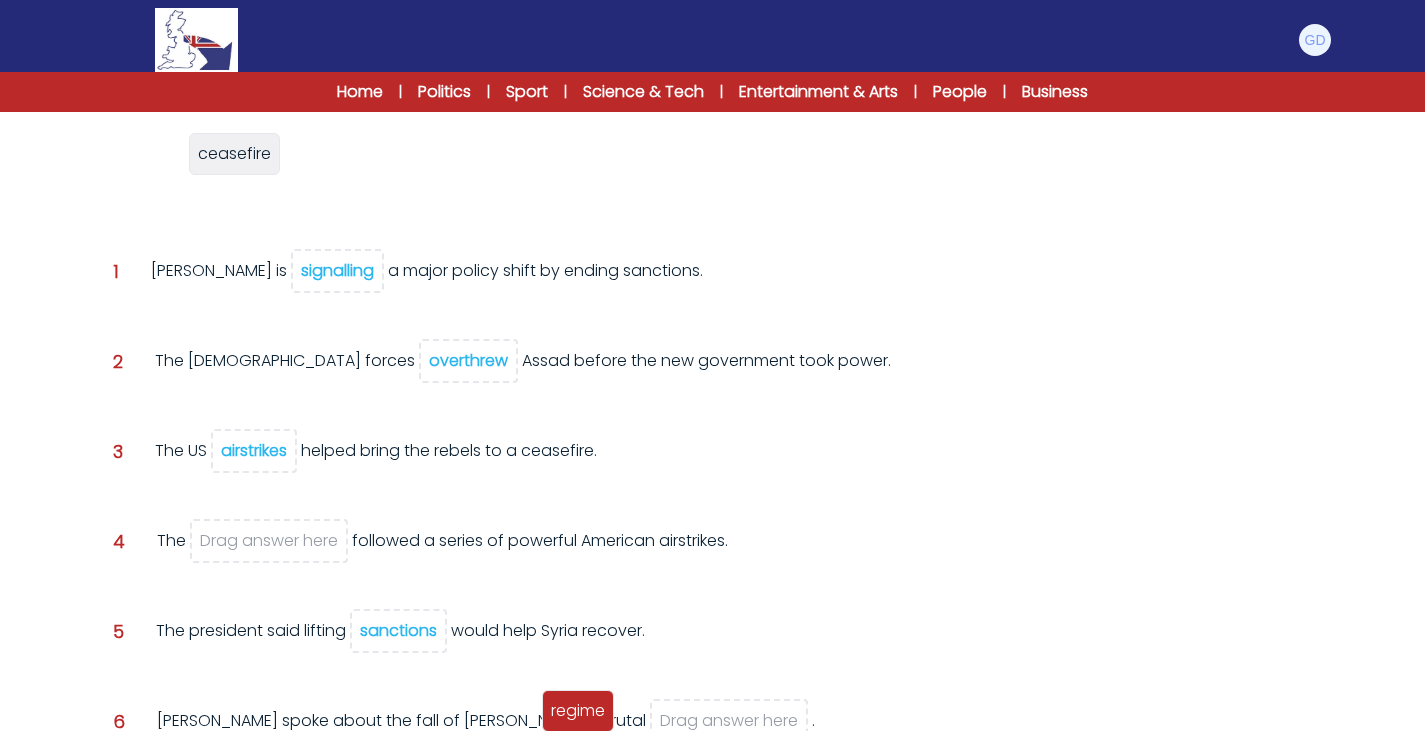 drag, startPoint x: 143, startPoint y: 150, endPoint x: 572, endPoint y: 708, distance: 703.8501 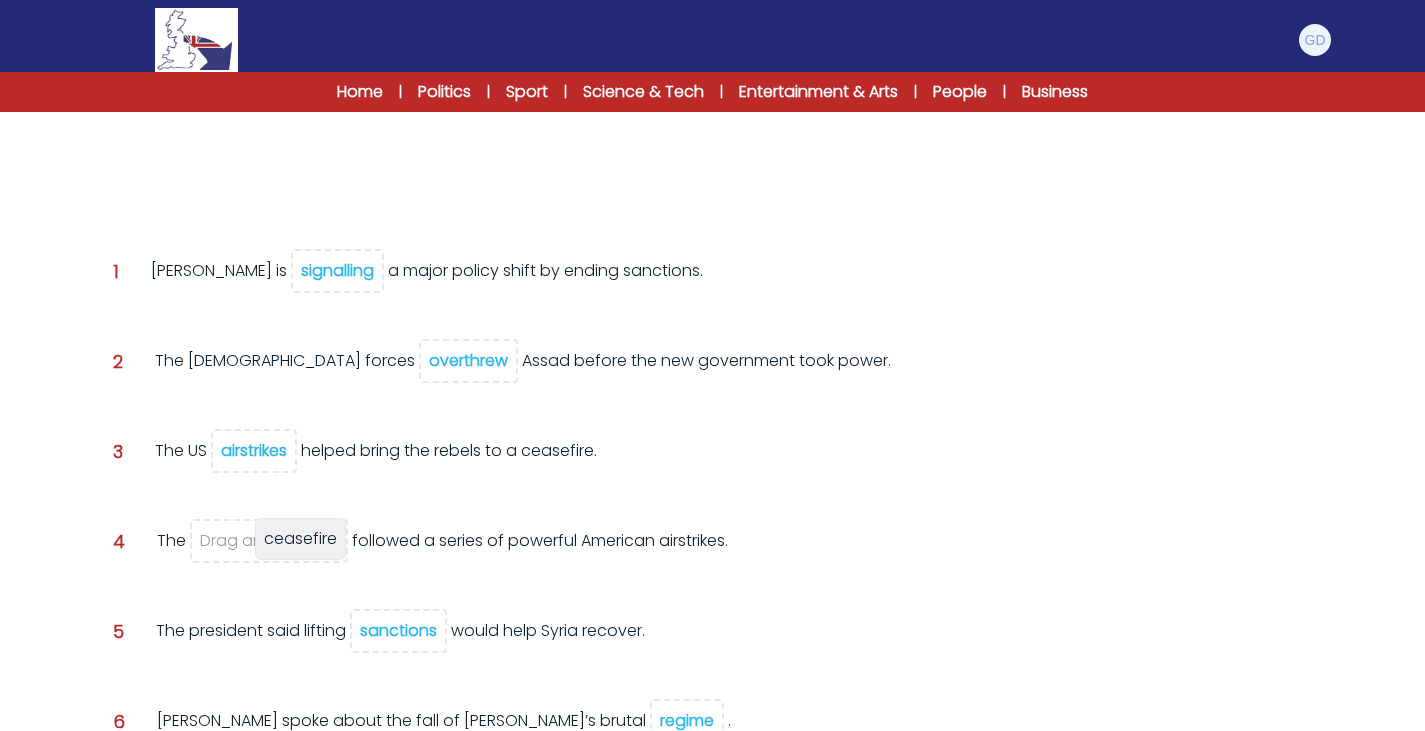 drag, startPoint x: 184, startPoint y: 154, endPoint x: 325, endPoint y: 539, distance: 410.00732 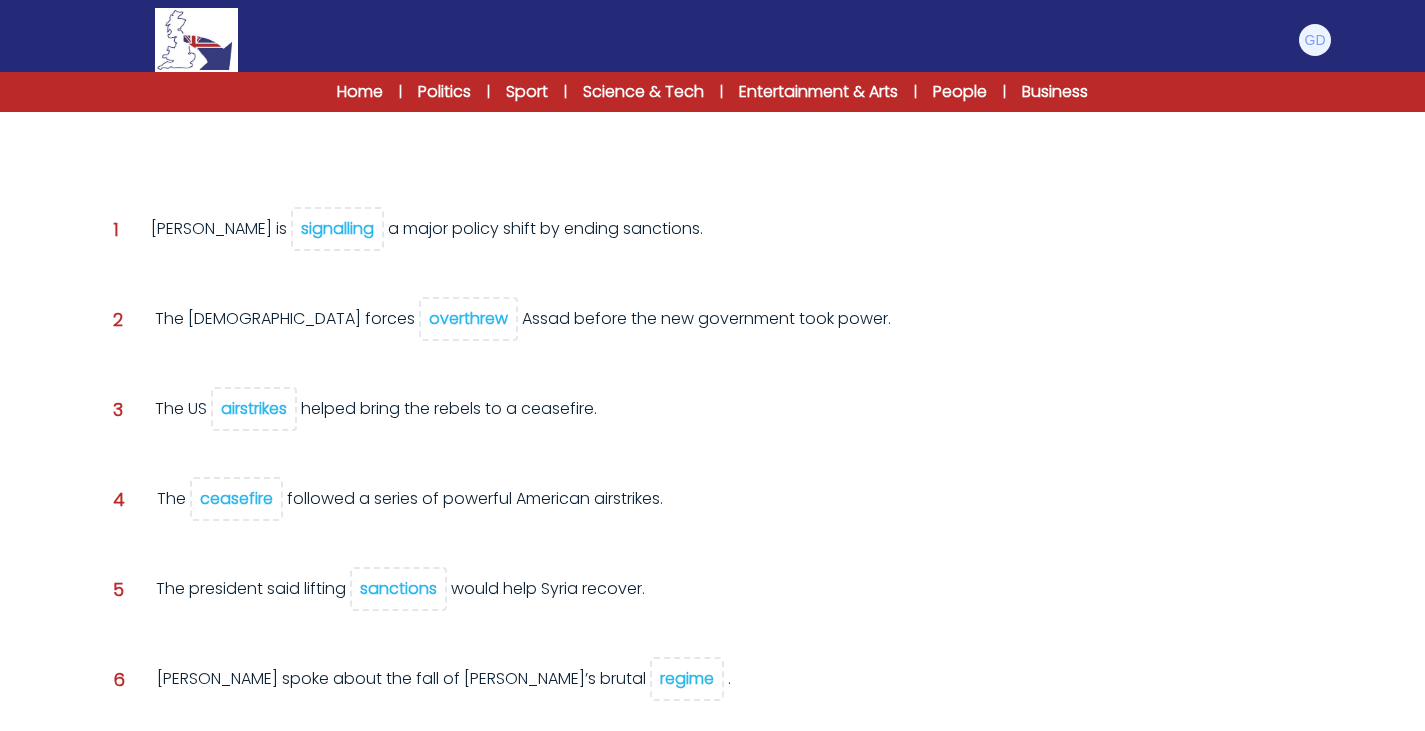 click on "Question
3
The US
airstrikes
helped bring the rebels to a ceasefire." at bounding box center (713, 424) 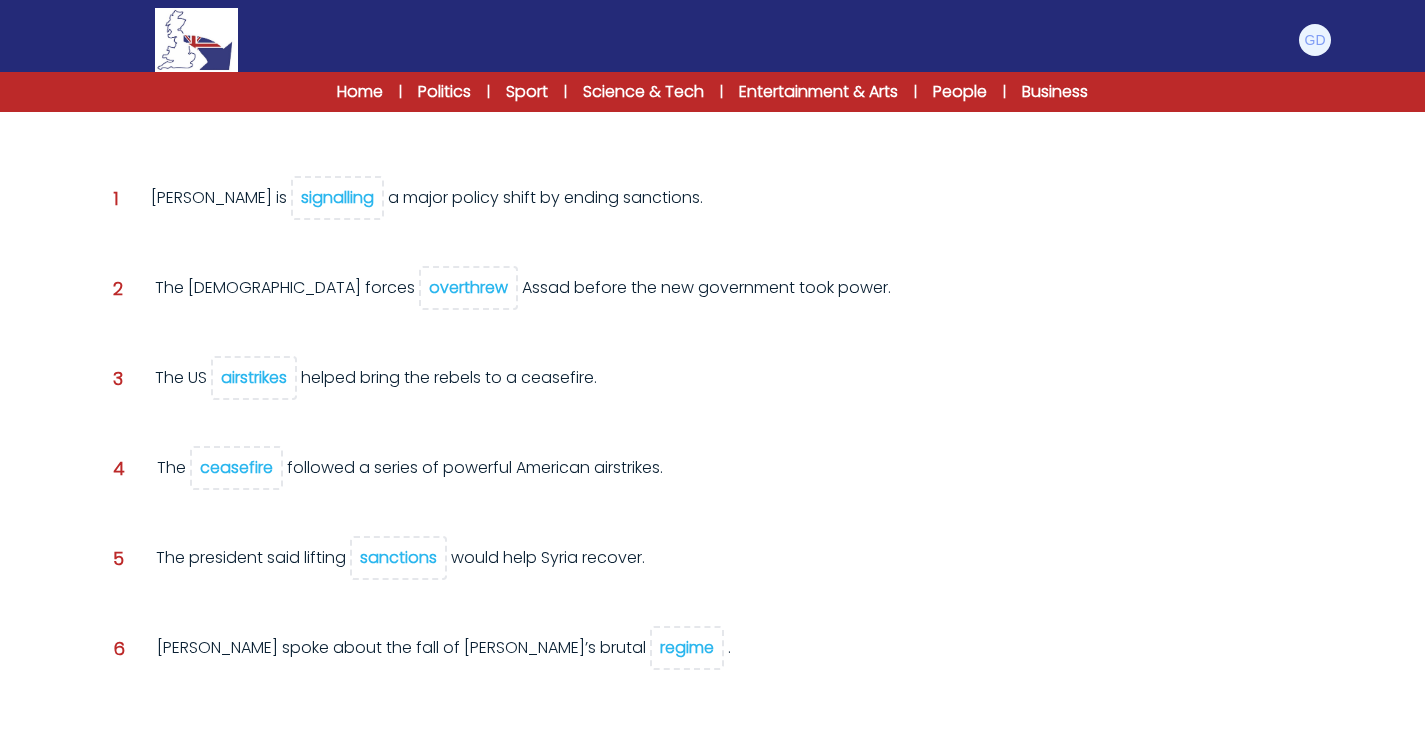 scroll, scrollTop: 434, scrollLeft: 0, axis: vertical 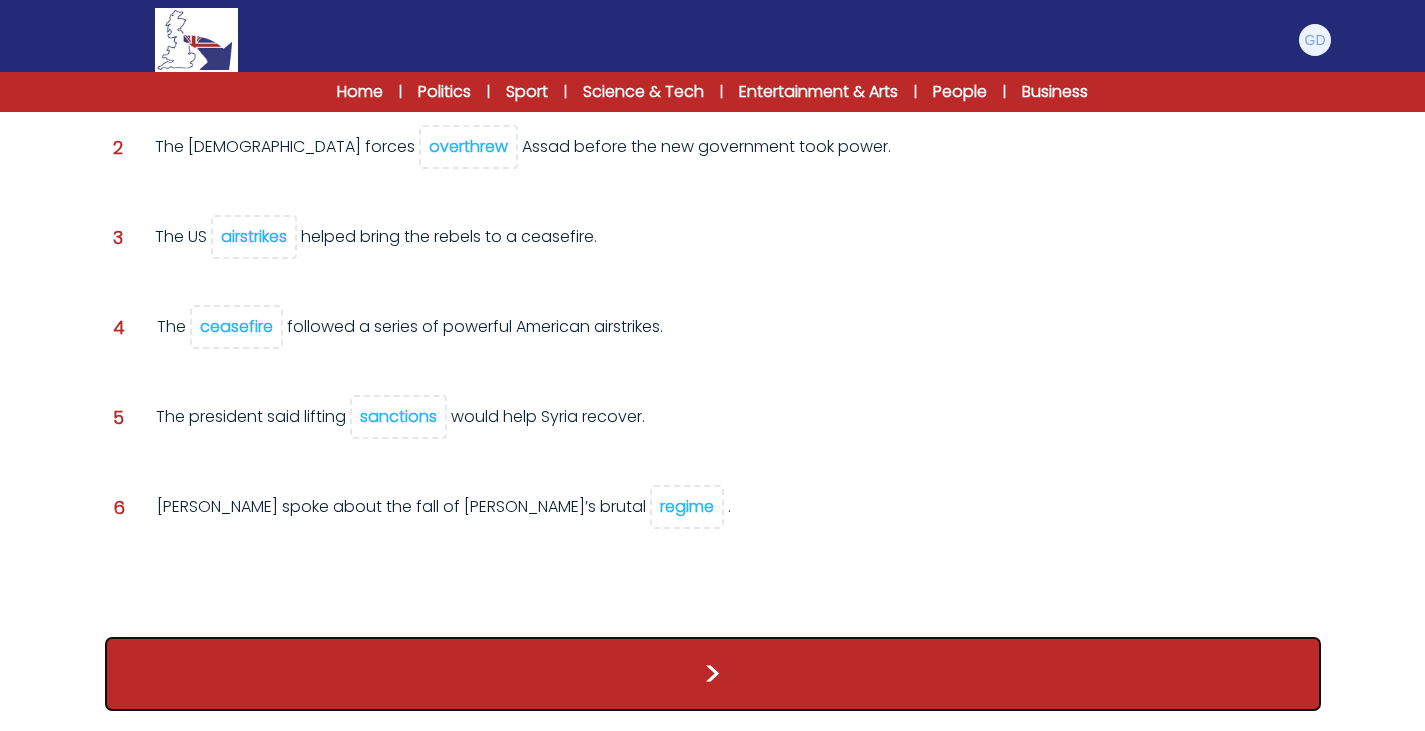 click on ">" at bounding box center (713, 674) 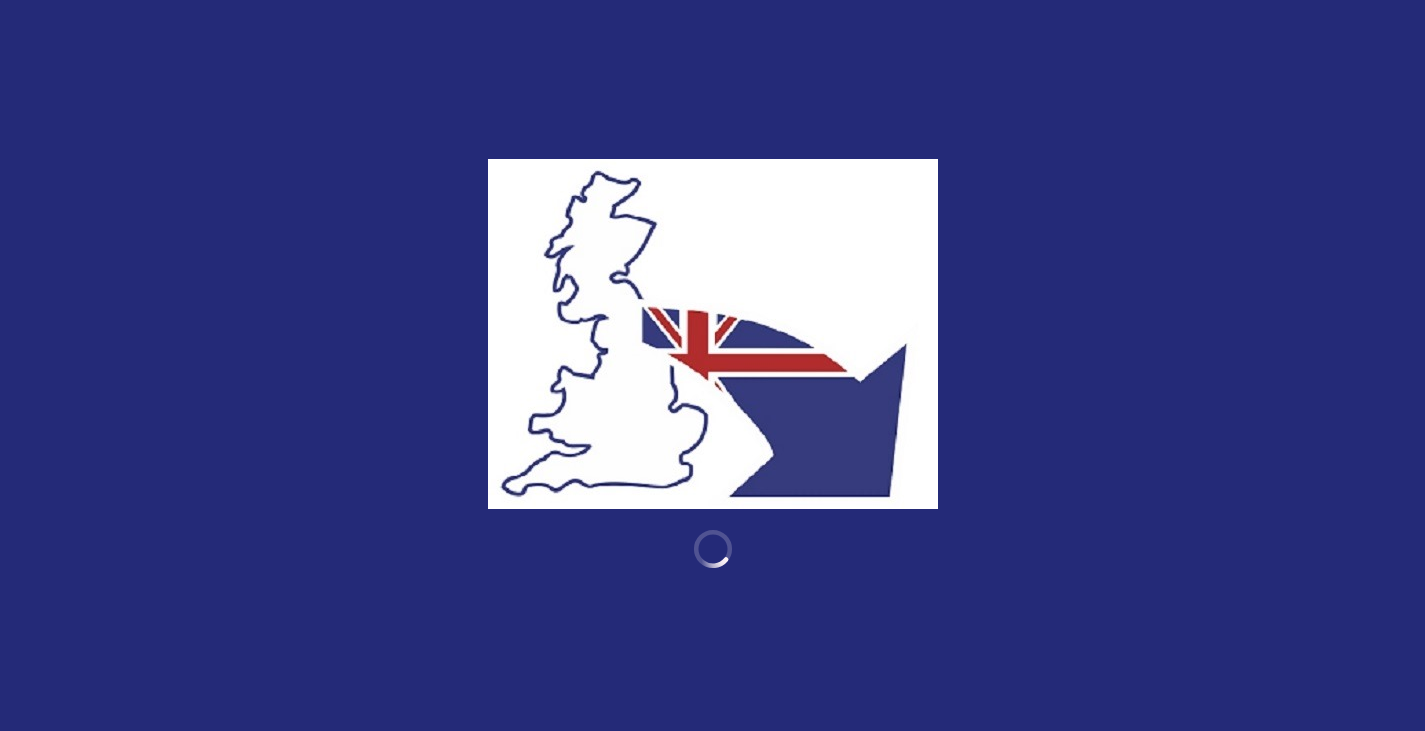 scroll, scrollTop: 0, scrollLeft: 0, axis: both 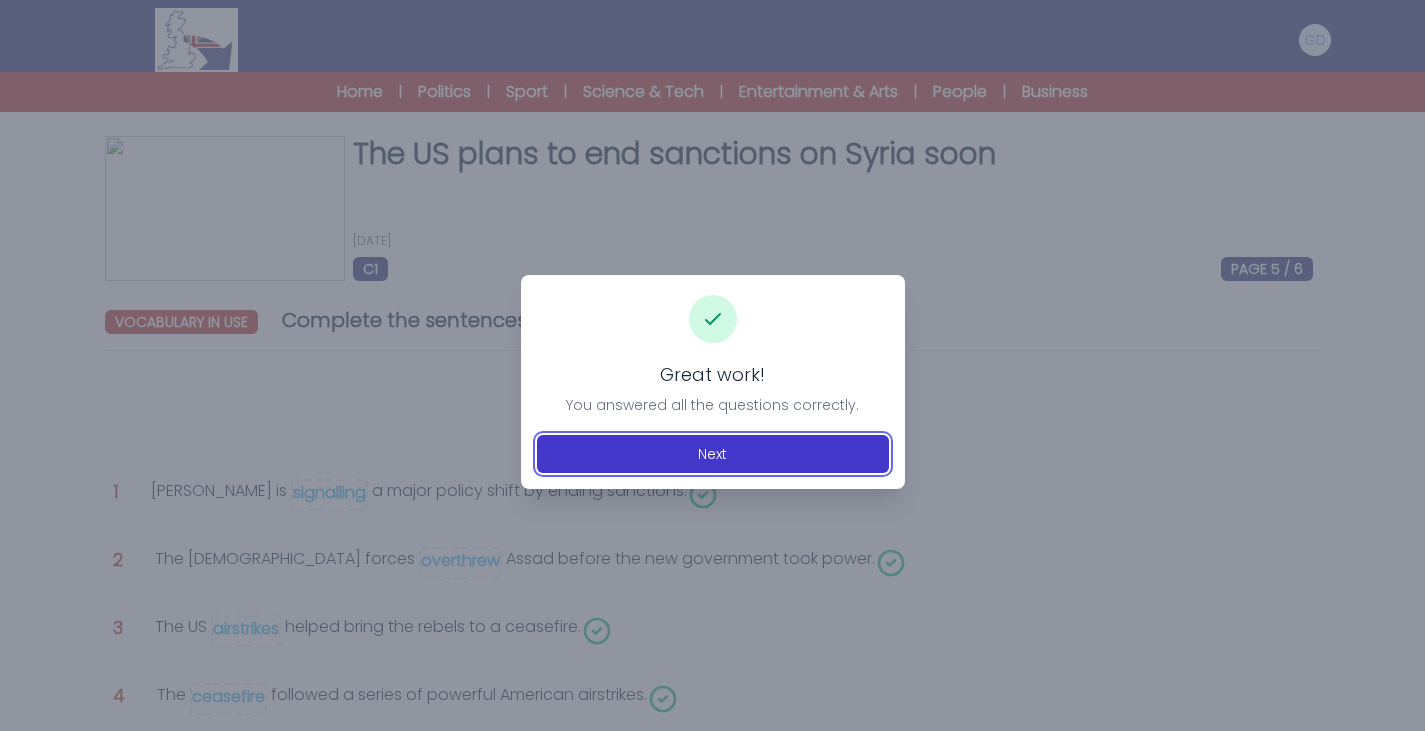 click on "Next" at bounding box center [713, 454] 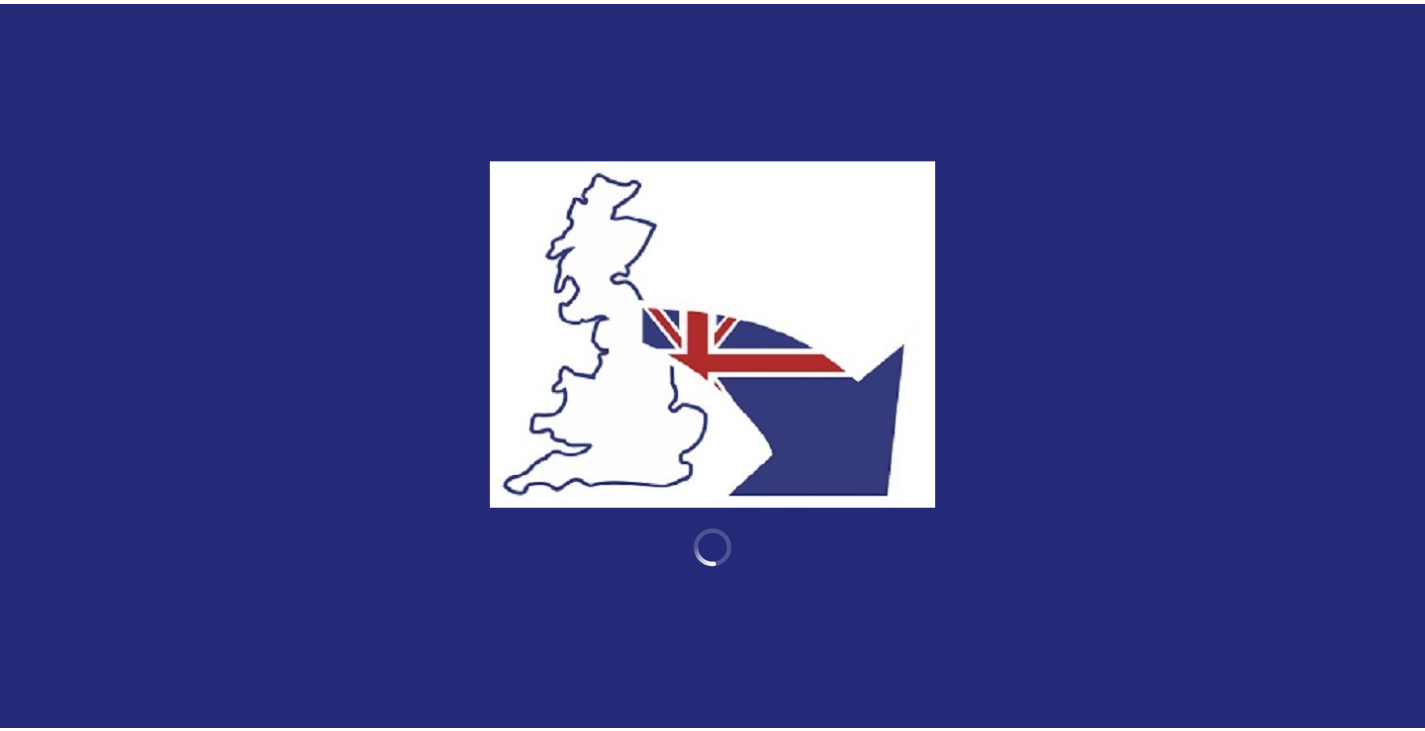 scroll, scrollTop: 0, scrollLeft: 0, axis: both 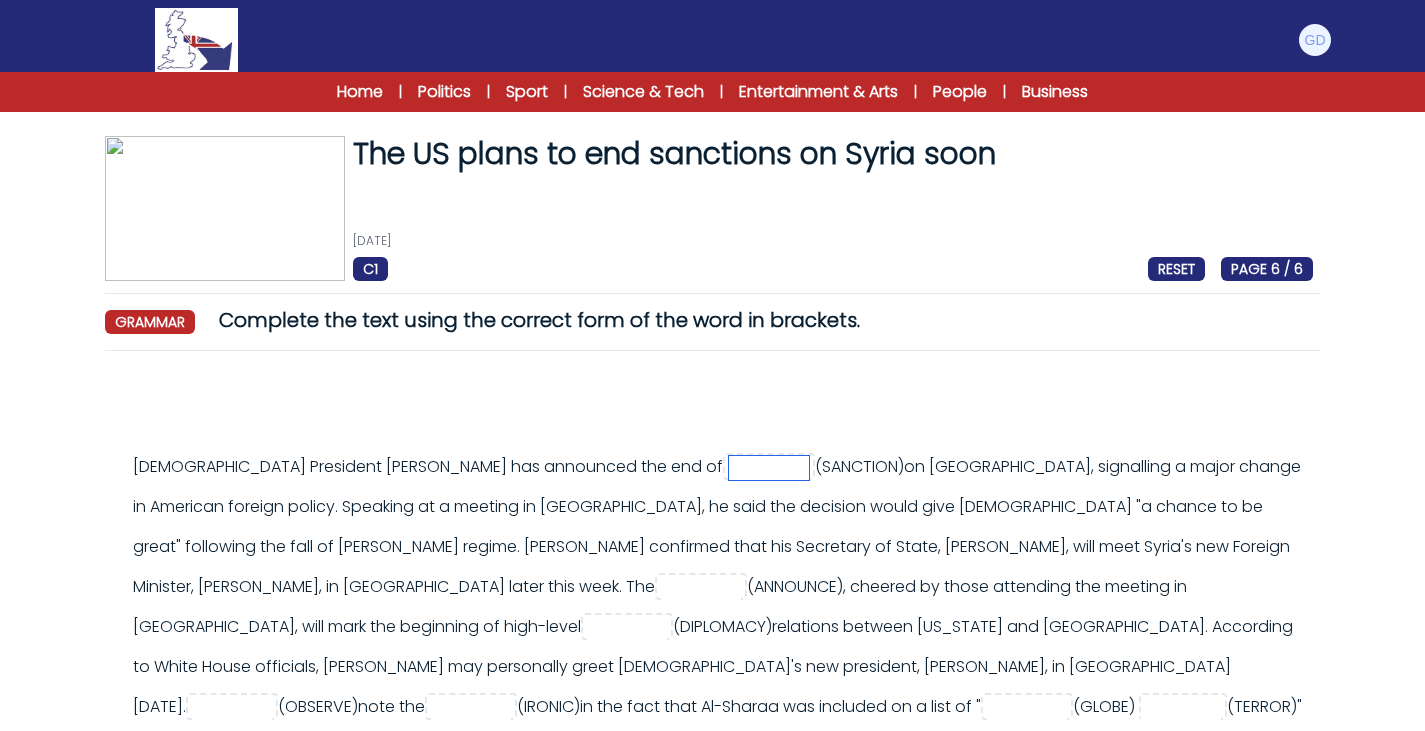 click at bounding box center (769, 468) 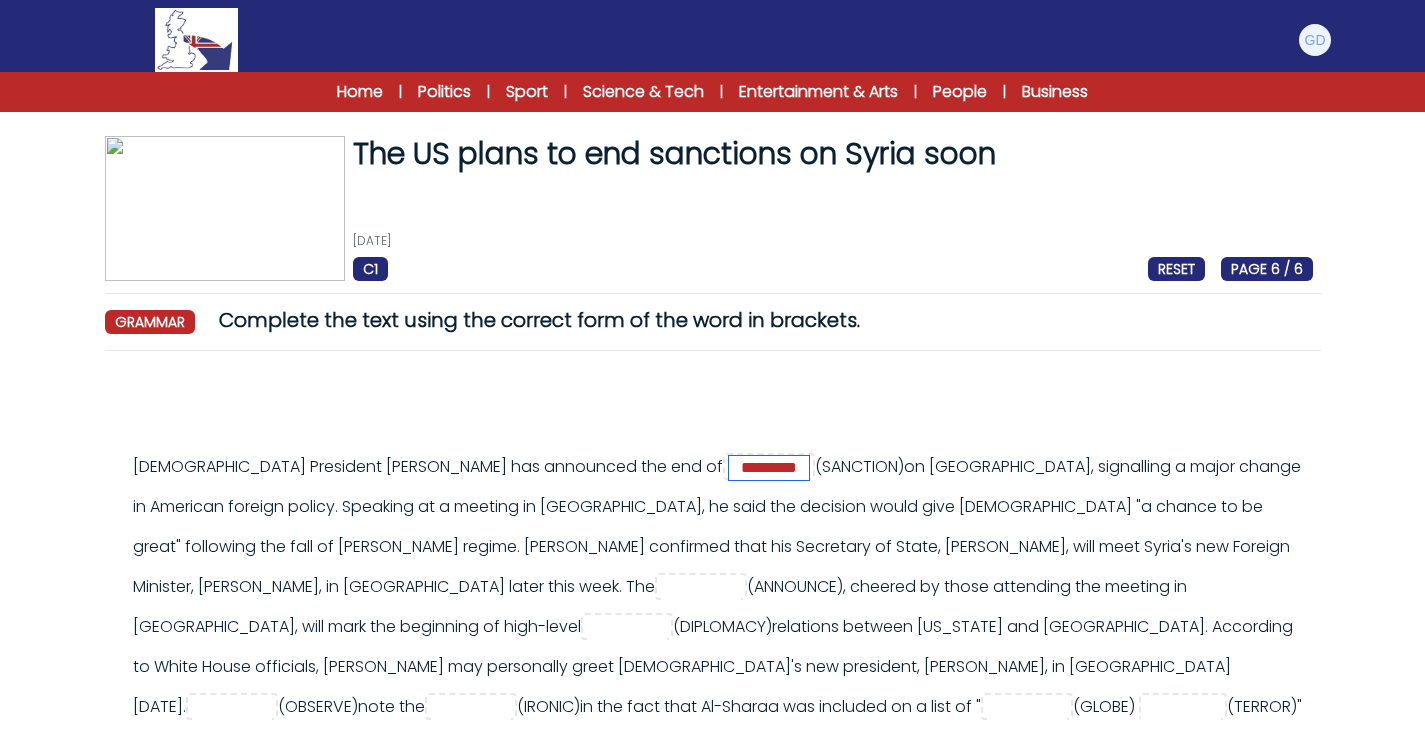 type on "*********" 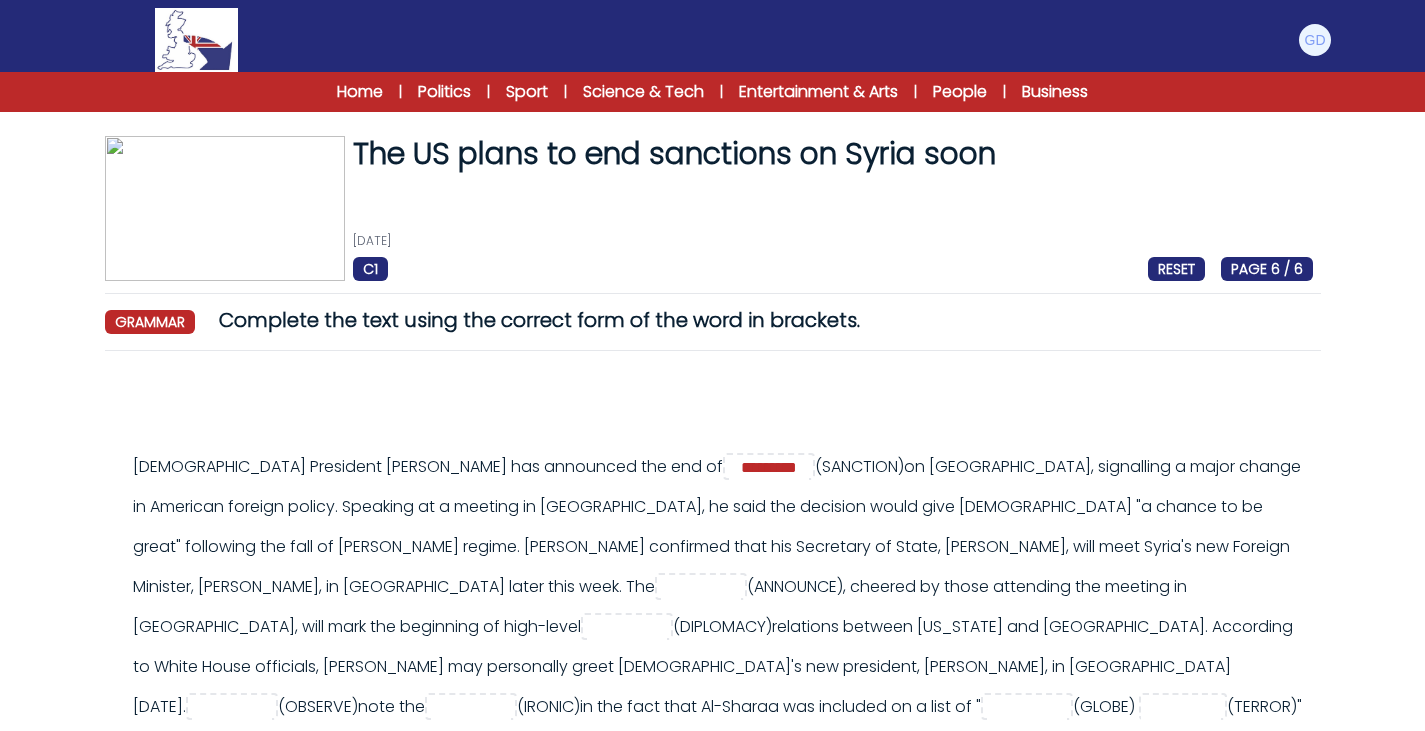 click on "The US plans to end sanctions on Syria soon
[DATE]
C1
RESET
PAGE
6
/ 6
The US plans to end sanctions on Syria soon
[DATE] RESET
>" at bounding box center (713, 562) 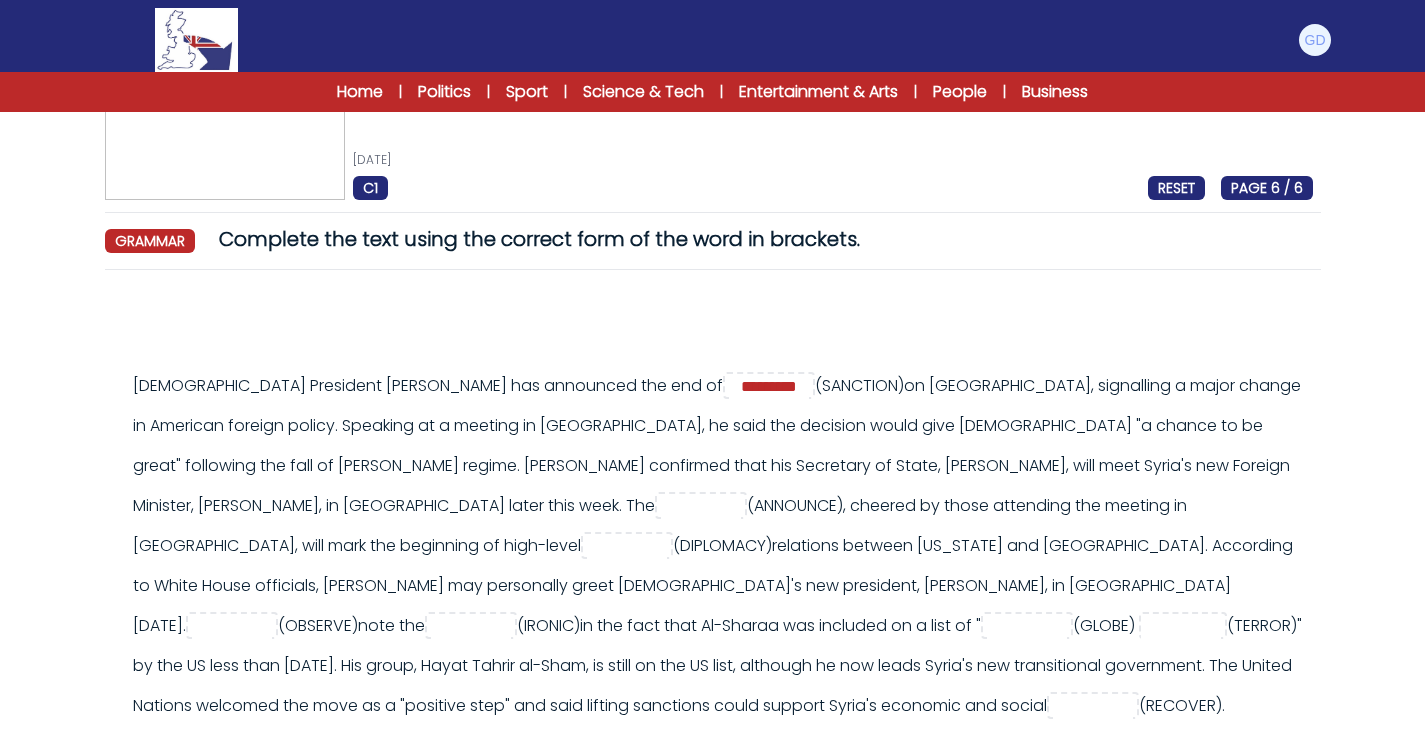 scroll, scrollTop: 82, scrollLeft: 0, axis: vertical 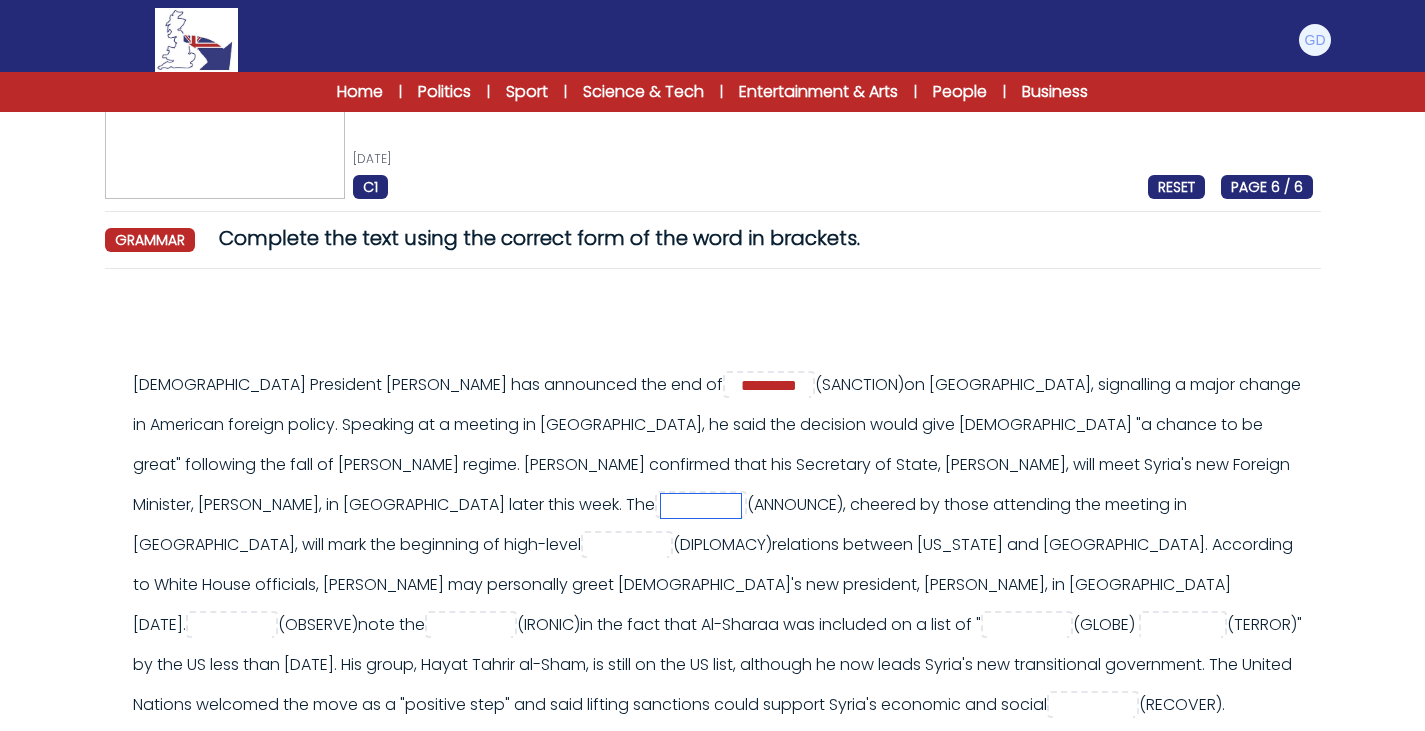 click at bounding box center (701, 506) 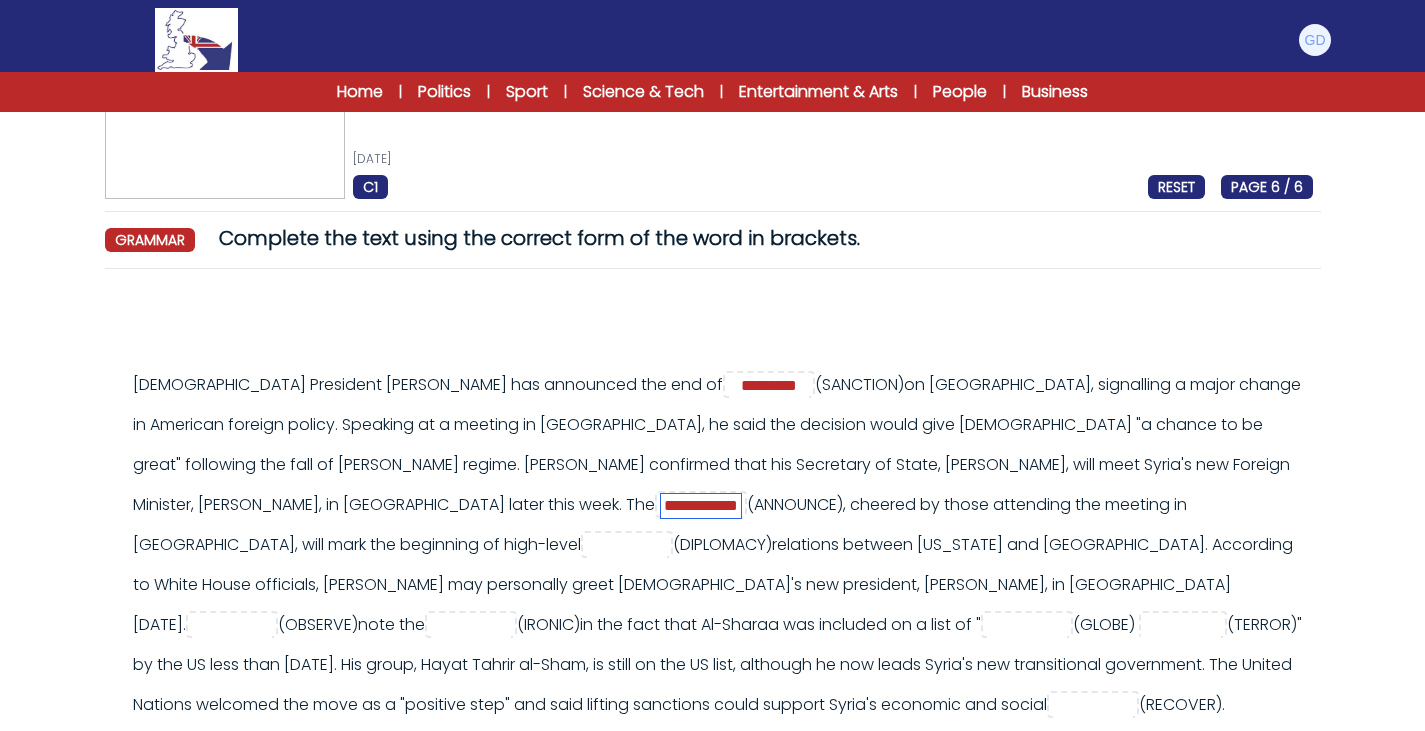 scroll, scrollTop: 0, scrollLeft: 5, axis: horizontal 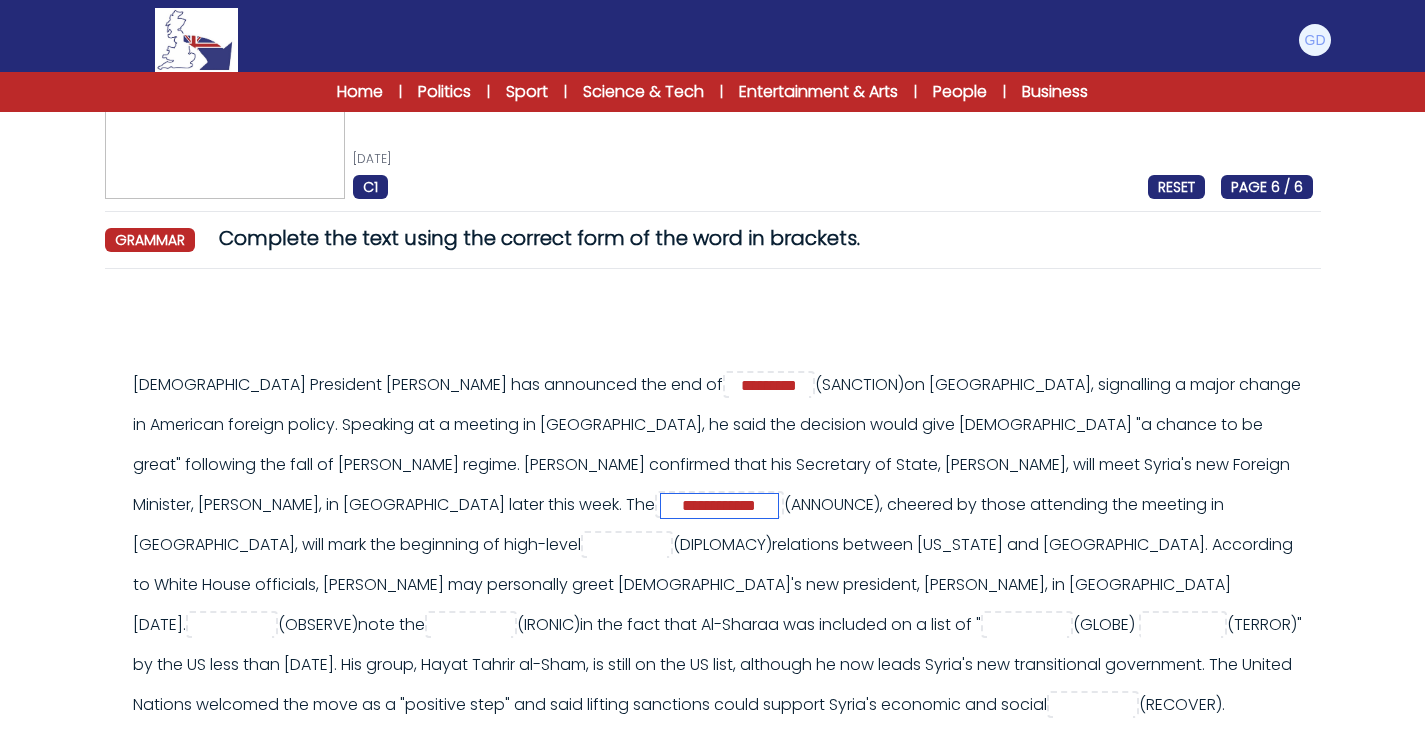 type on "**********" 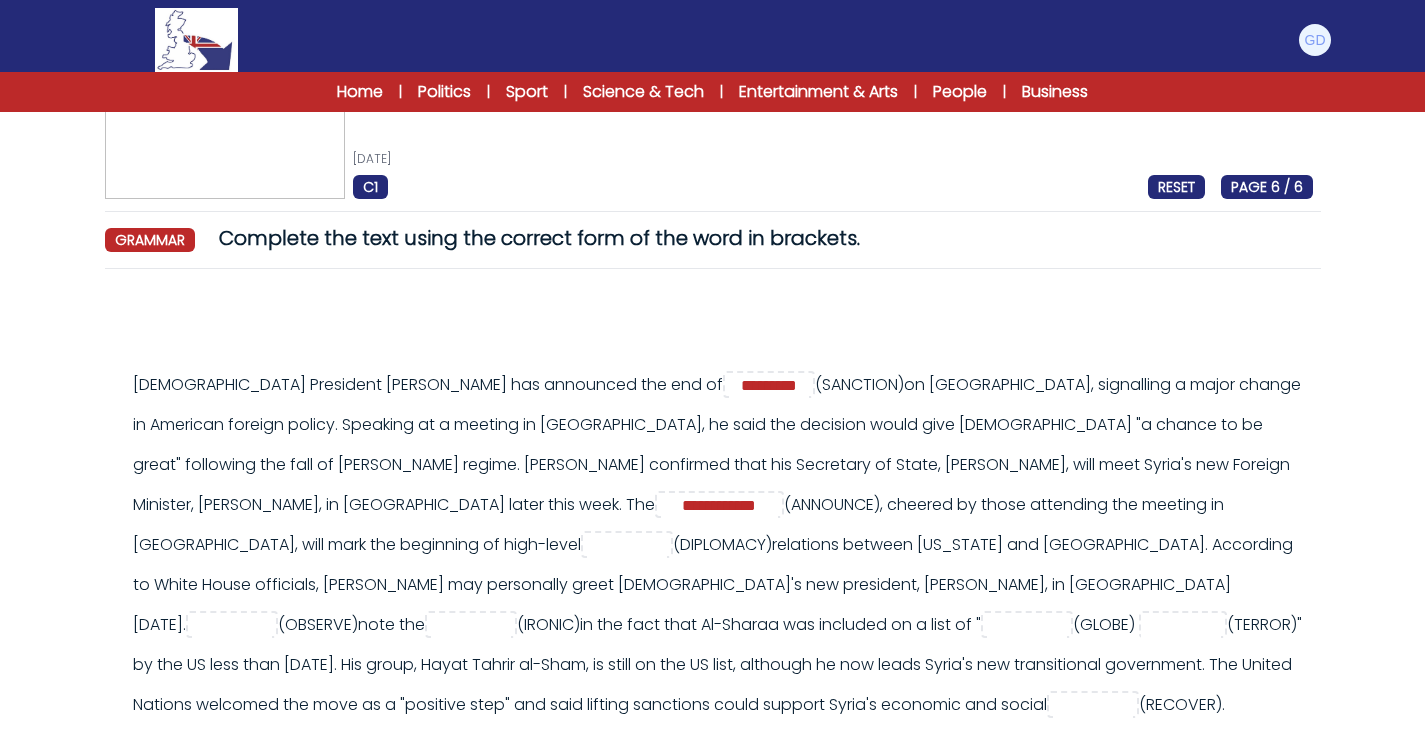 scroll, scrollTop: 0, scrollLeft: 0, axis: both 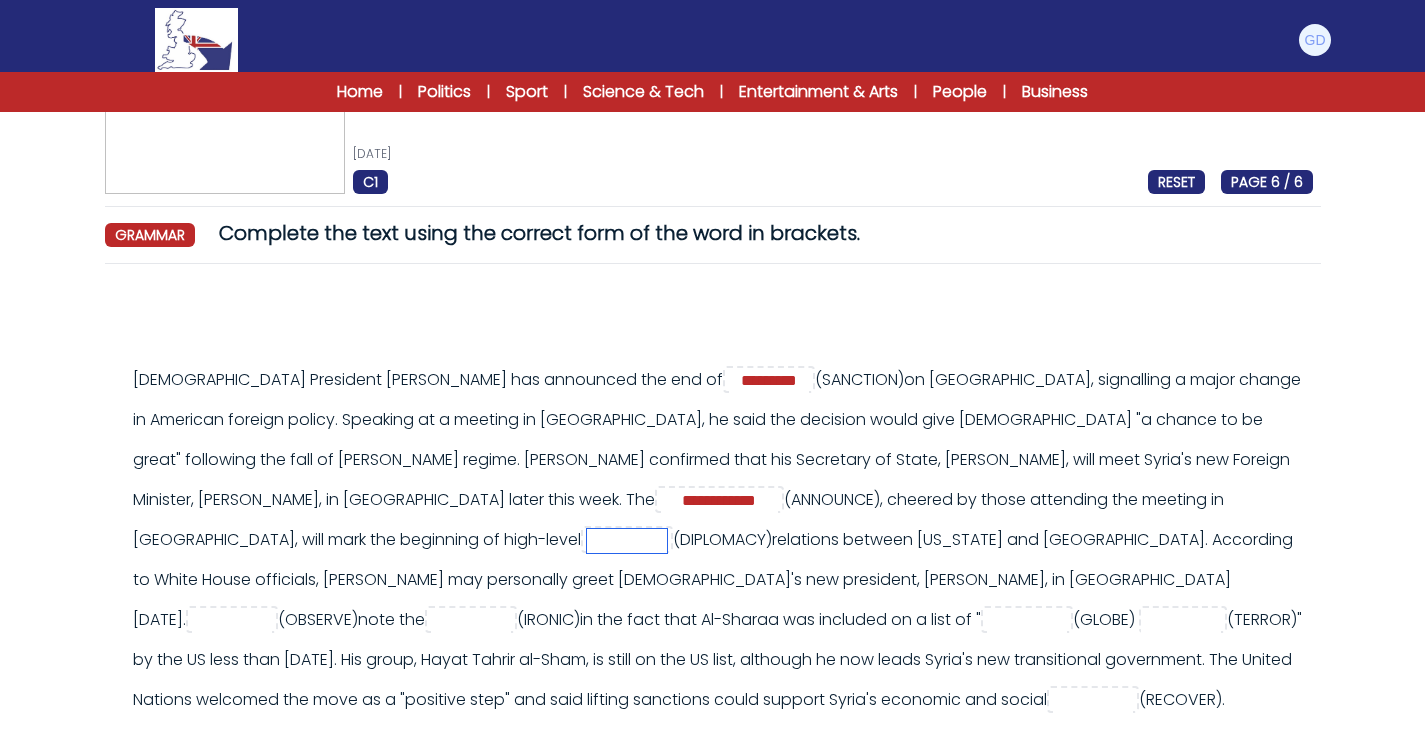 click at bounding box center (627, 541) 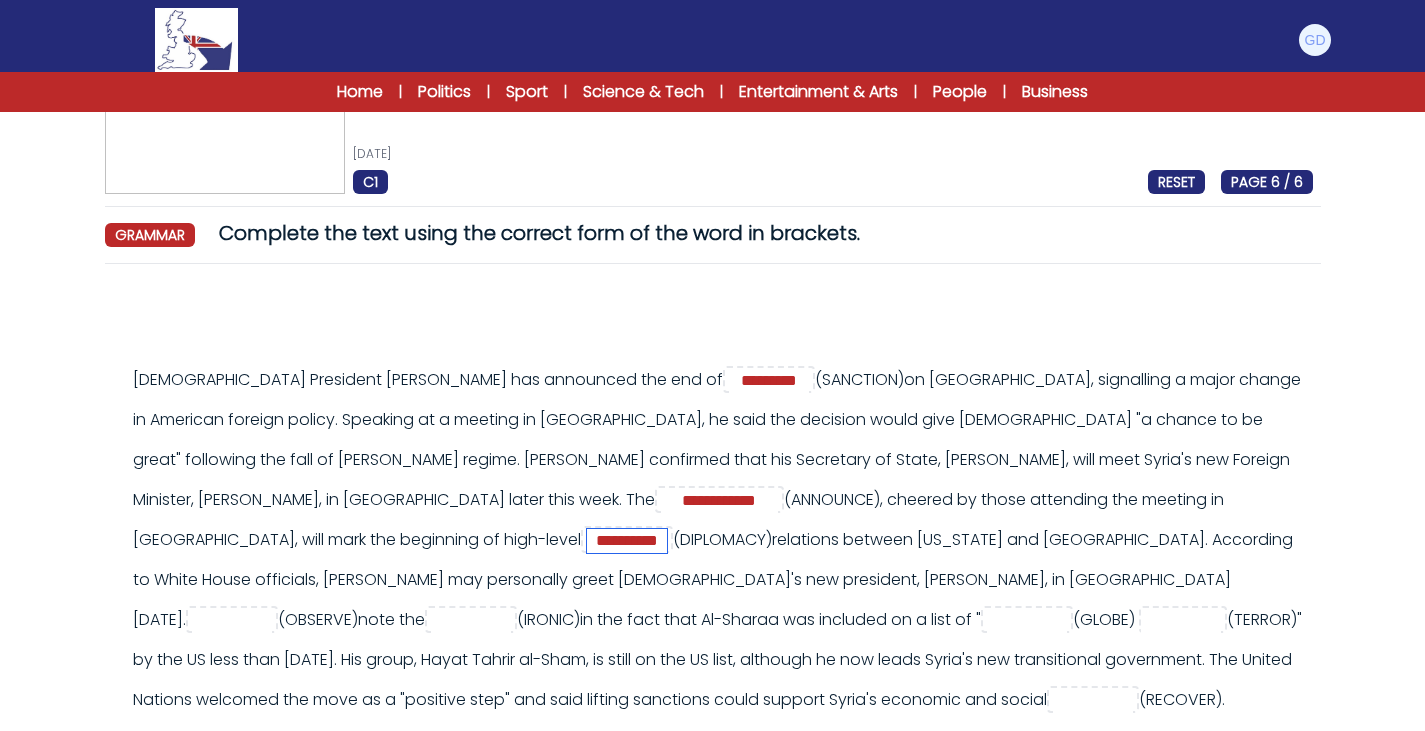 type on "**********" 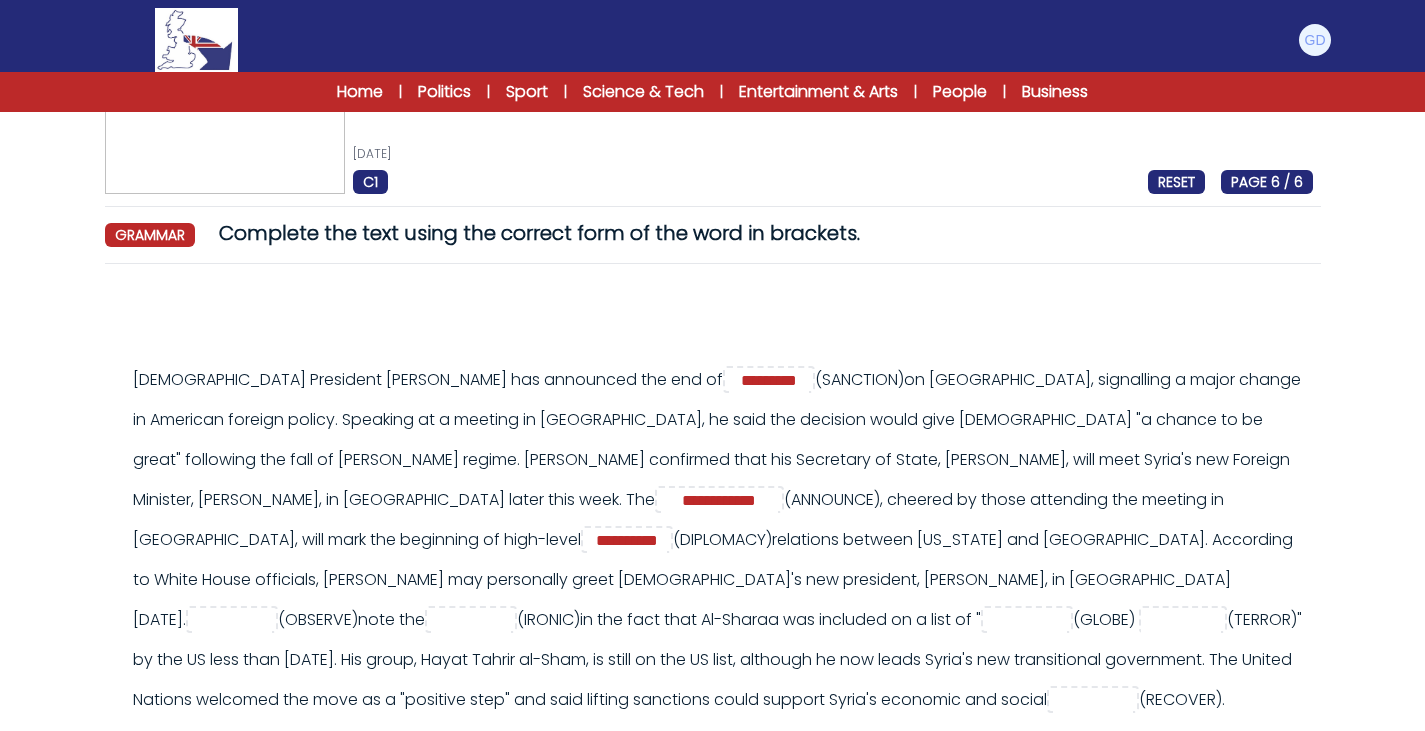 click on "**********" at bounding box center (723, 540) 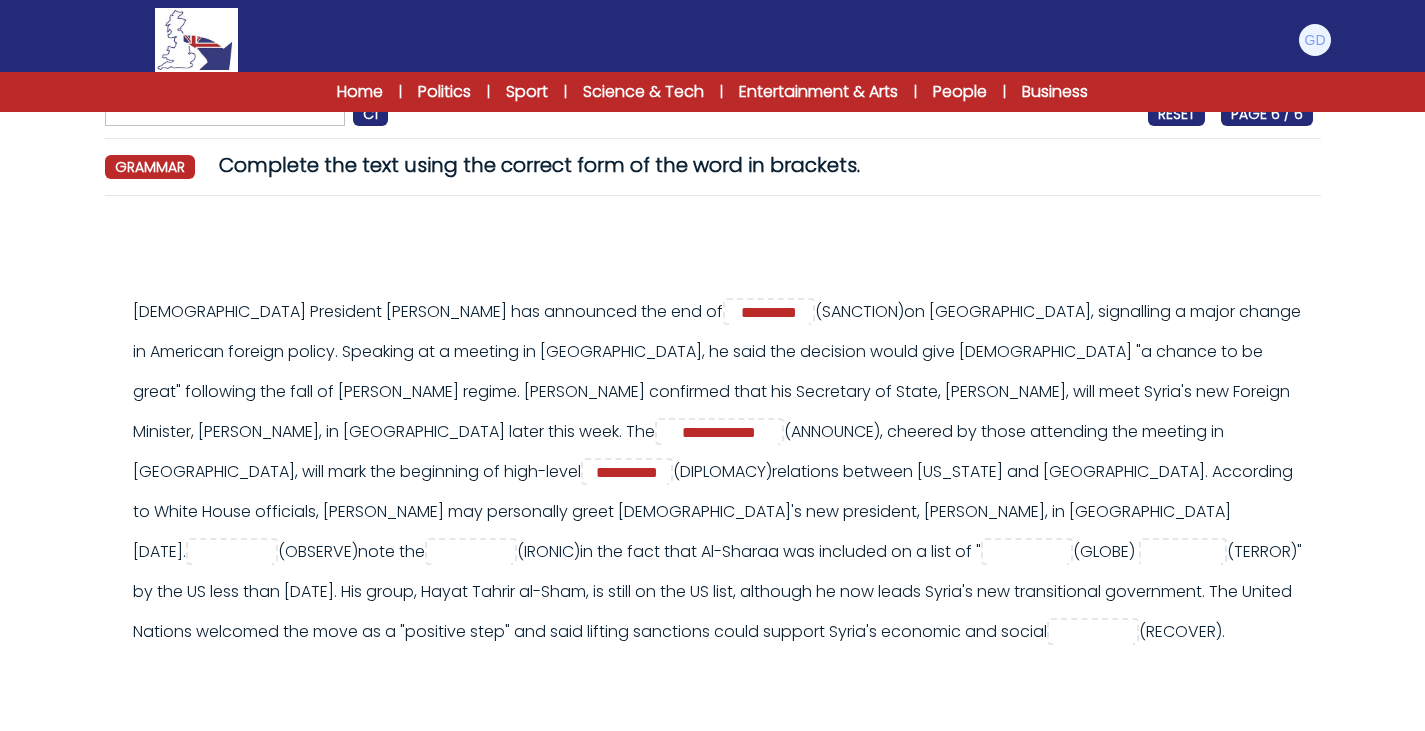 scroll, scrollTop: 156, scrollLeft: 0, axis: vertical 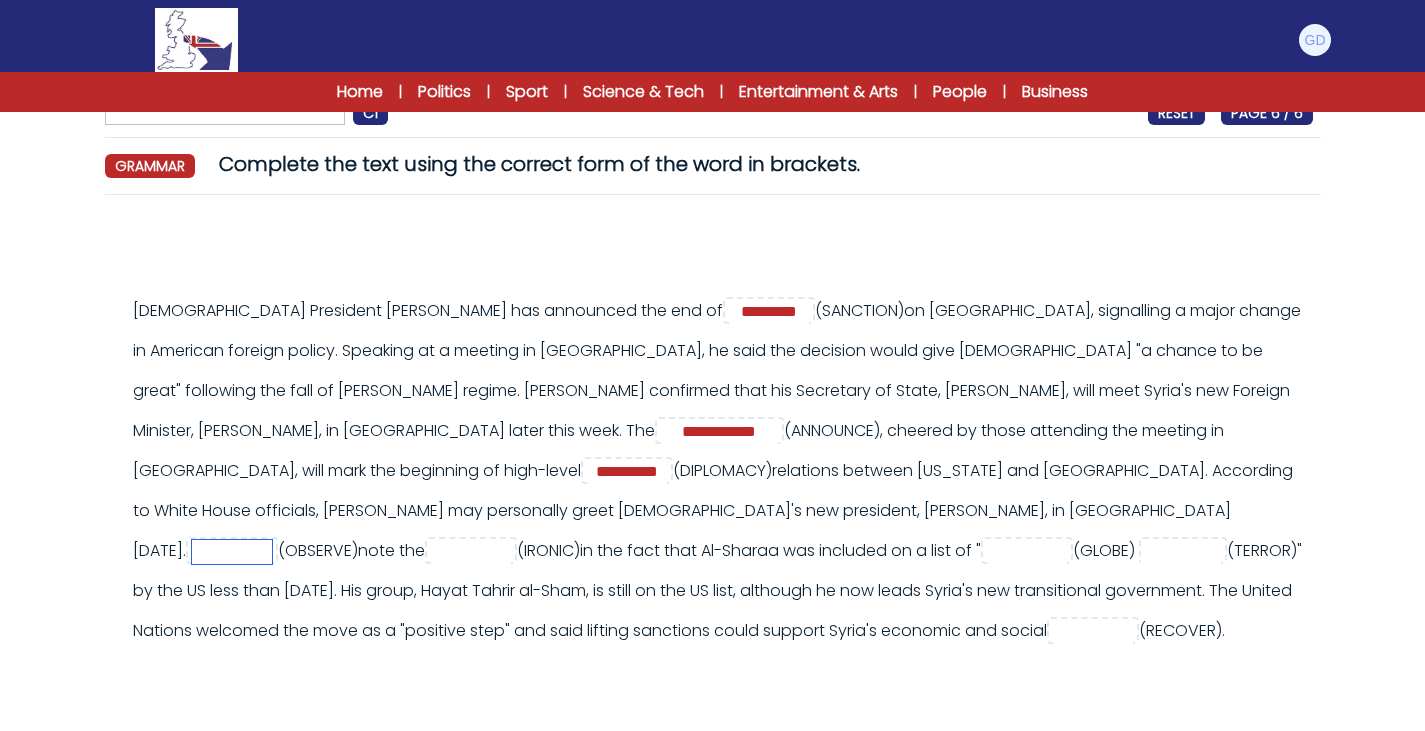 click at bounding box center [232, 552] 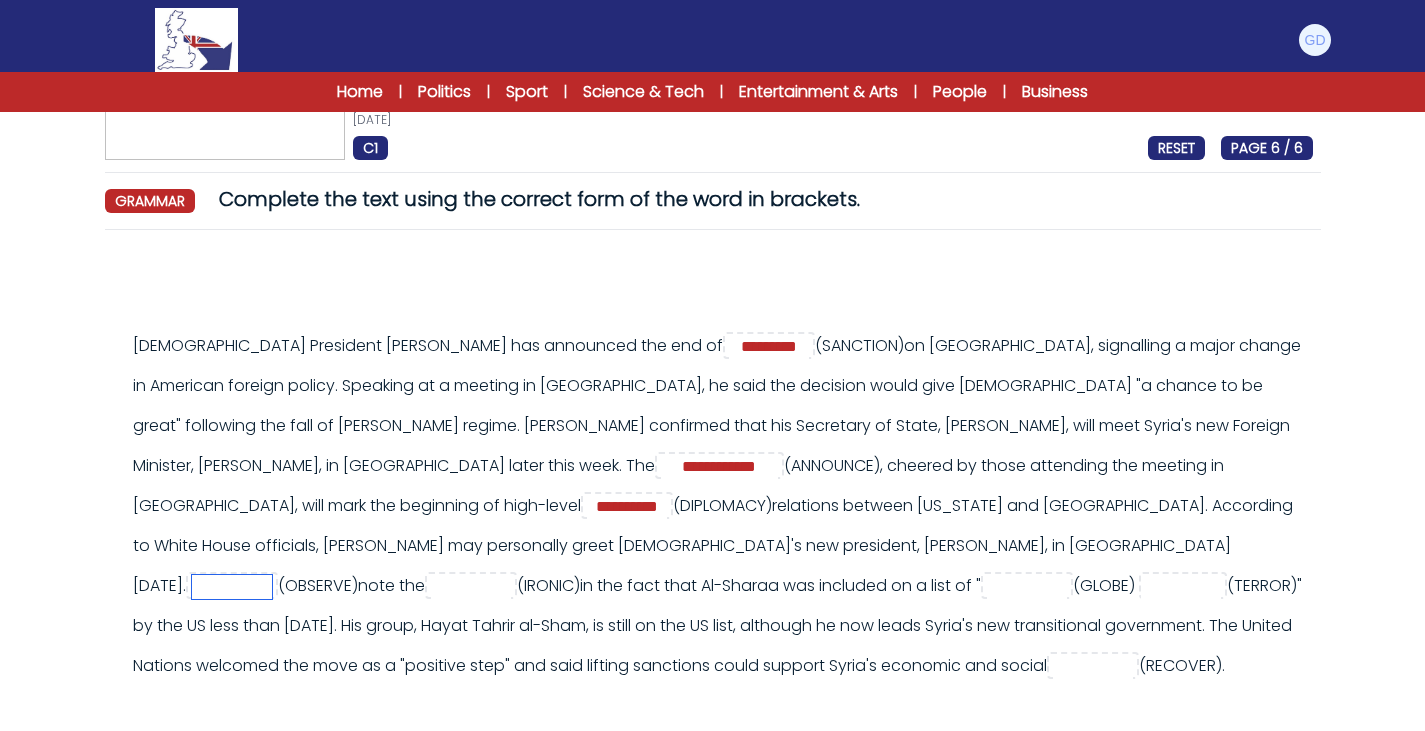 scroll, scrollTop: 126, scrollLeft: 0, axis: vertical 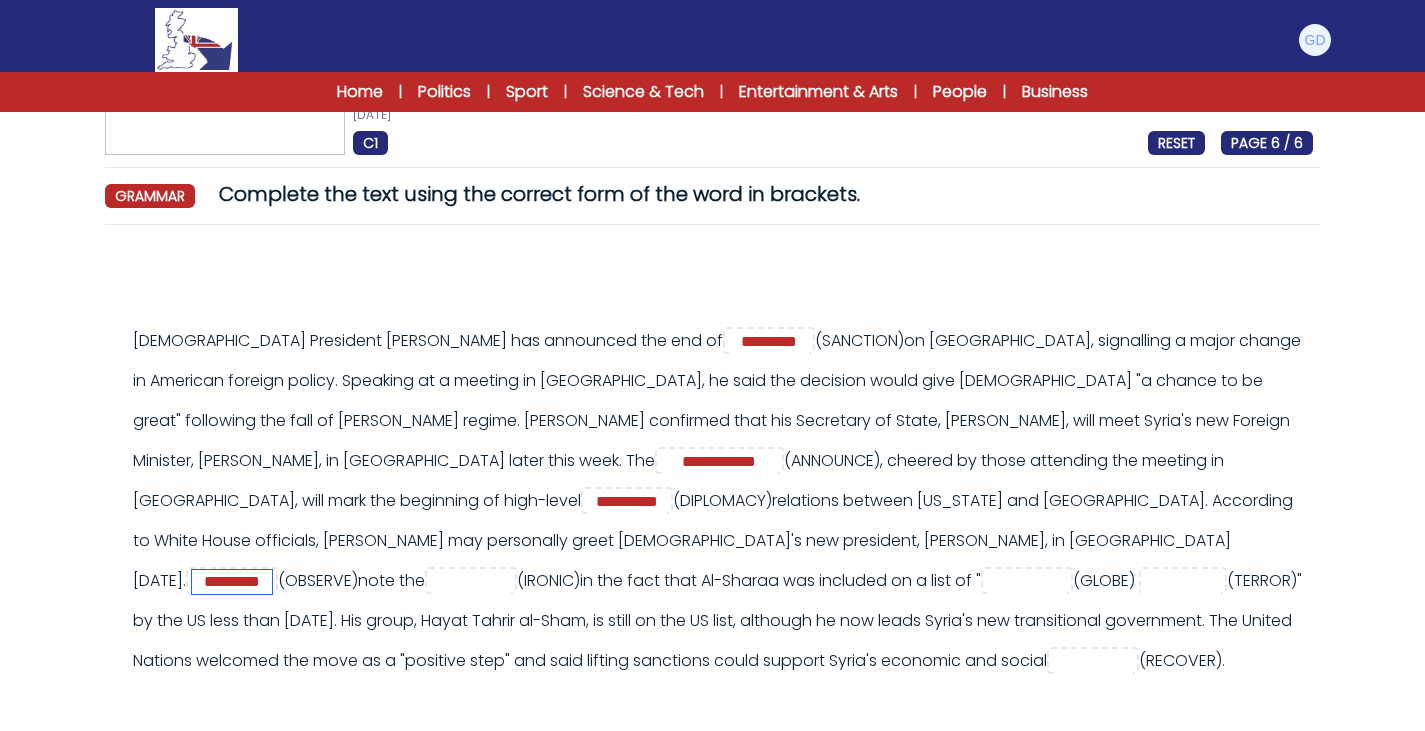 type on "*********" 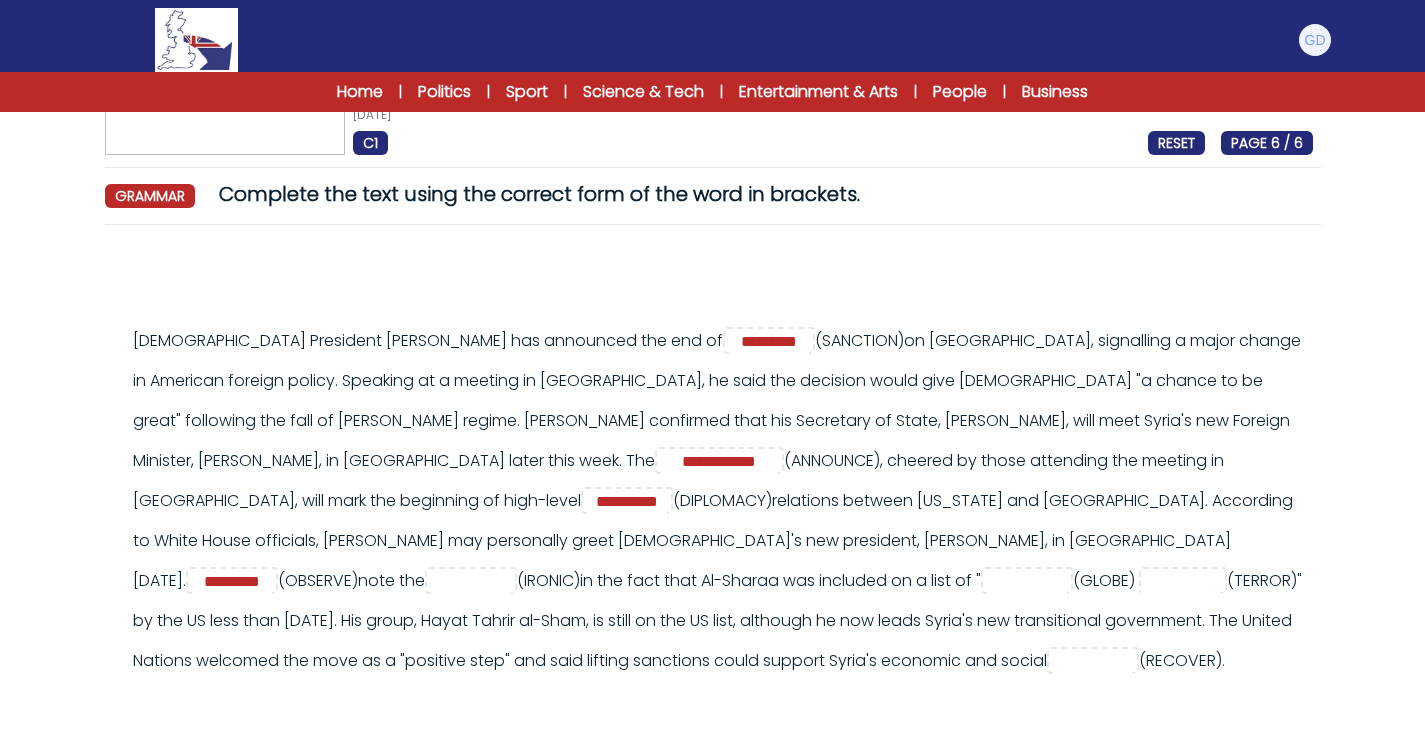 click on "**********" at bounding box center [723, 501] 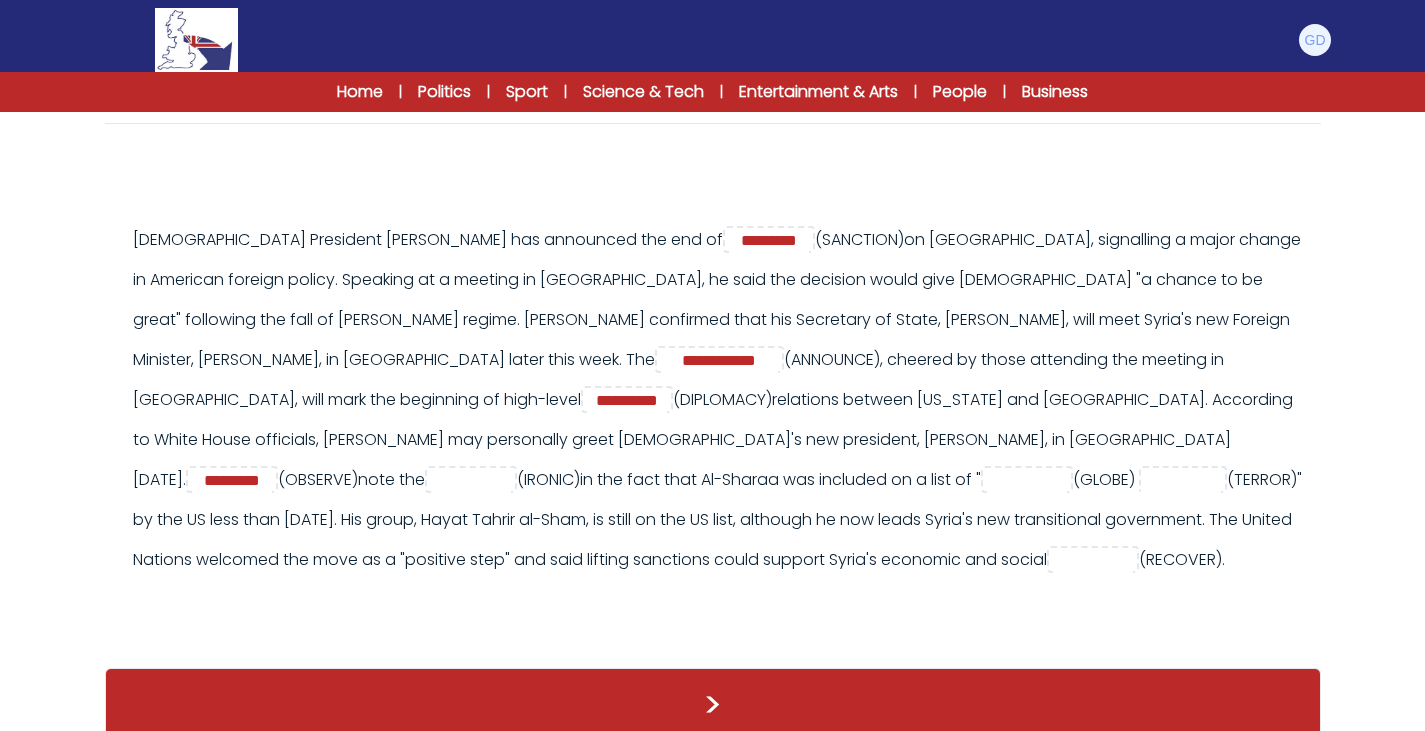 scroll, scrollTop: 228, scrollLeft: 0, axis: vertical 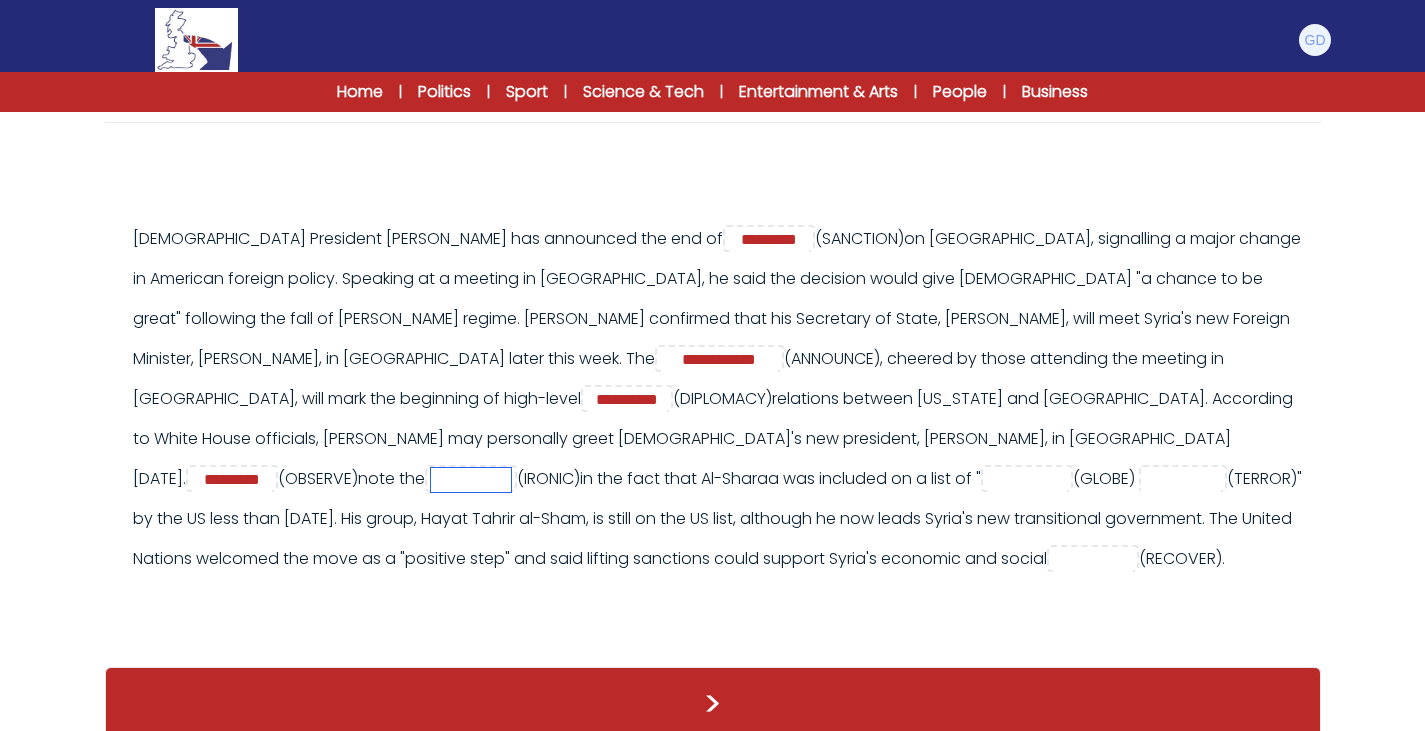 click at bounding box center [471, 480] 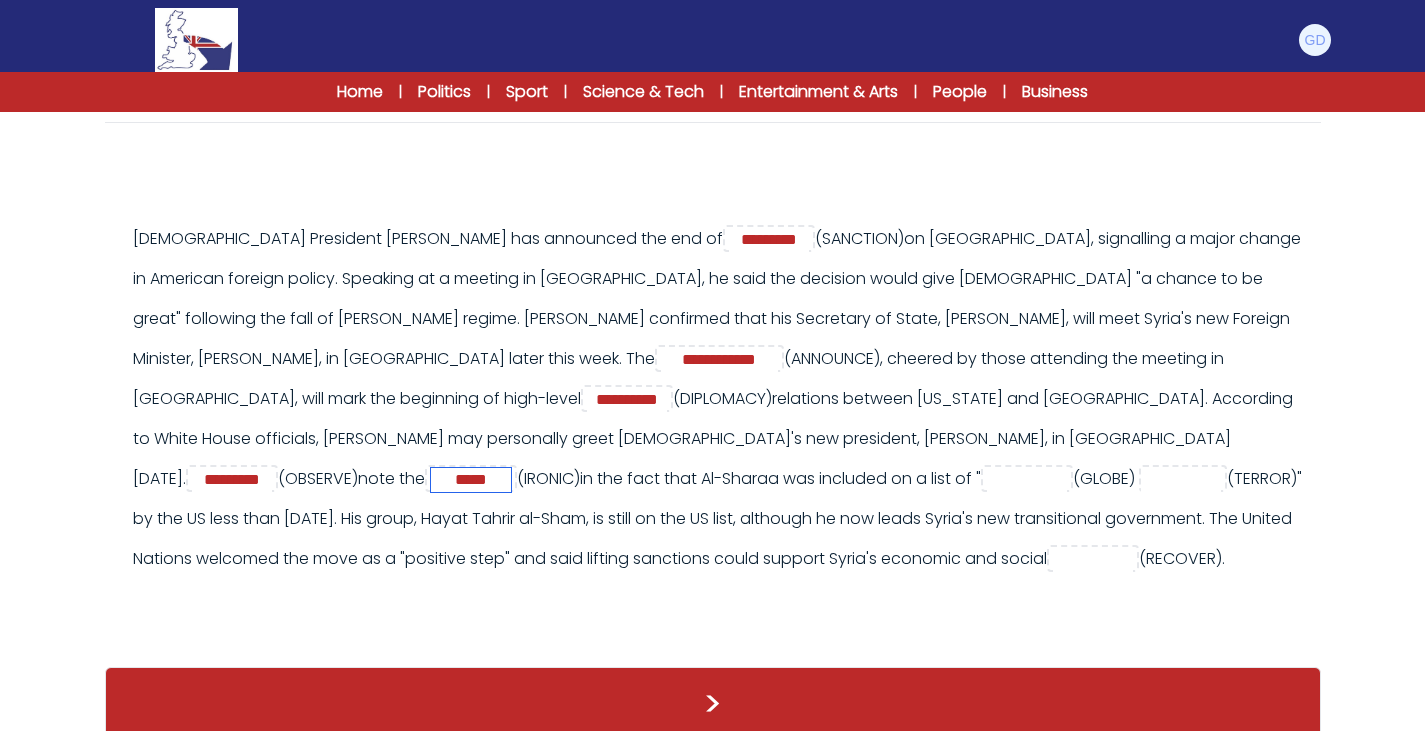 type on "*****" 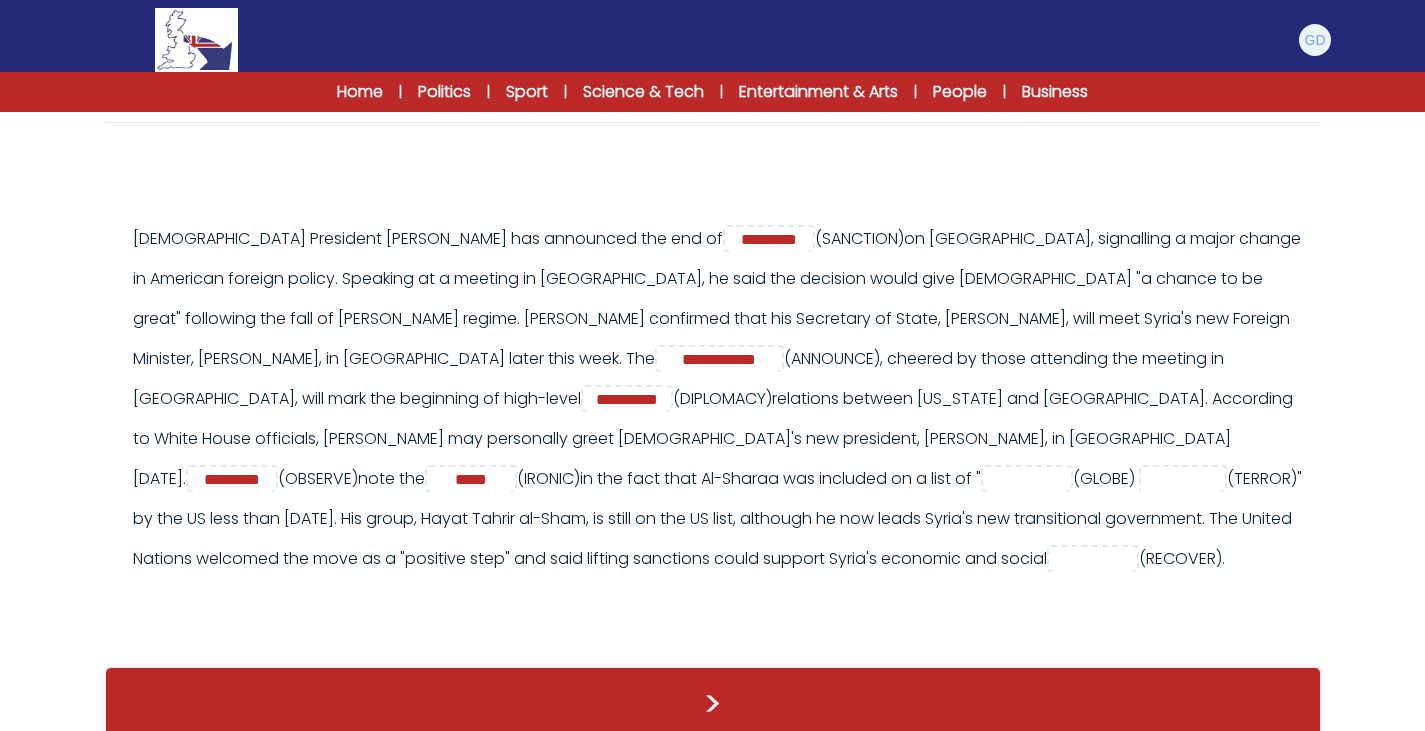 click on "**********" at bounding box center [723, 399] 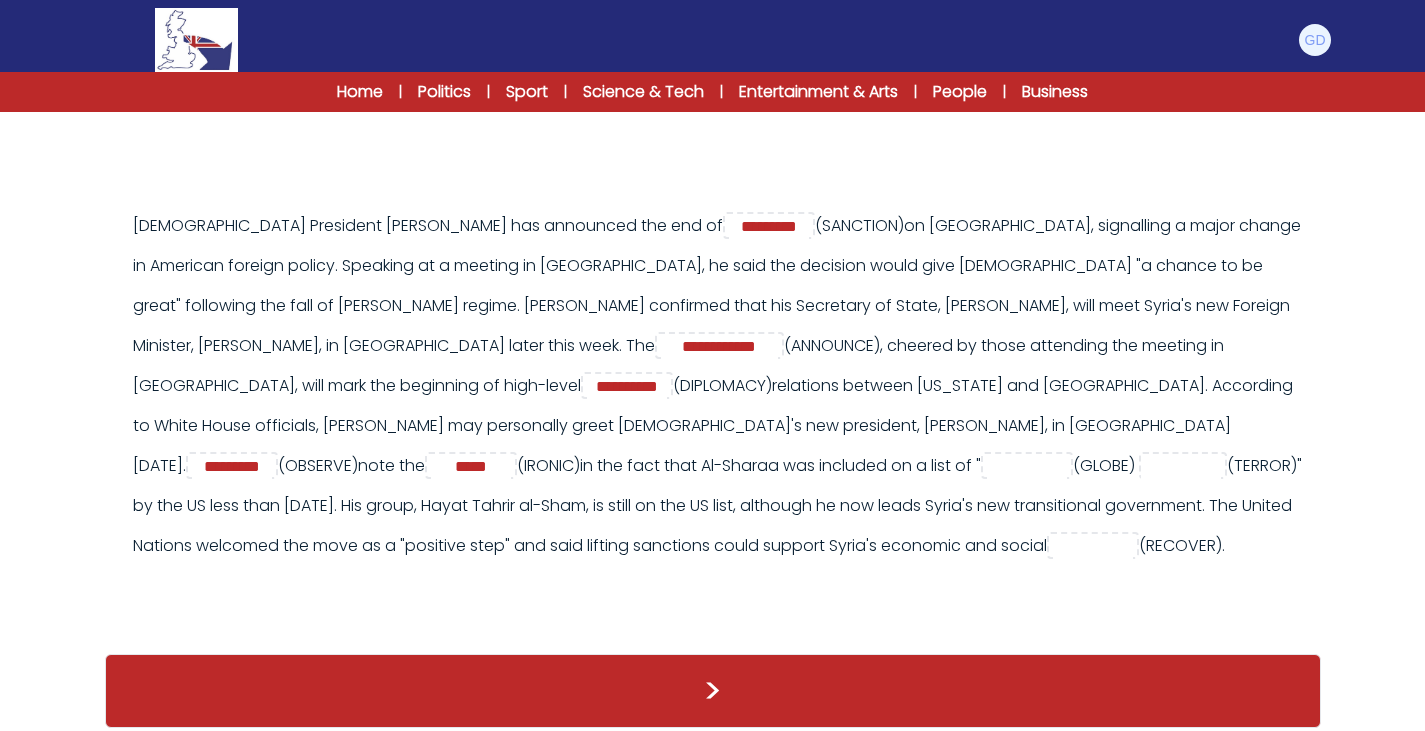 scroll, scrollTop: 267, scrollLeft: 0, axis: vertical 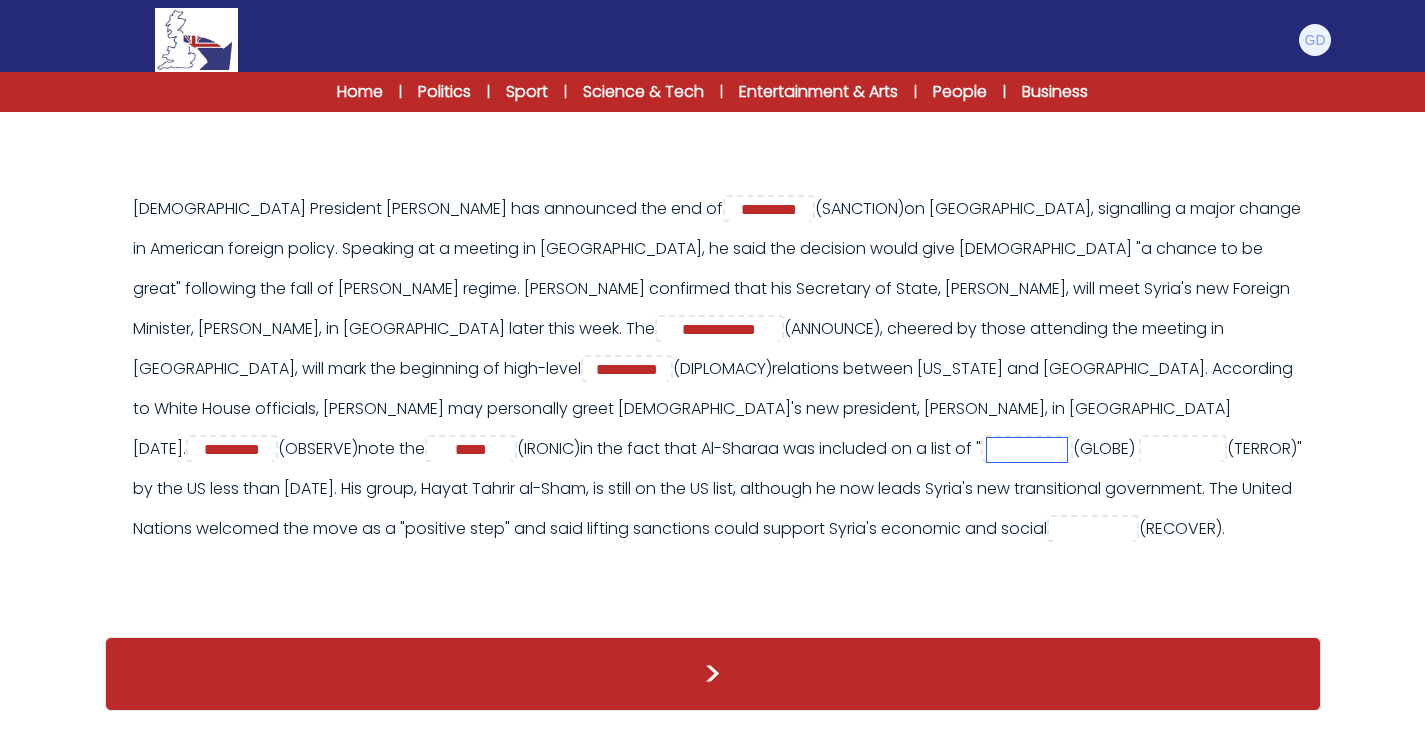 click at bounding box center (1027, 450) 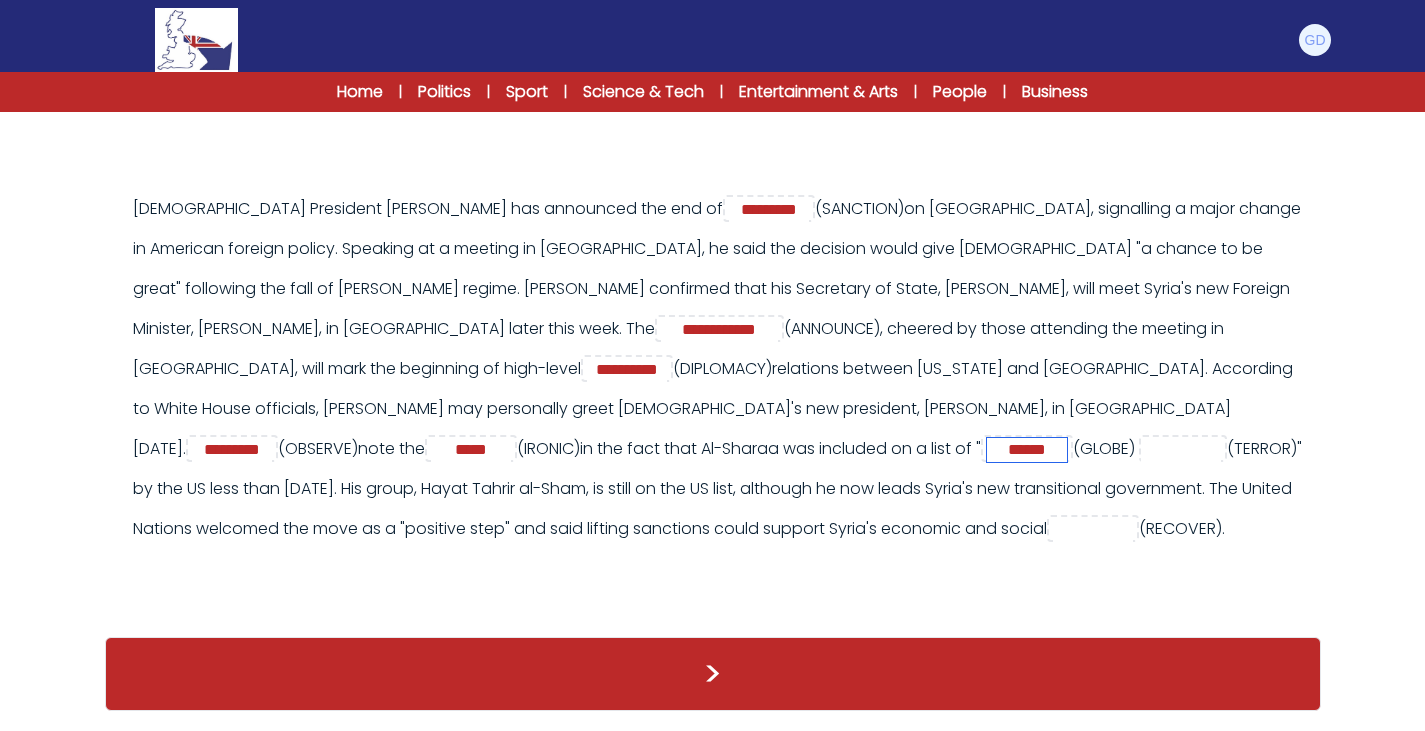 type on "******" 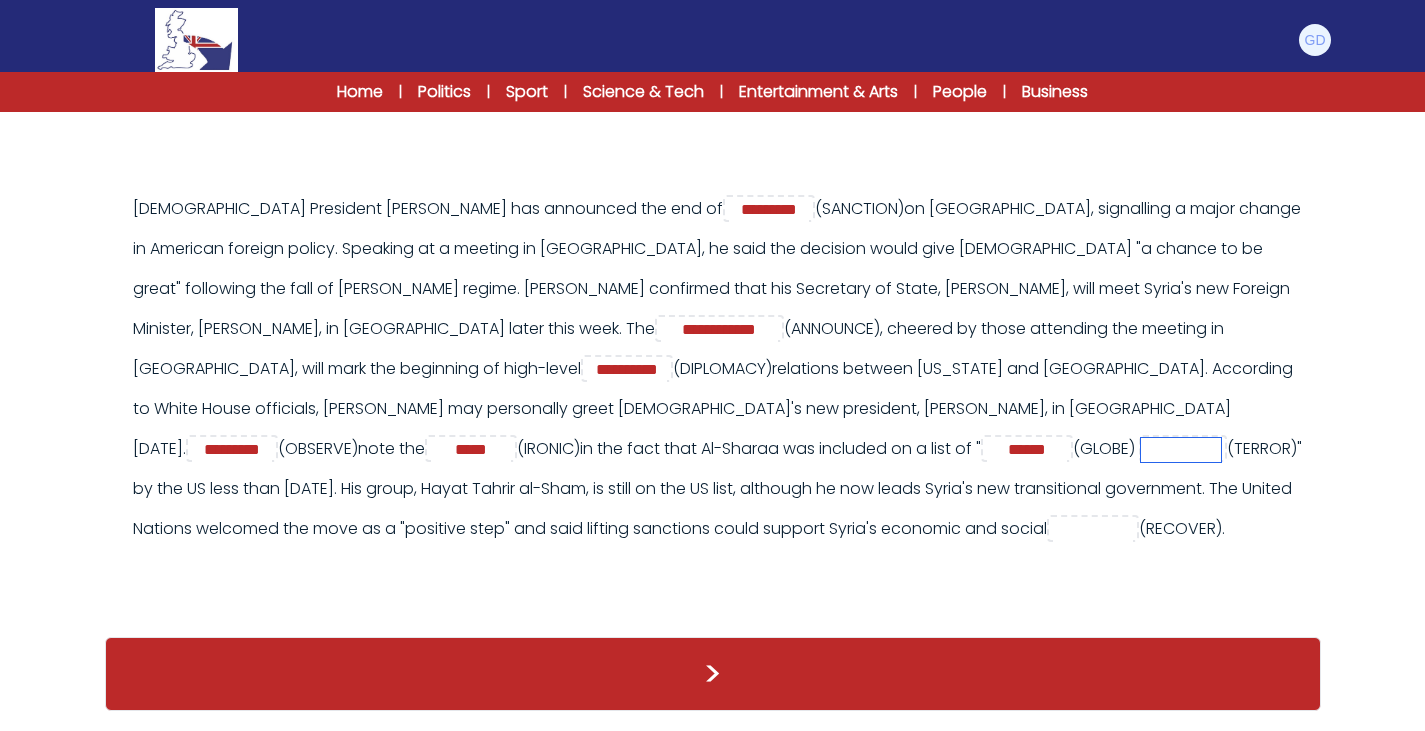 click at bounding box center (1181, 450) 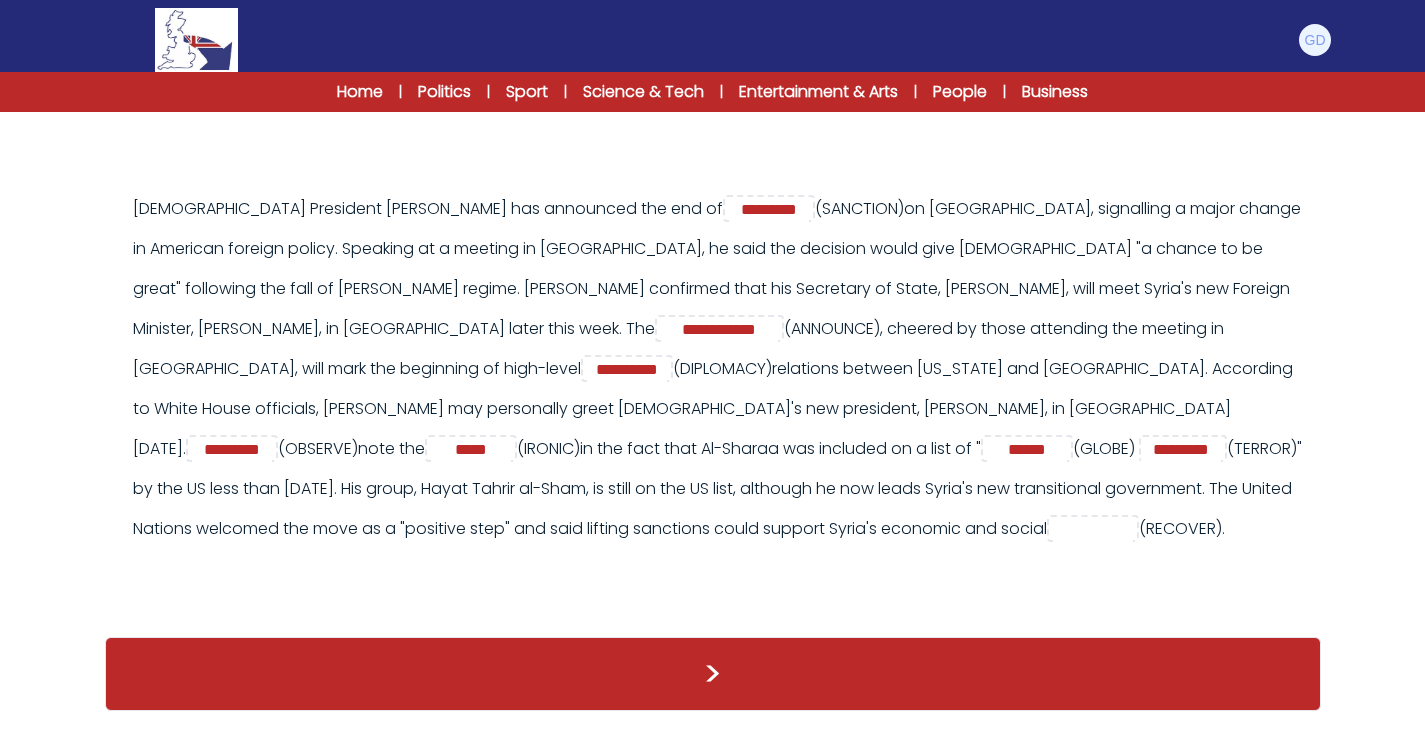 click on "**********" at bounding box center (723, 369) 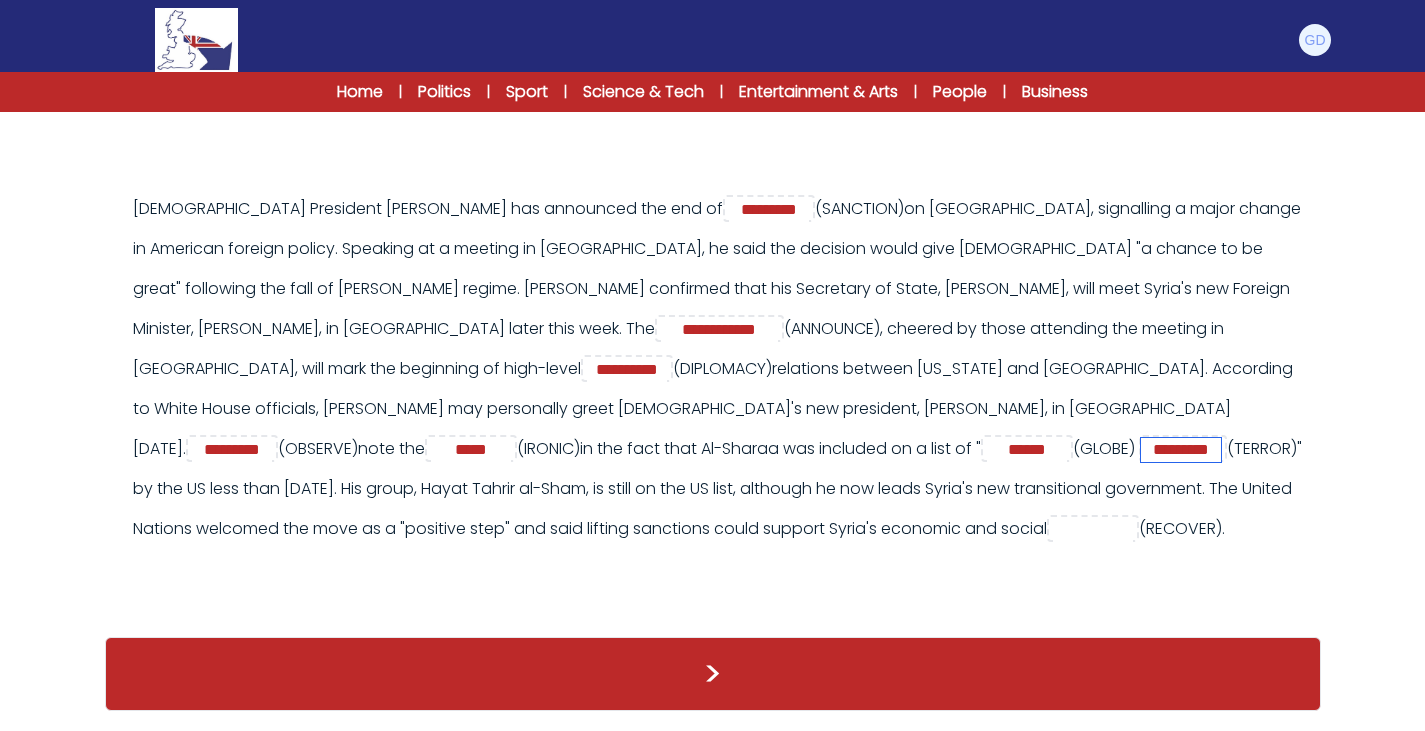 click on "*********" at bounding box center [1181, 450] 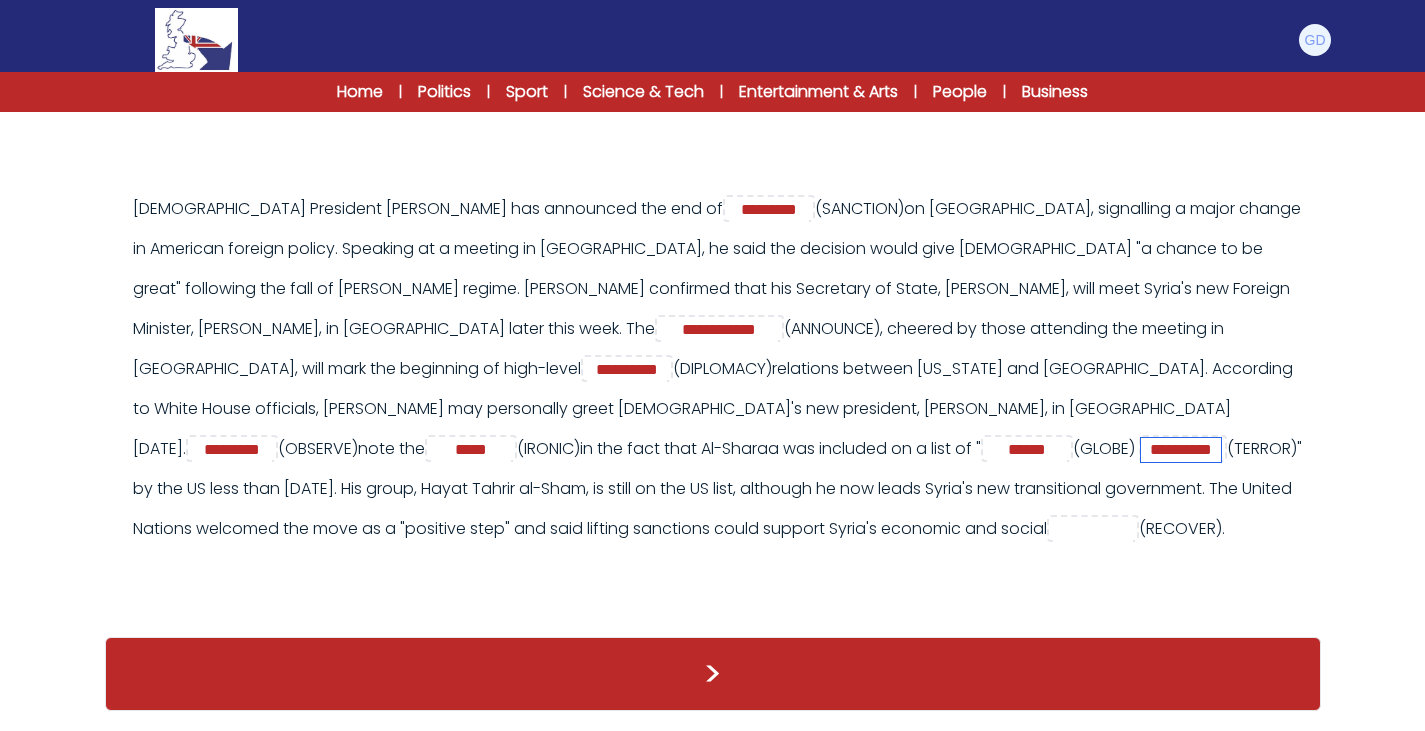 type on "**********" 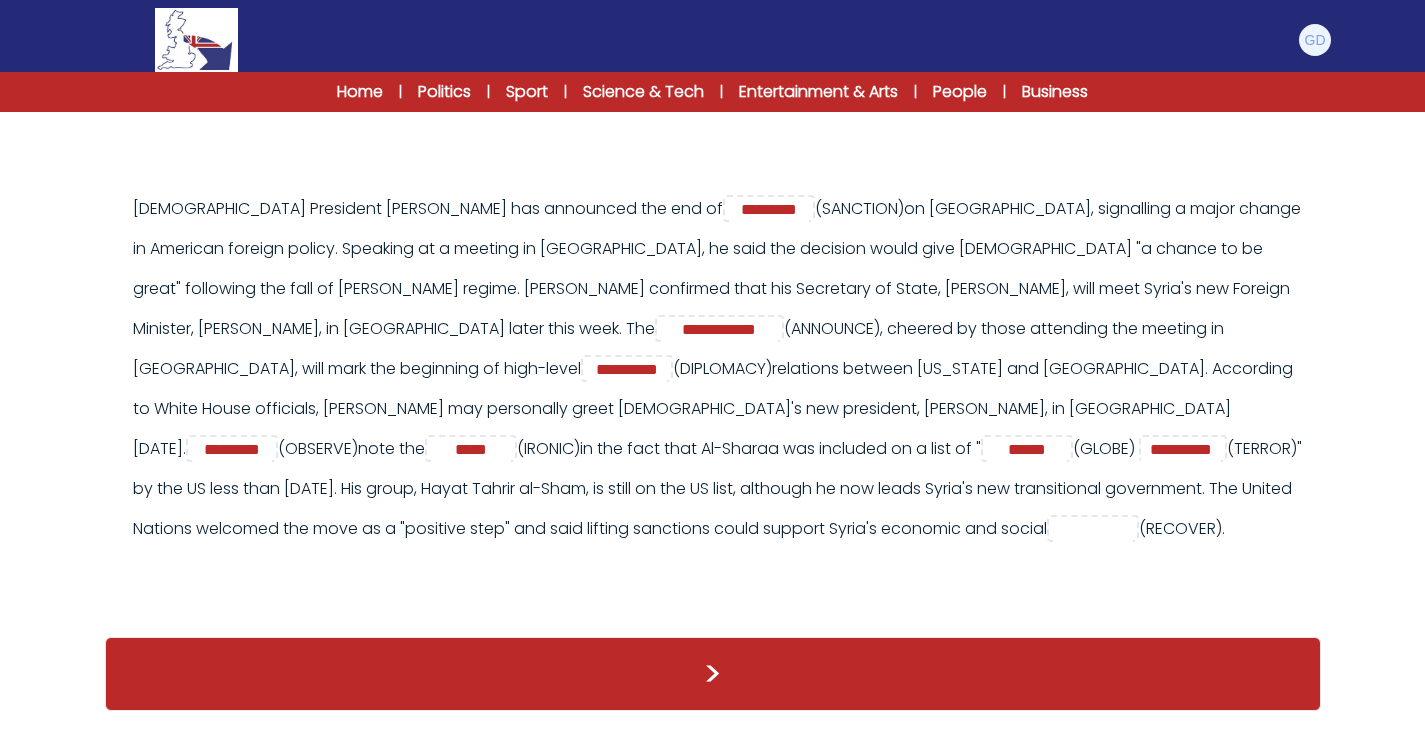 click on "US President Donald Trump has announced the end of
********* *********" at bounding box center (713, 363) 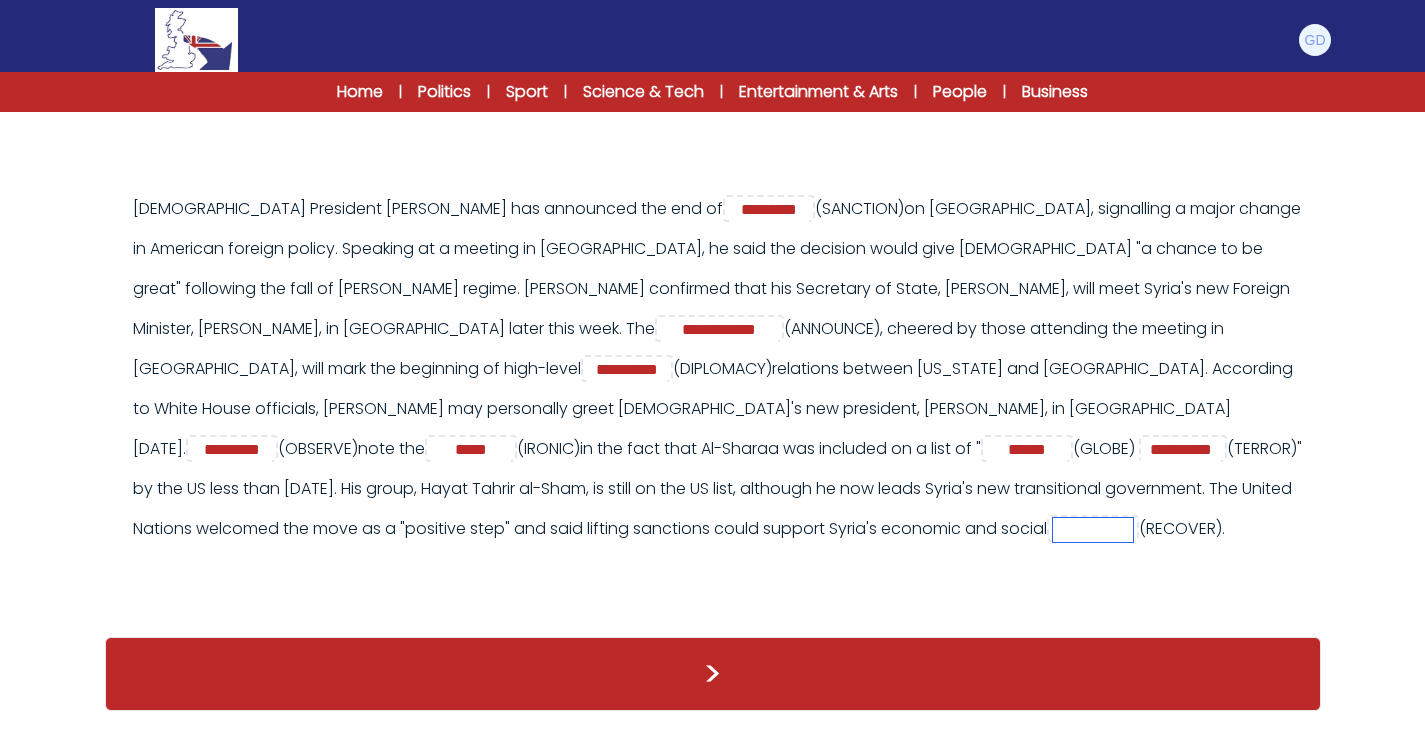 click at bounding box center [1093, 530] 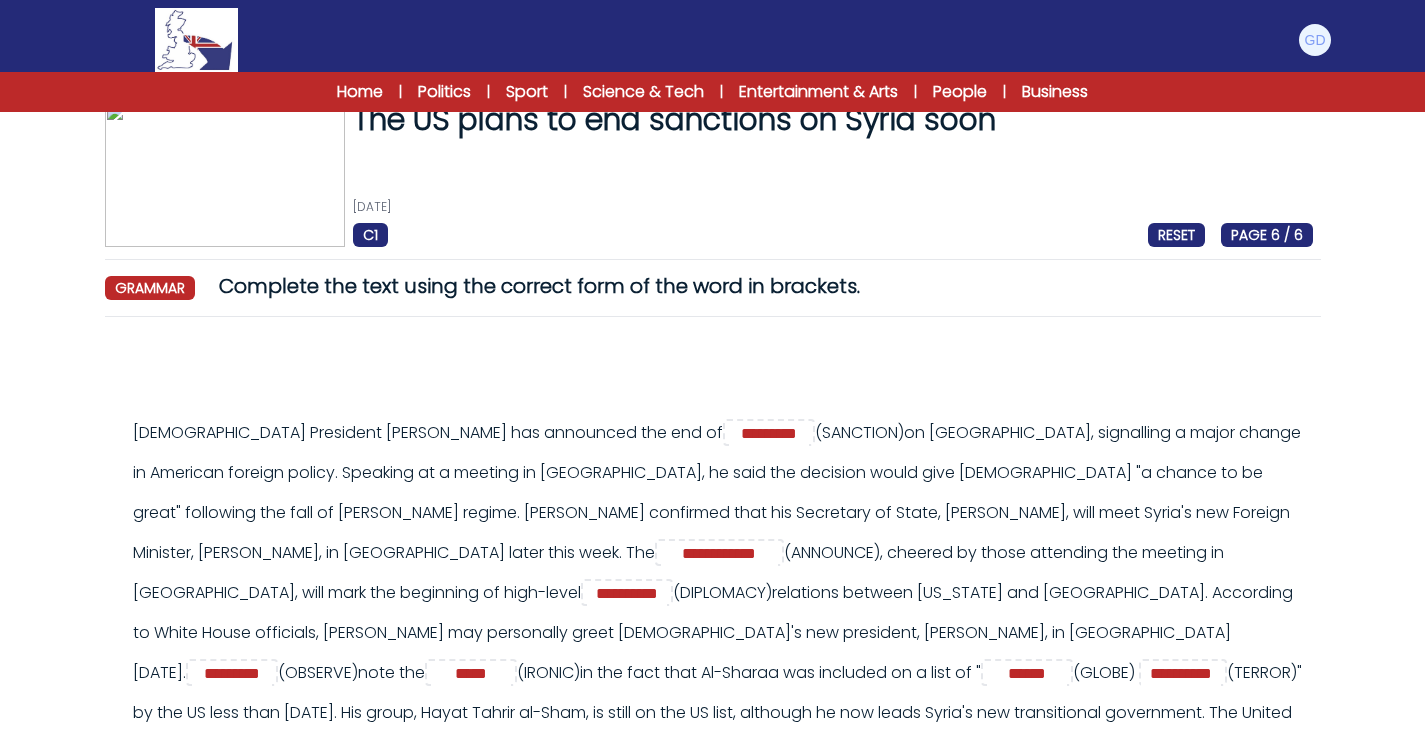 scroll, scrollTop: 273, scrollLeft: 0, axis: vertical 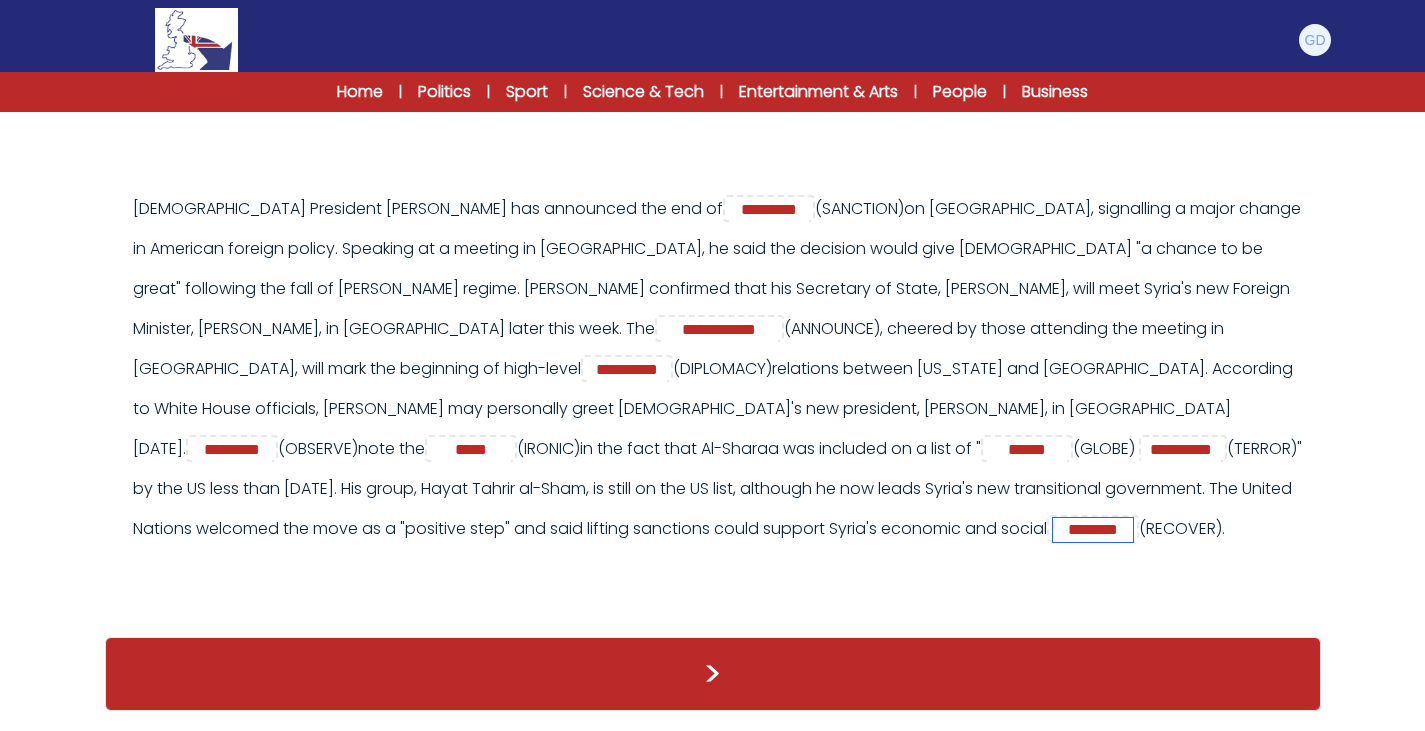 type on "********" 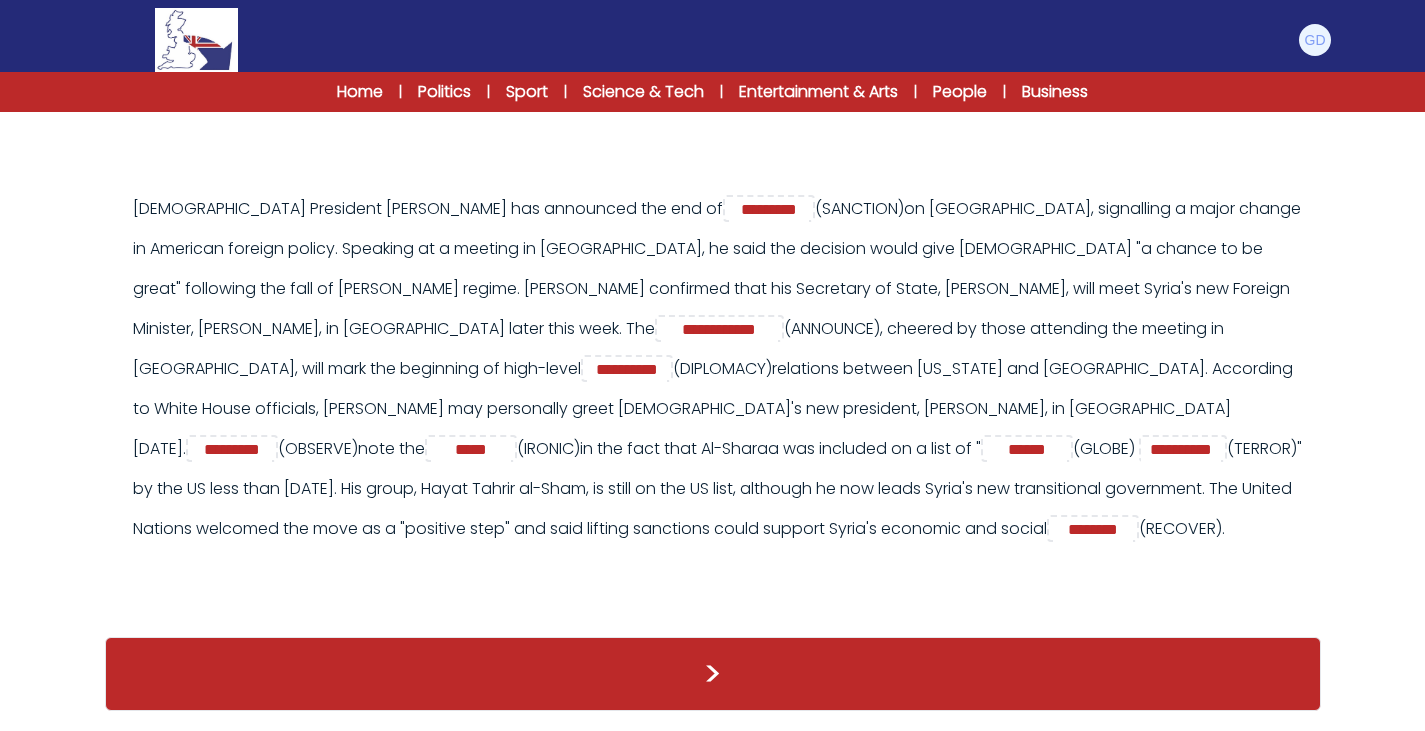 click on "US President Donald Trump has announced the end of
********* *********" at bounding box center (713, 363) 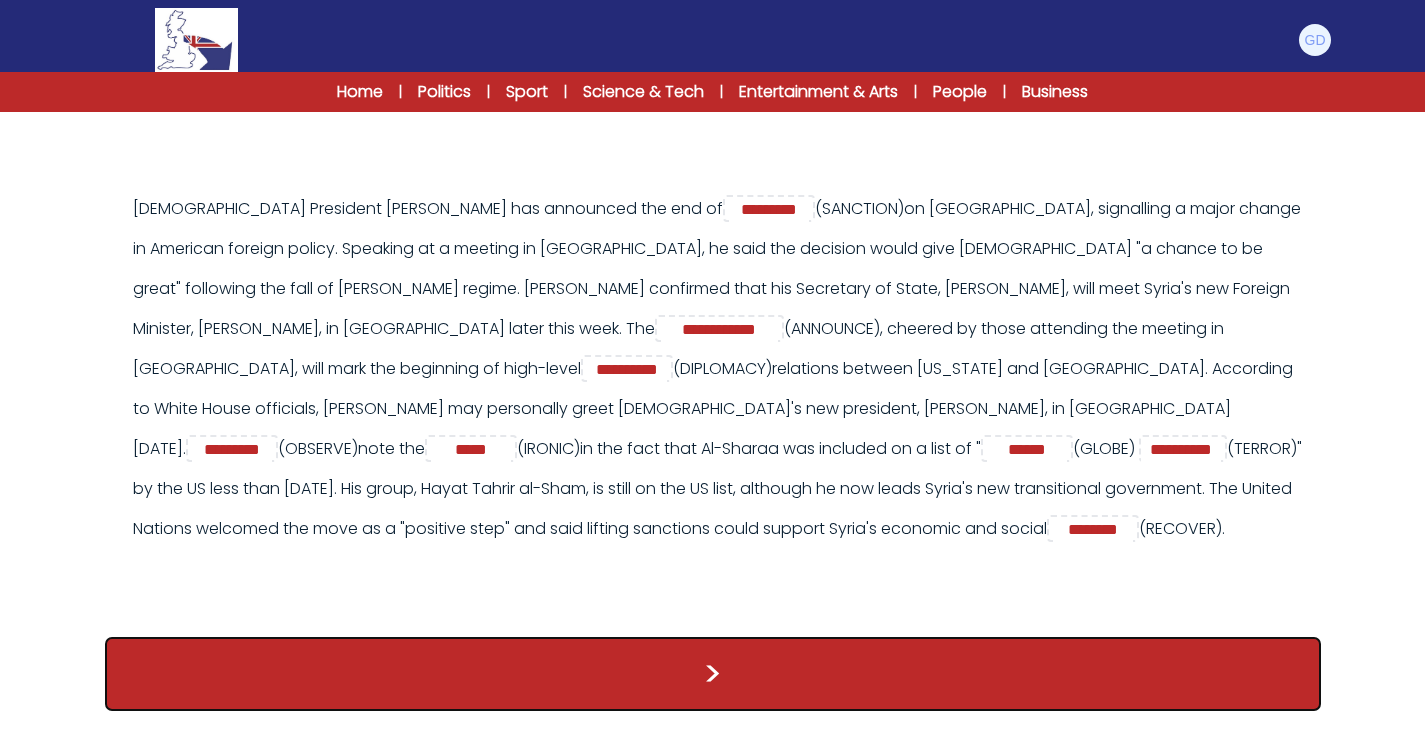 click on ">" at bounding box center [713, 674] 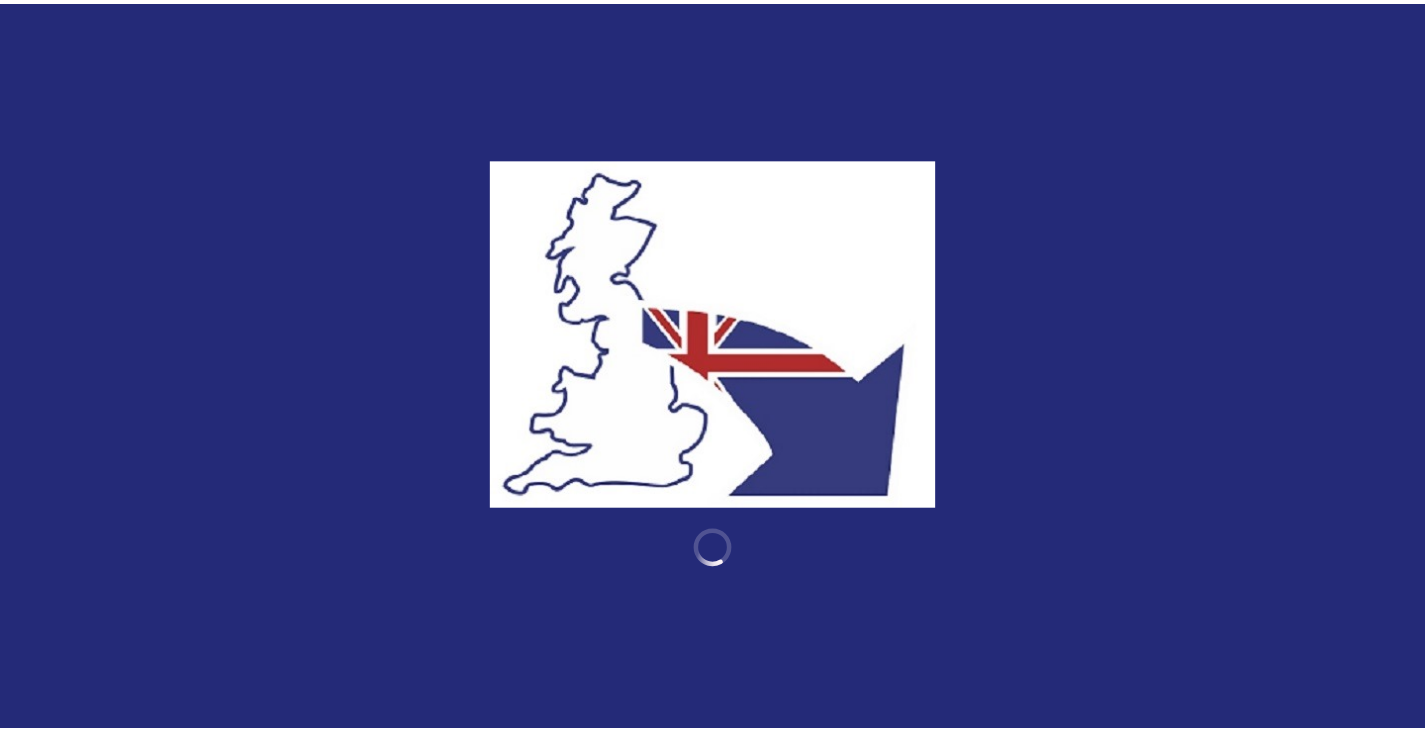 scroll, scrollTop: 0, scrollLeft: 0, axis: both 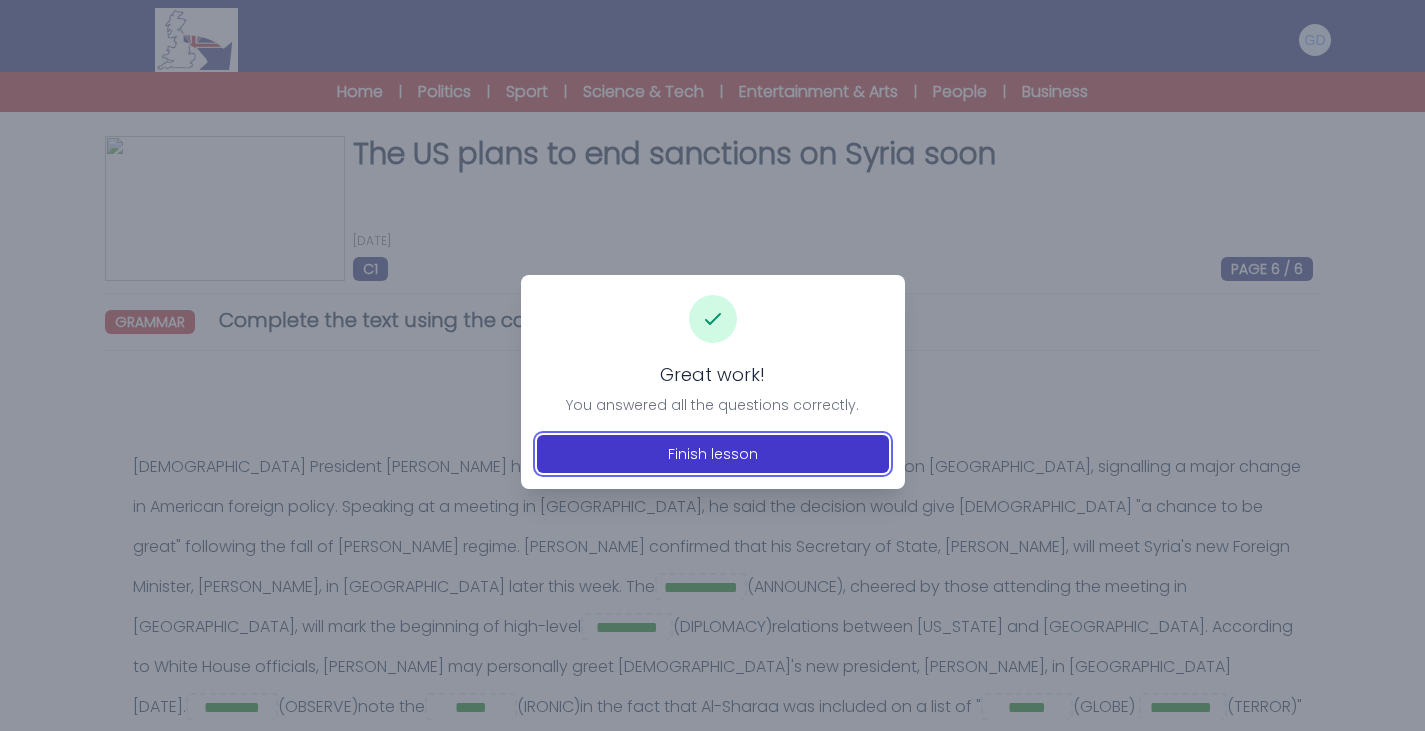 click on "Finish lesson" at bounding box center [713, 454] 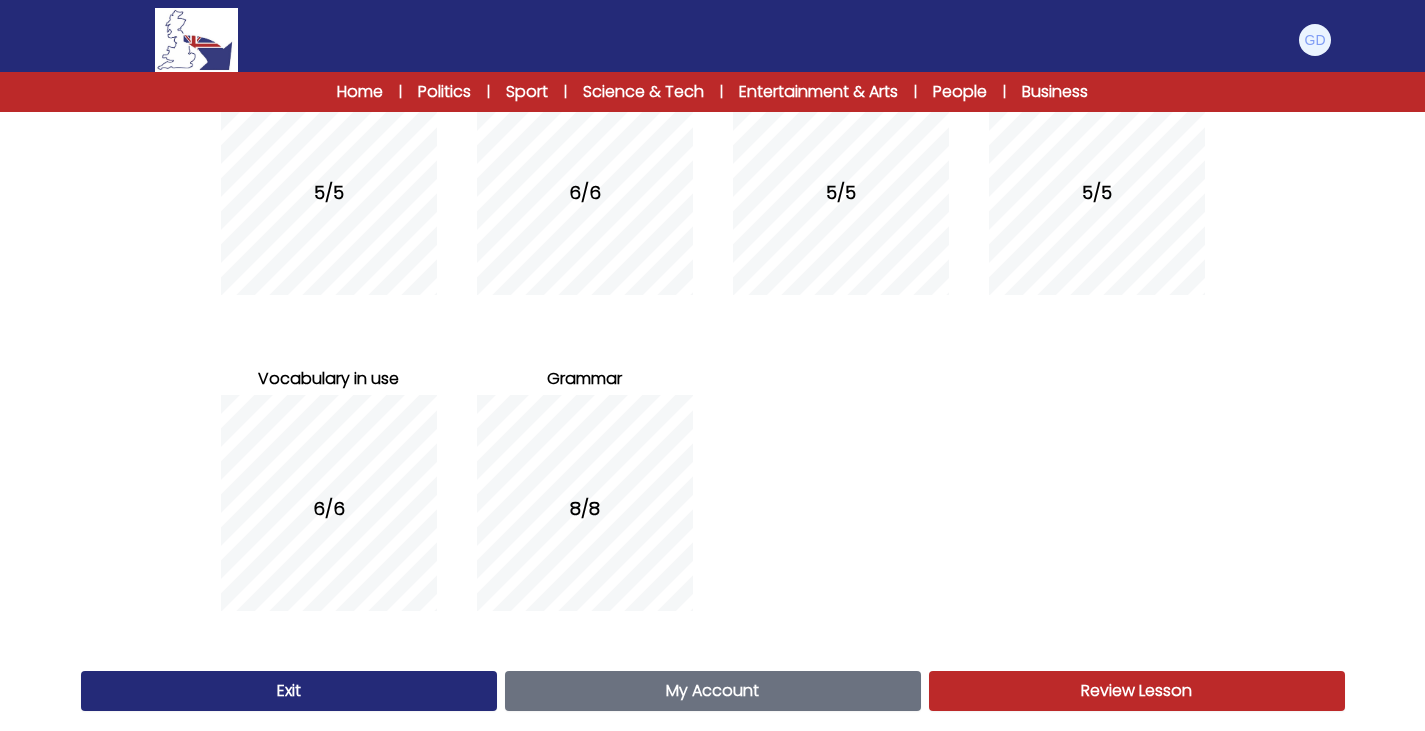 scroll, scrollTop: 338, scrollLeft: 0, axis: vertical 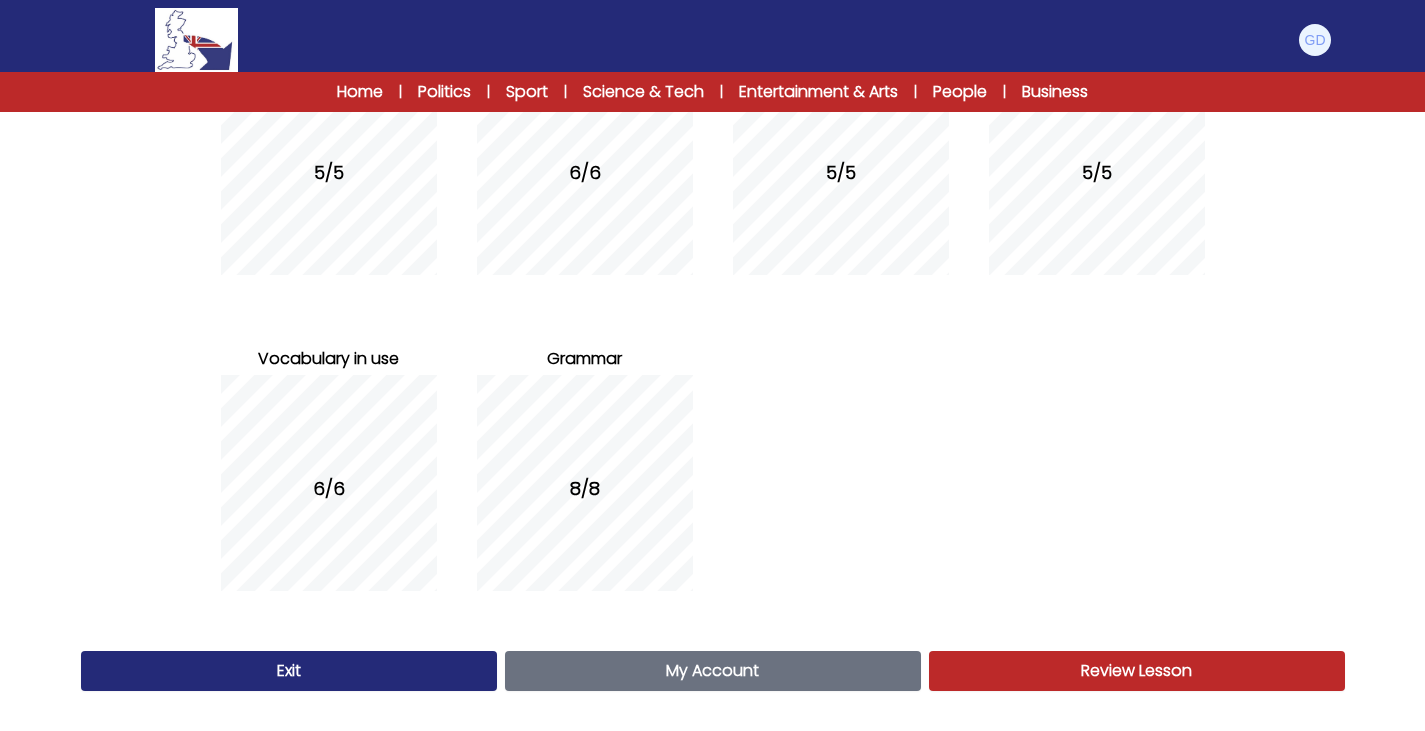 click on "My Account" at bounding box center [712, 670] 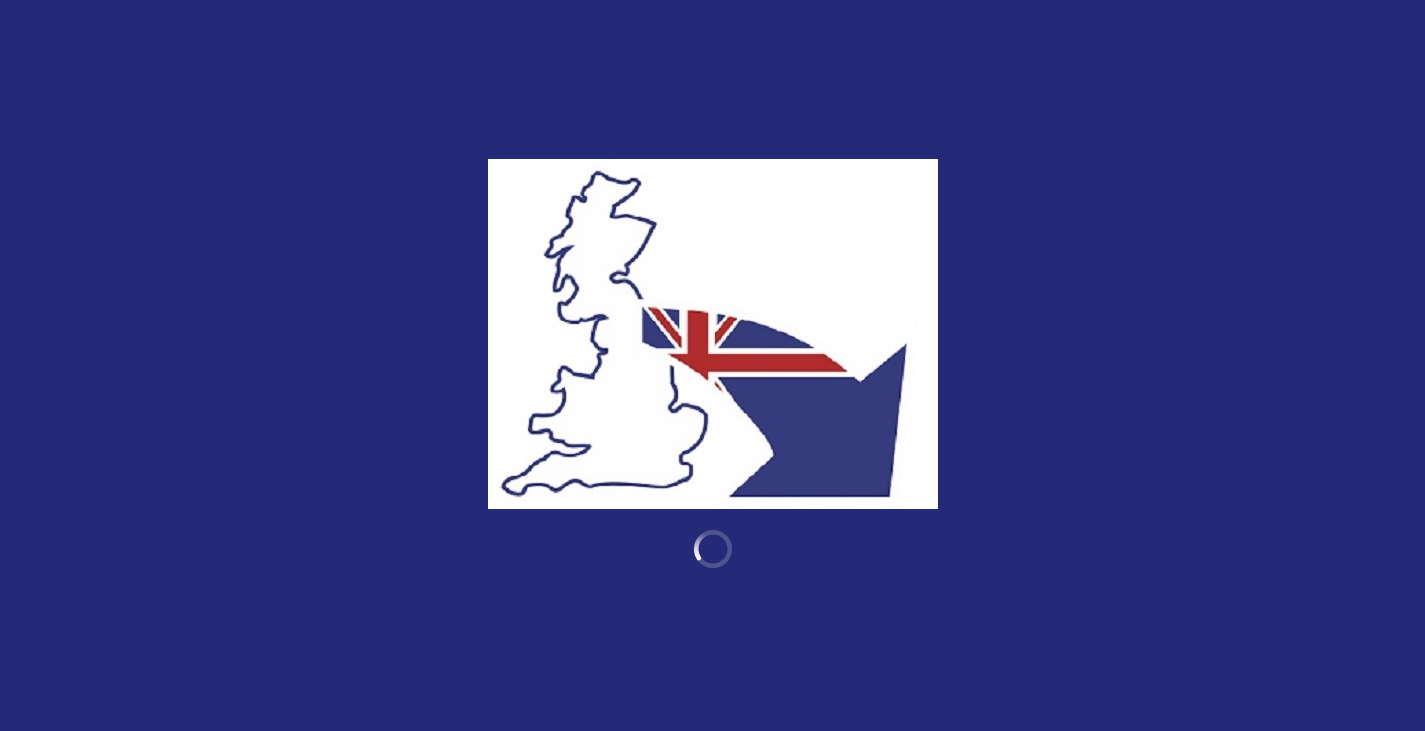 scroll, scrollTop: 0, scrollLeft: 0, axis: both 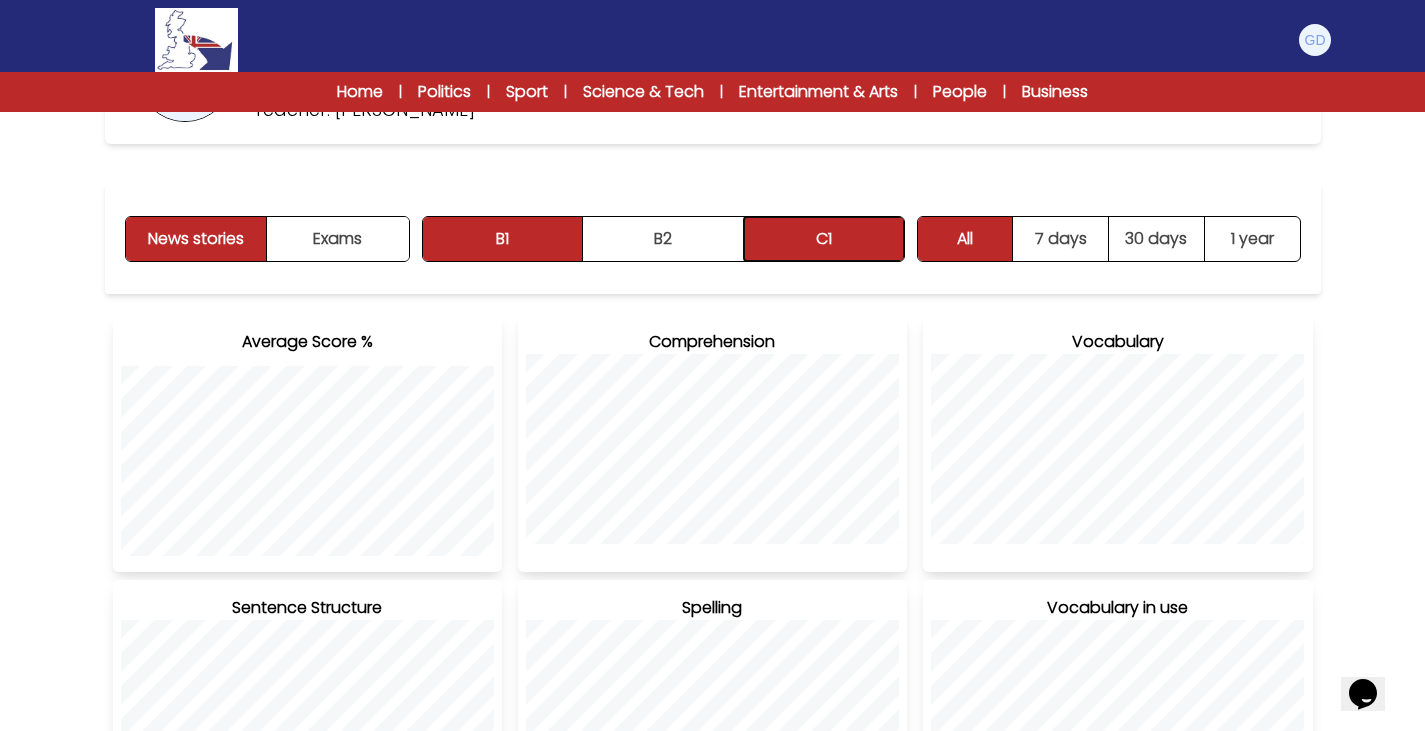 click on "C1" at bounding box center [824, 239] 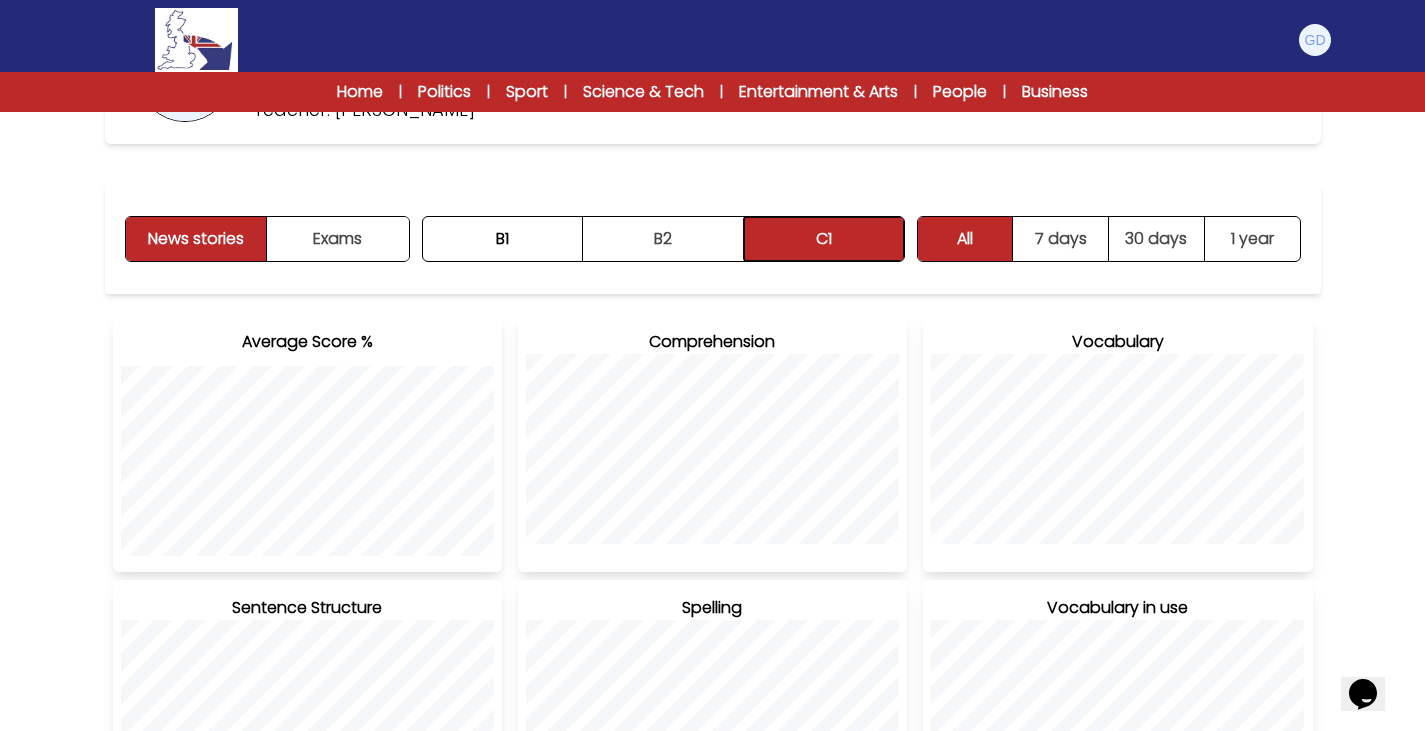 click on "C1" at bounding box center (824, 239) 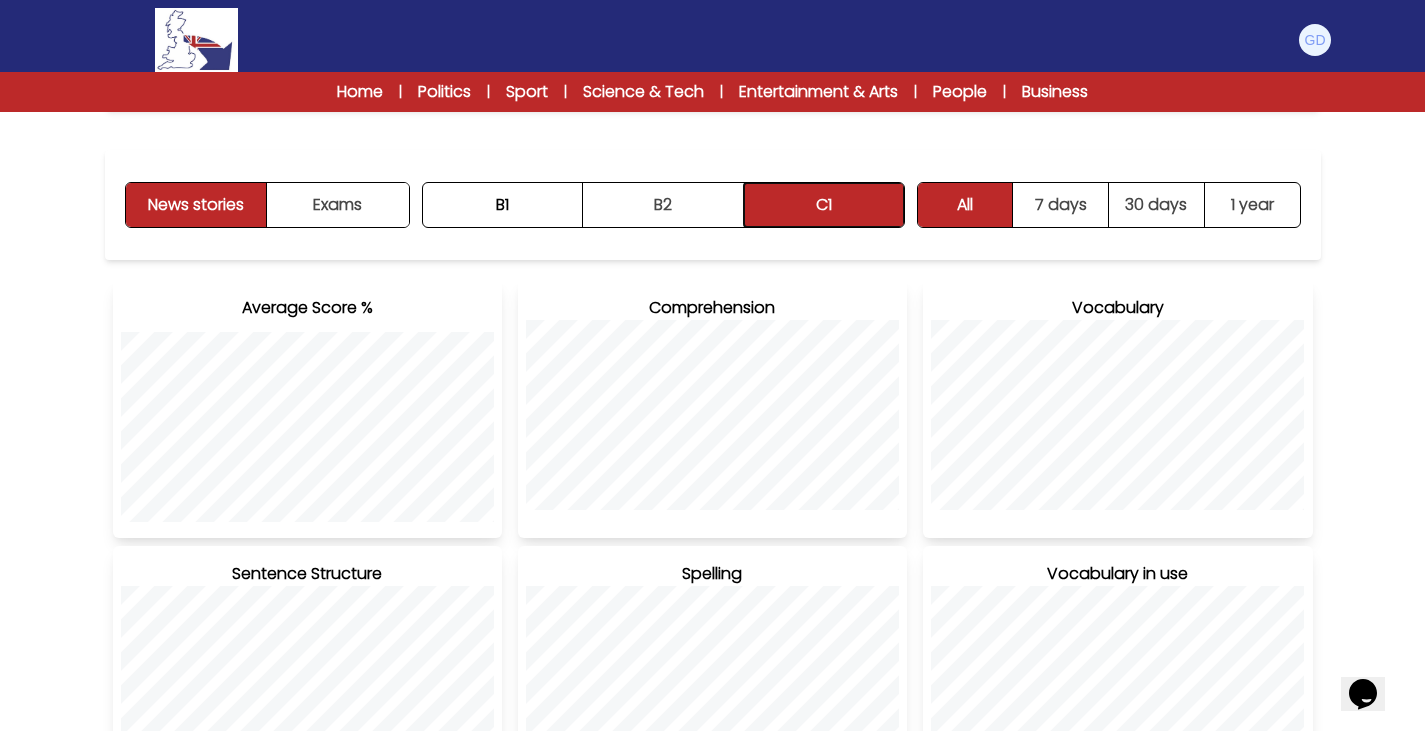 scroll, scrollTop: 0, scrollLeft: 0, axis: both 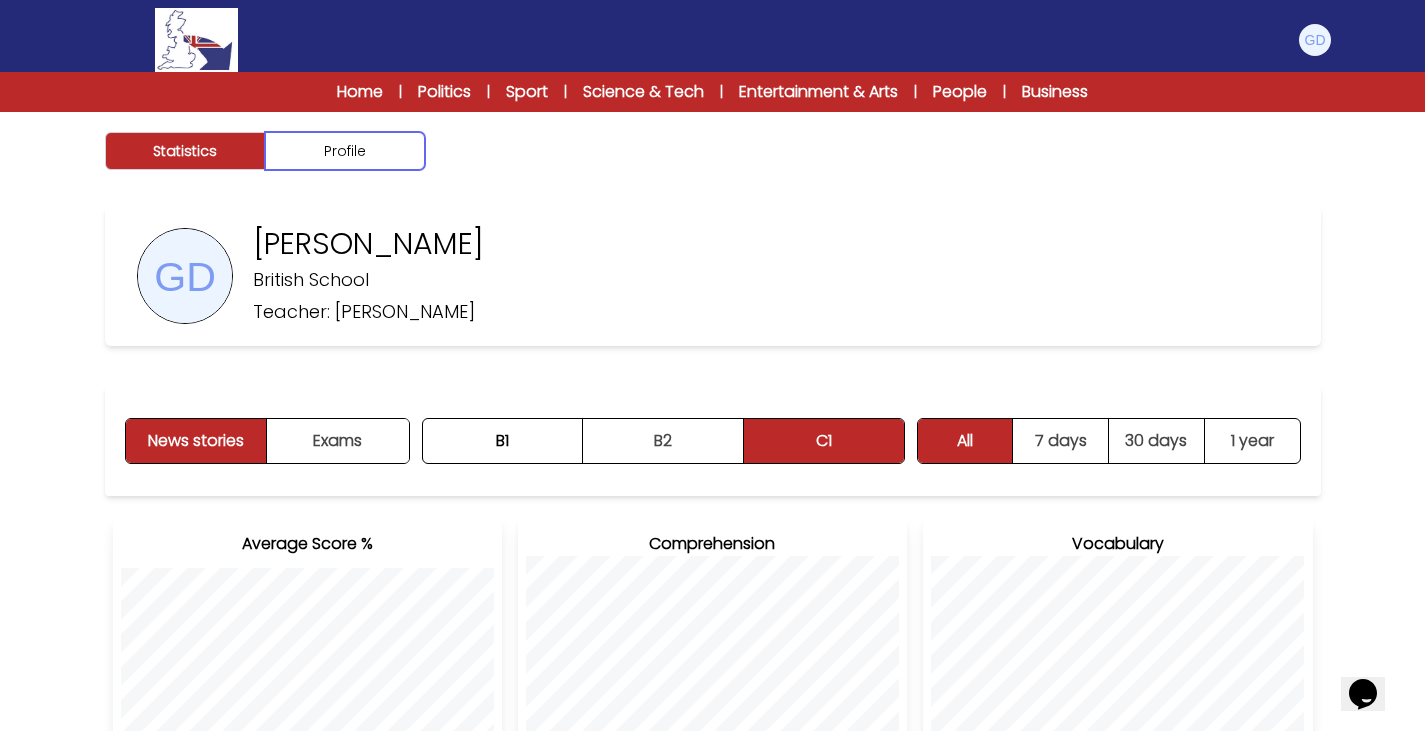 click on "Profile" at bounding box center [345, 151] 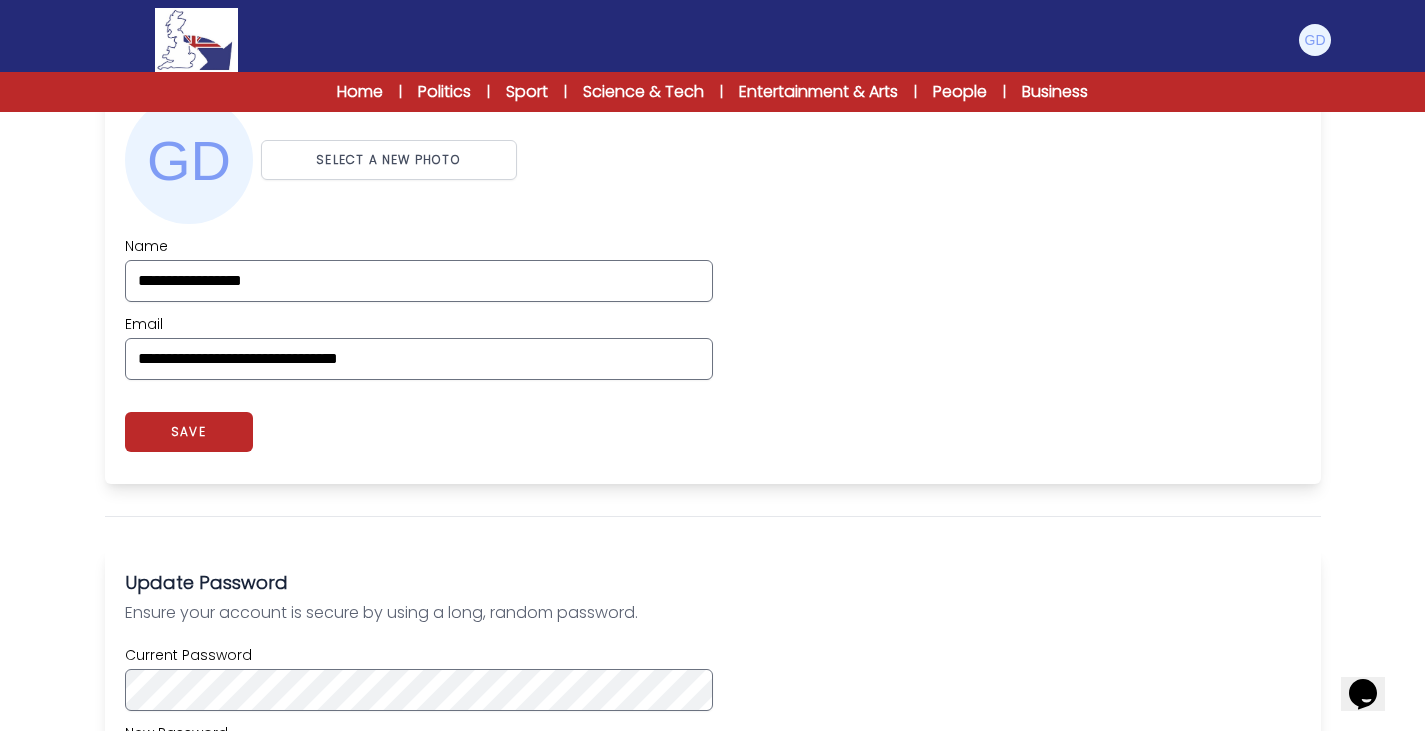 scroll, scrollTop: 0, scrollLeft: 0, axis: both 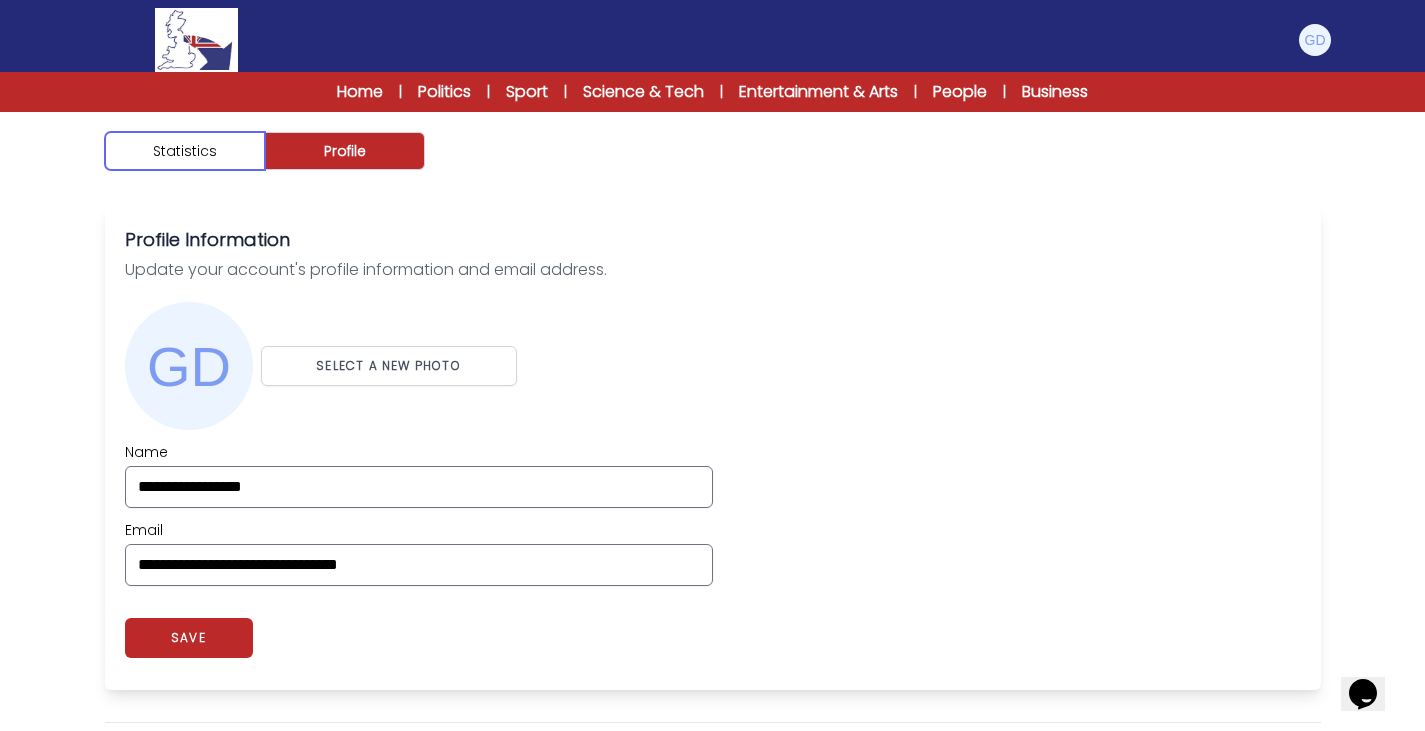 click on "Statistics" at bounding box center [185, 151] 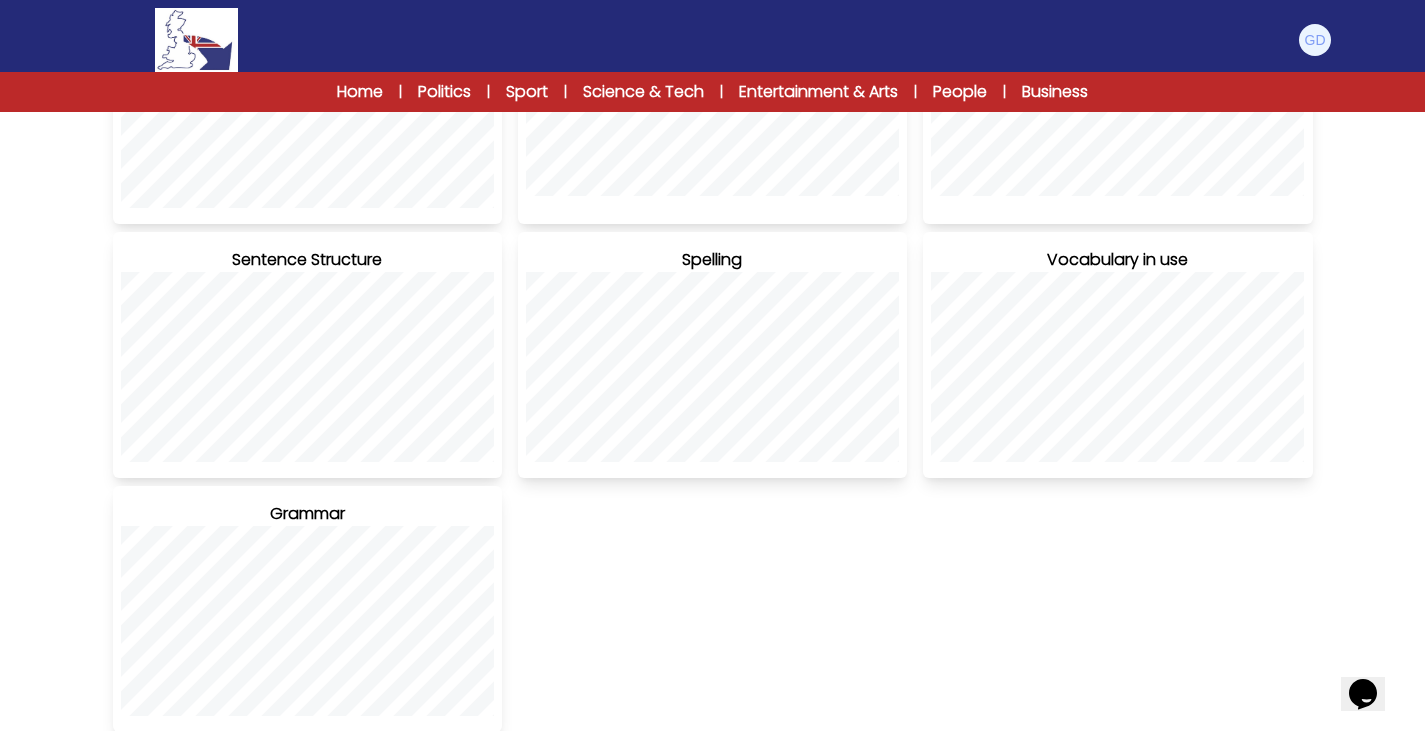 scroll, scrollTop: 0, scrollLeft: 0, axis: both 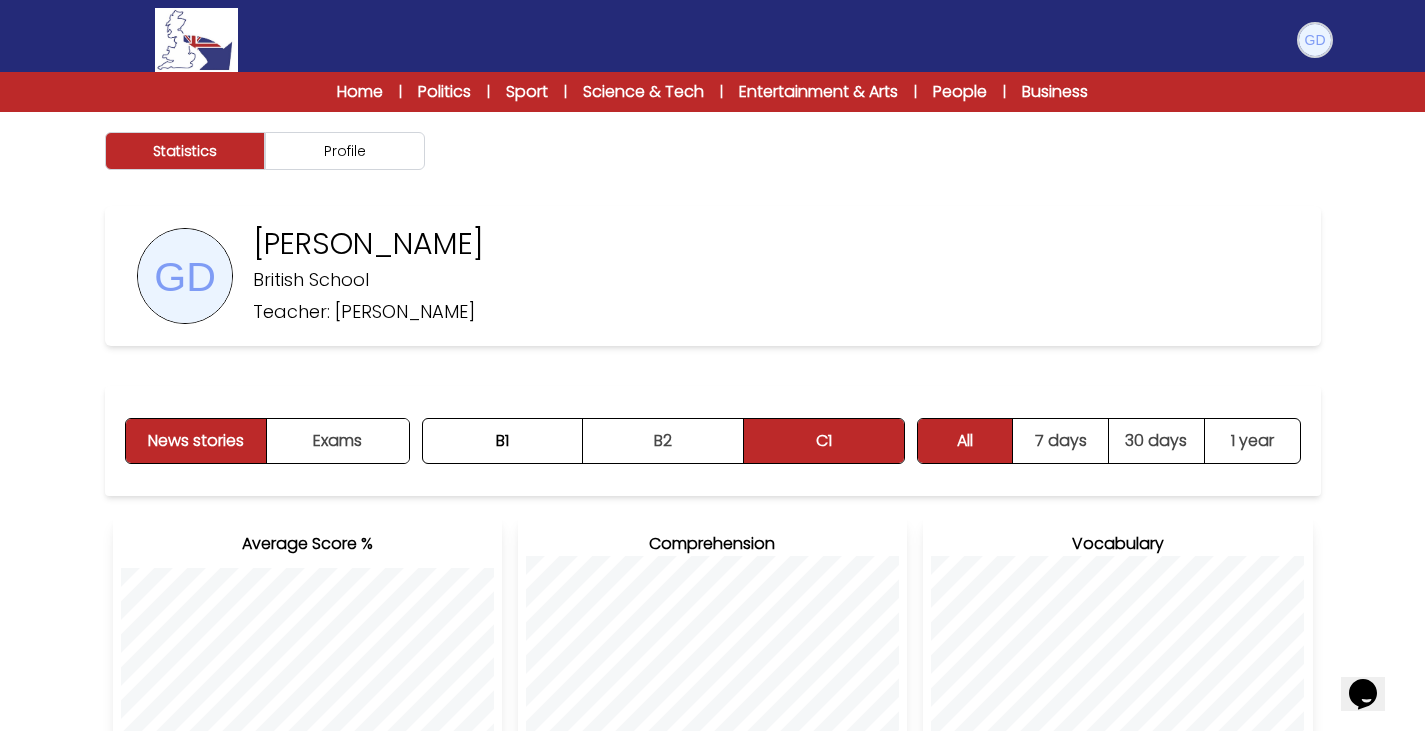 click at bounding box center [1315, 40] 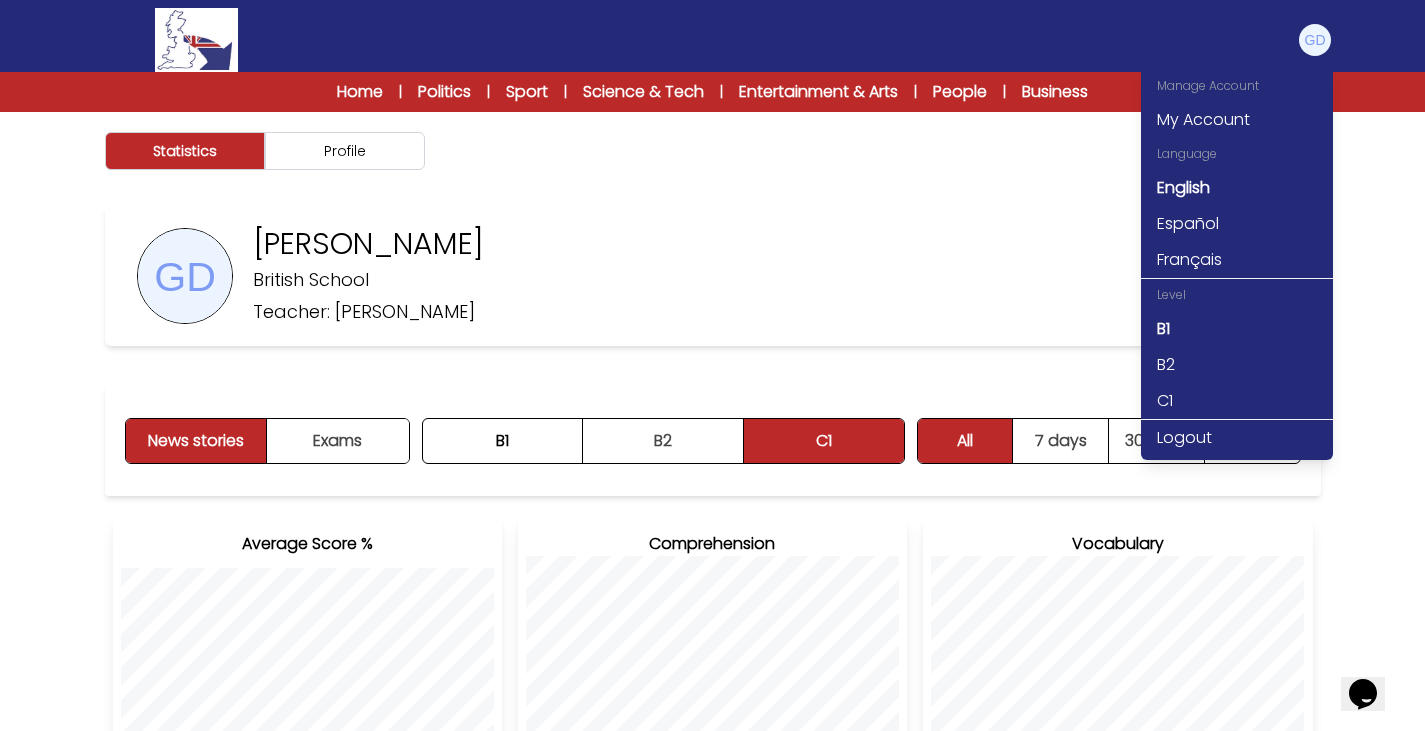 click on "Statistics
Profile
[PERSON_NAME]" at bounding box center (713, 773) 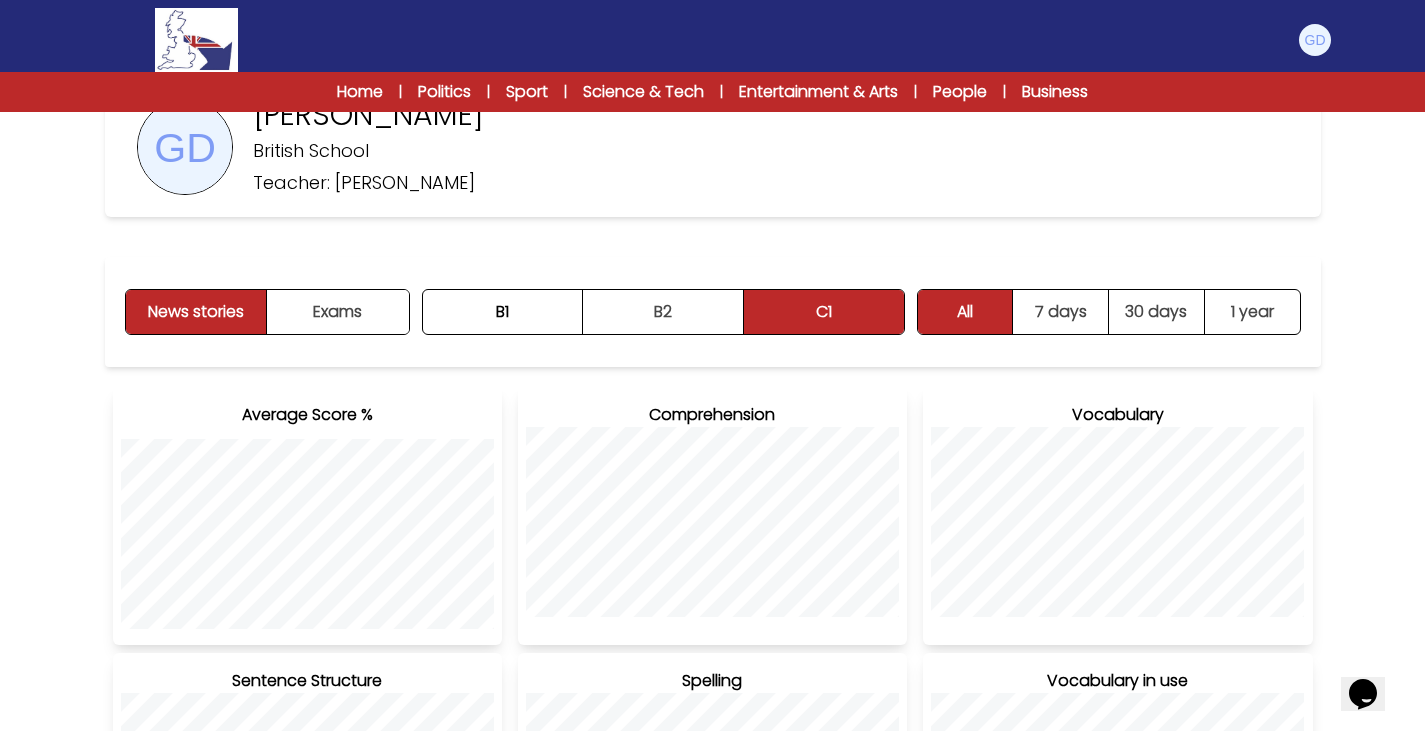 scroll, scrollTop: 130, scrollLeft: 0, axis: vertical 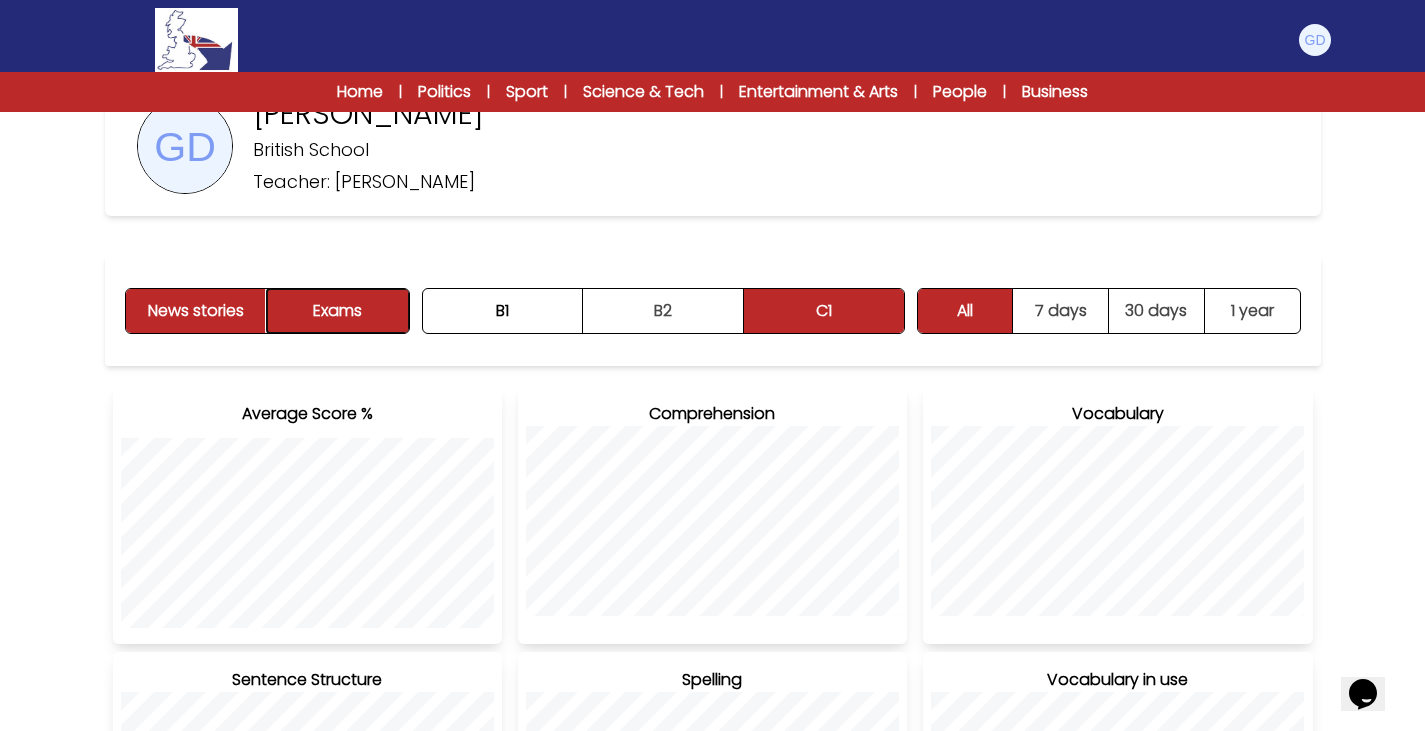 click on "Exams" at bounding box center (337, 311) 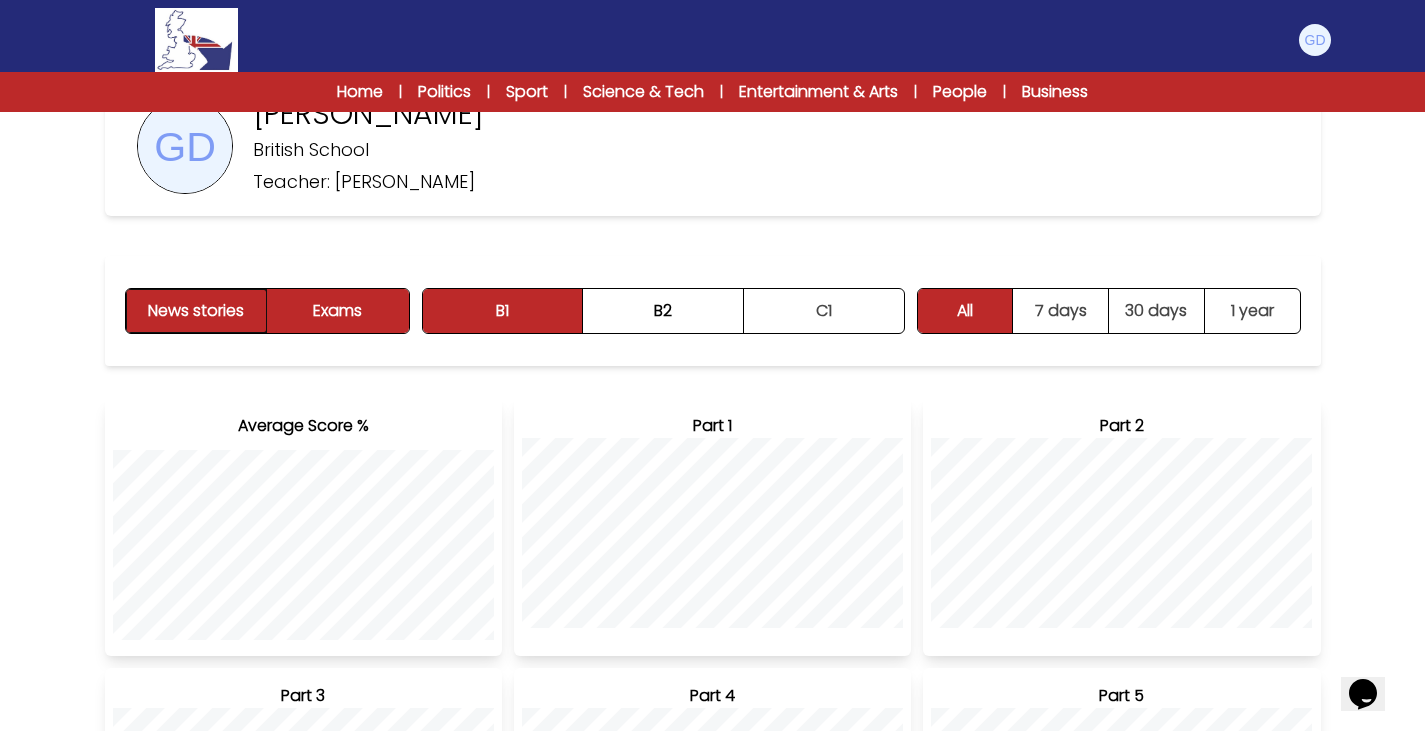 click on "News stories" at bounding box center [197, 311] 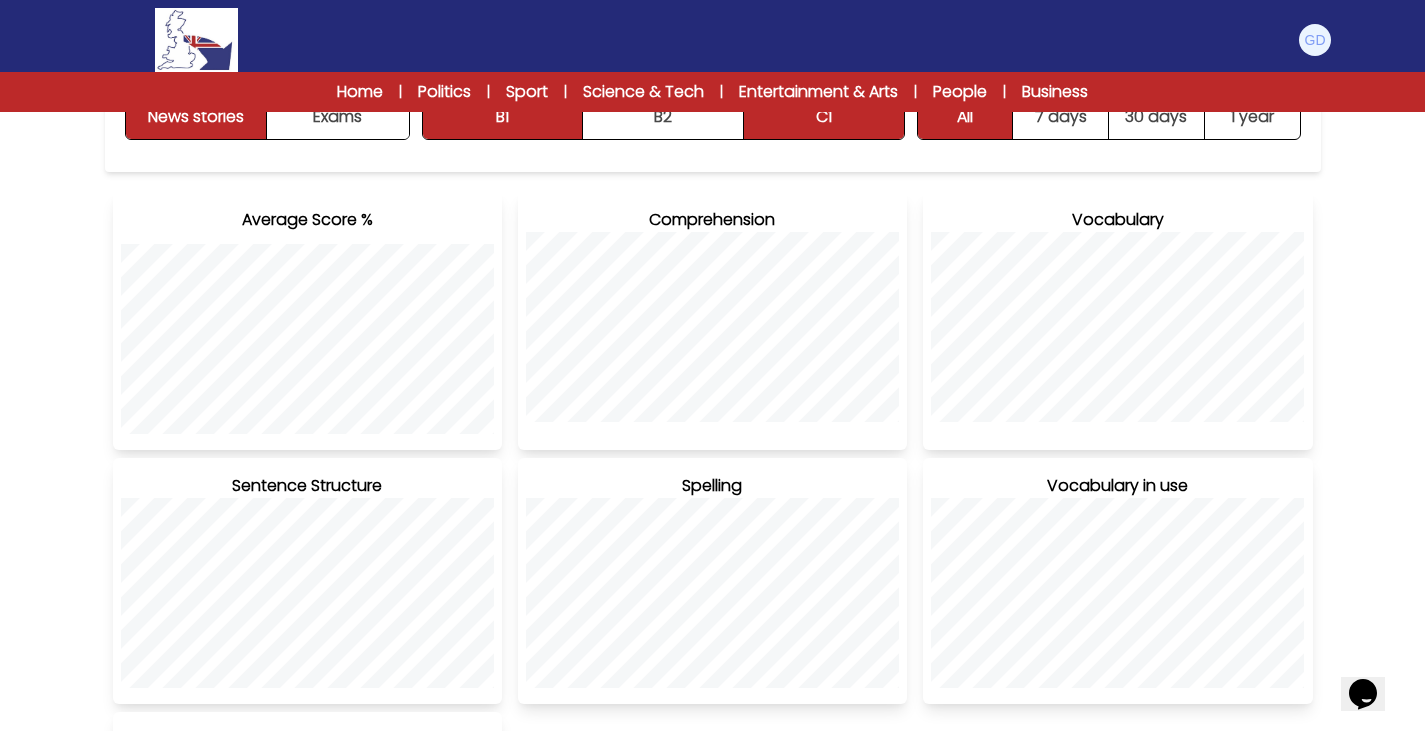 scroll, scrollTop: 0, scrollLeft: 0, axis: both 